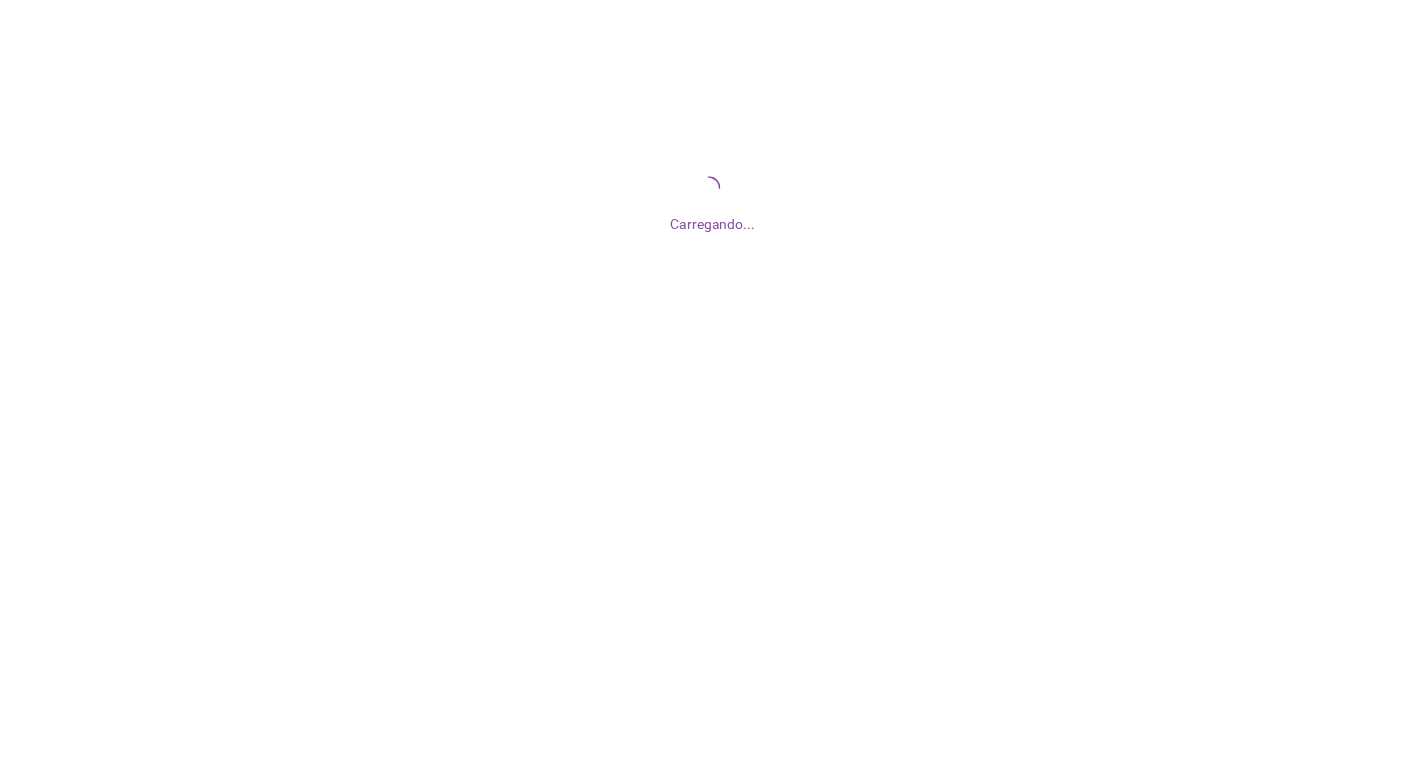 scroll, scrollTop: 0, scrollLeft: 0, axis: both 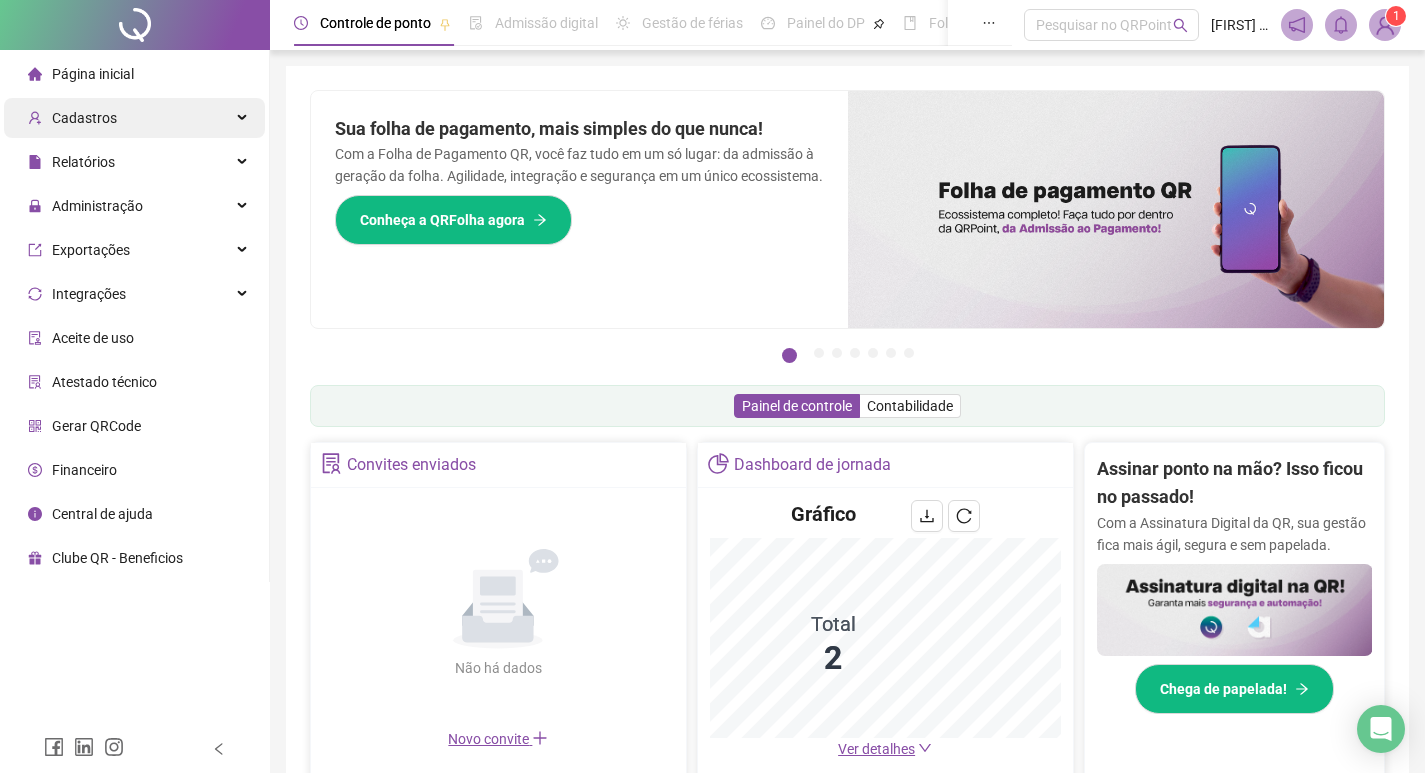 click on "Cadastros" at bounding box center (134, 118) 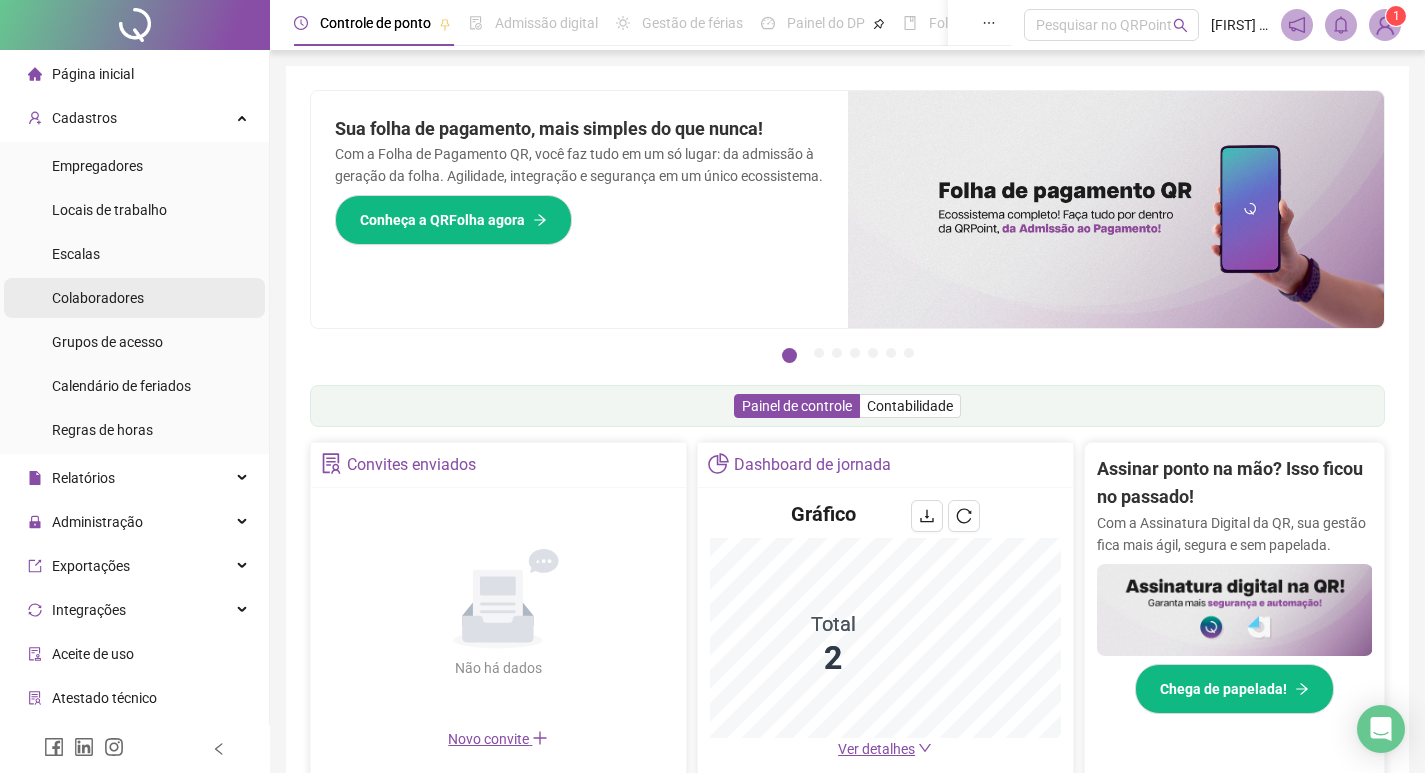 click on "Colaboradores" at bounding box center [134, 298] 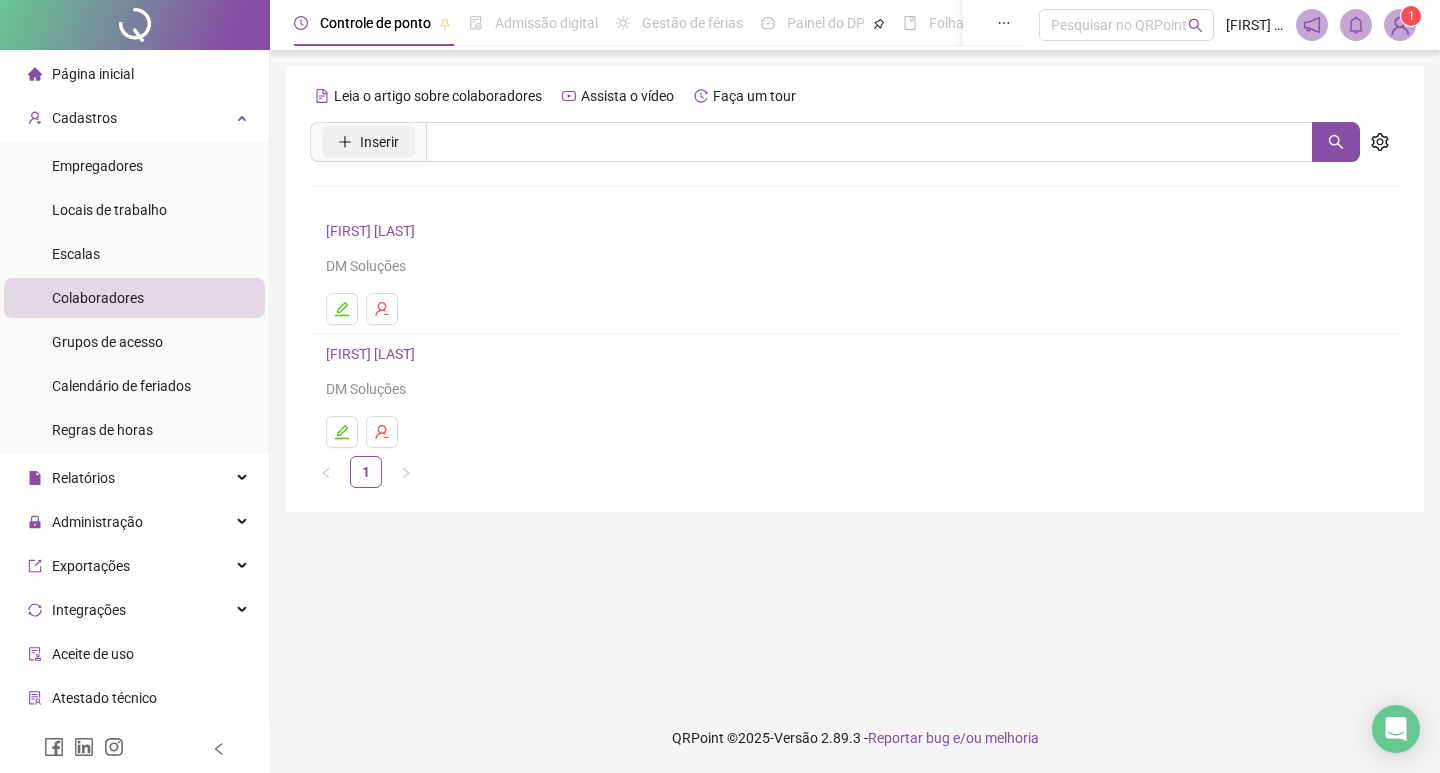 click on "Inserir" at bounding box center [379, 142] 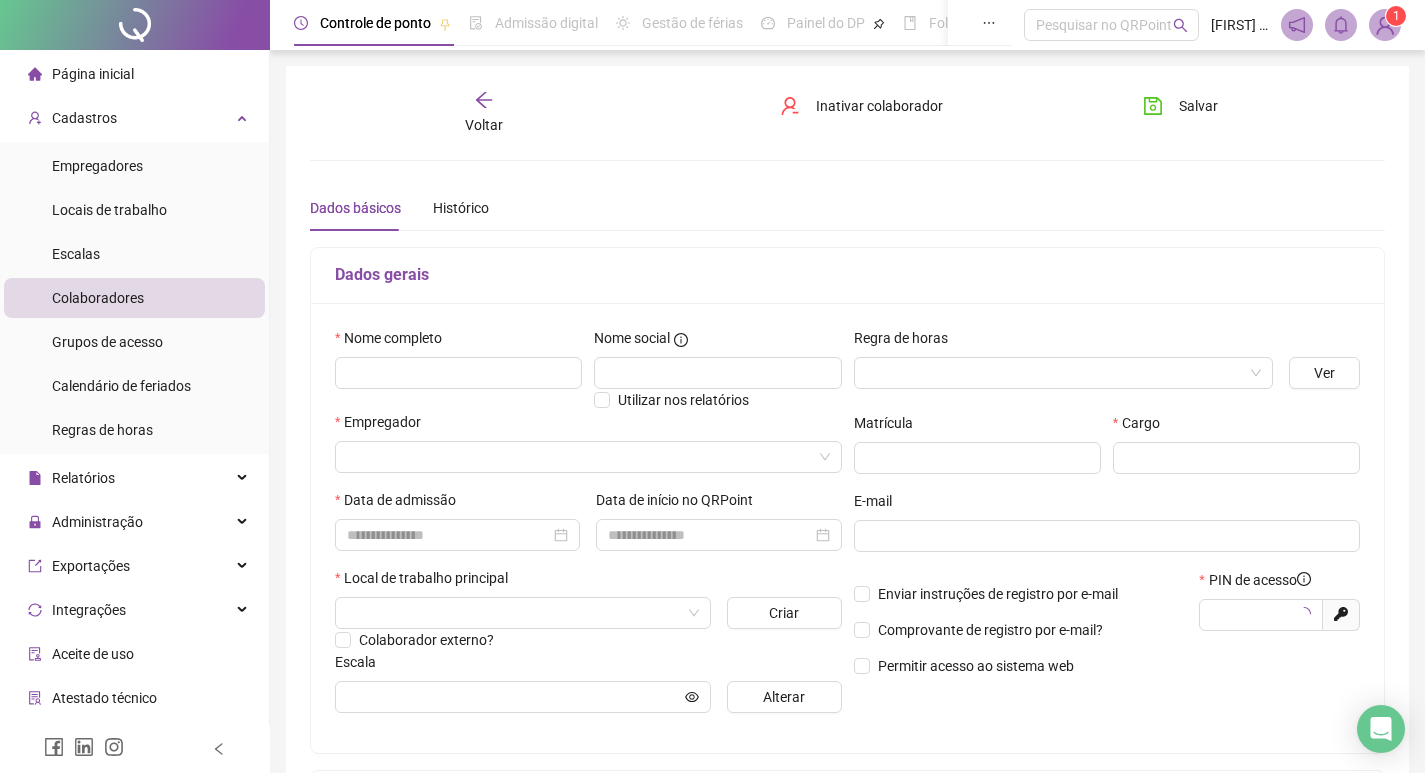 type on "*****" 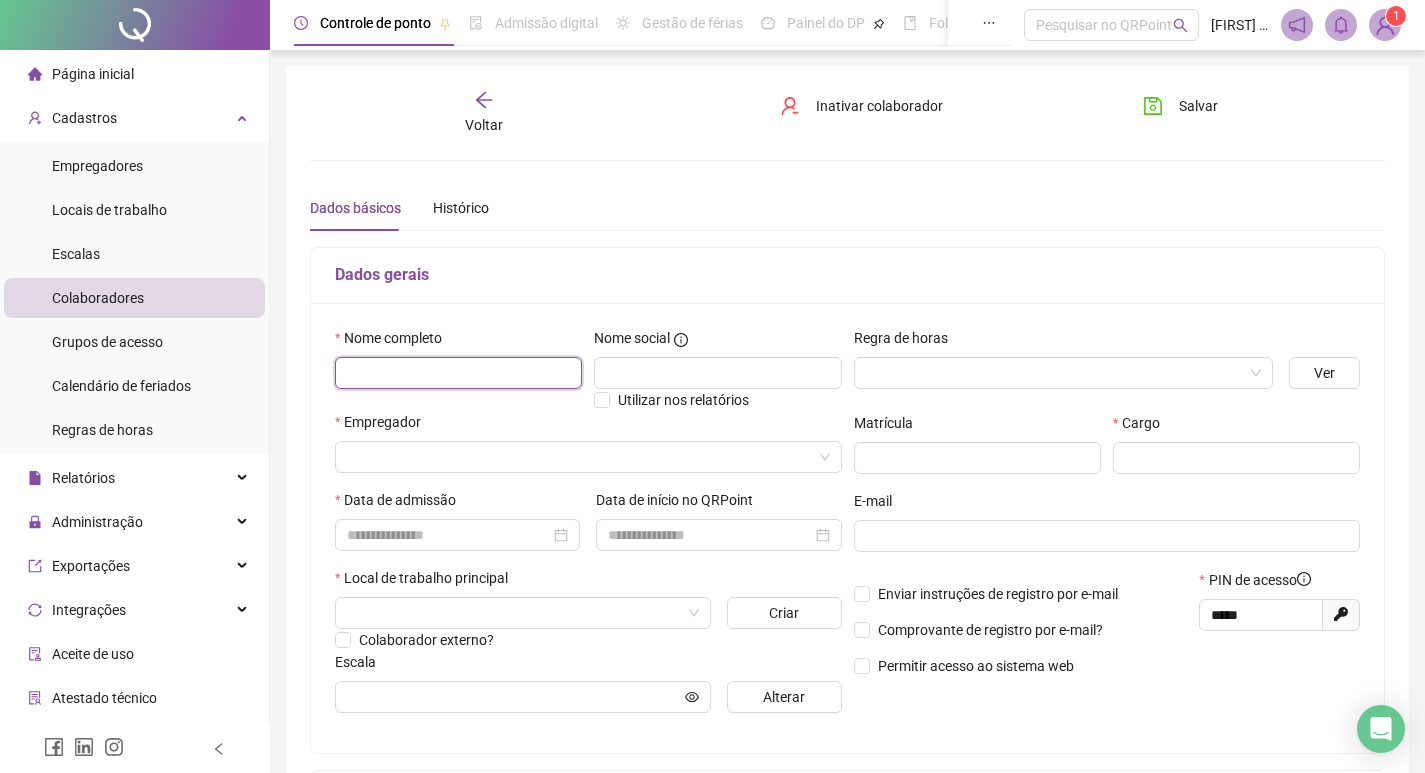 click at bounding box center (458, 373) 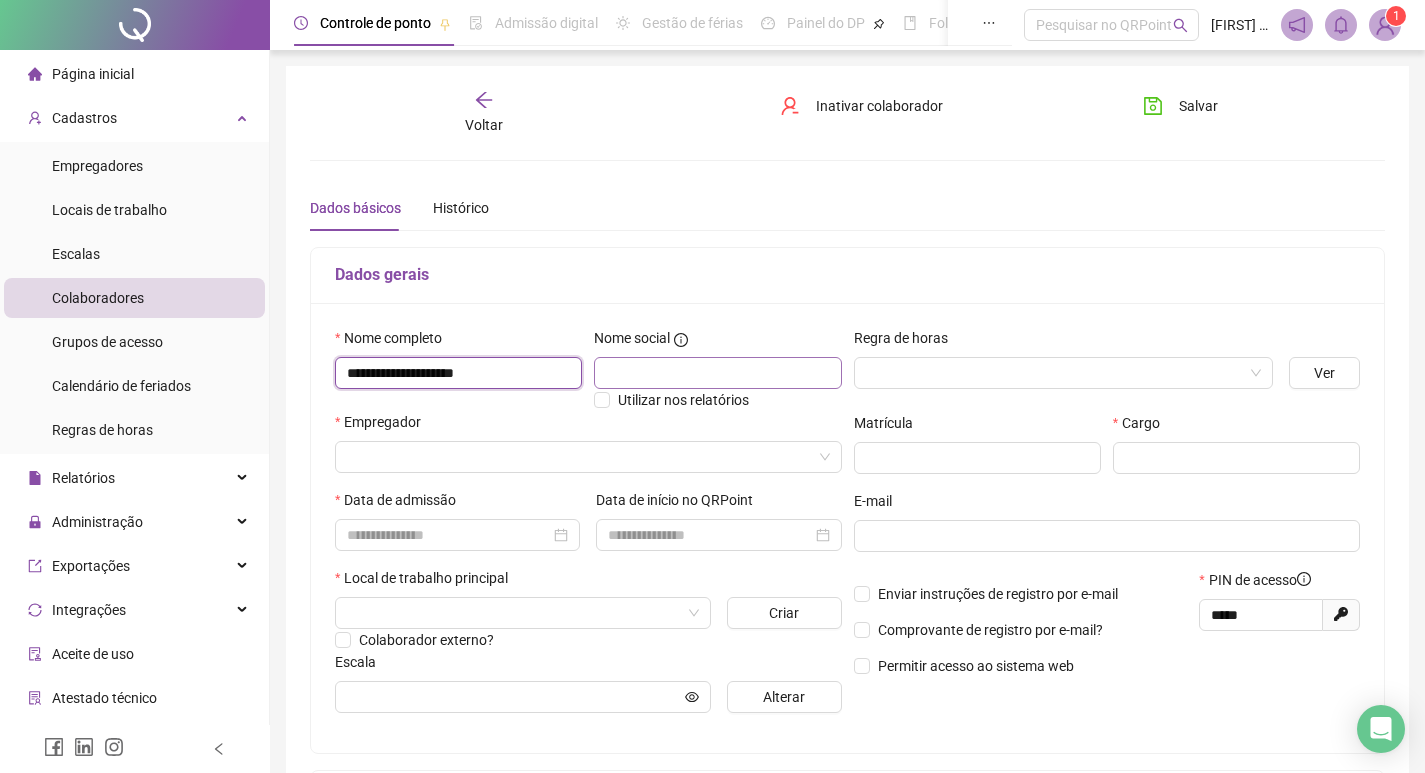 type on "**********" 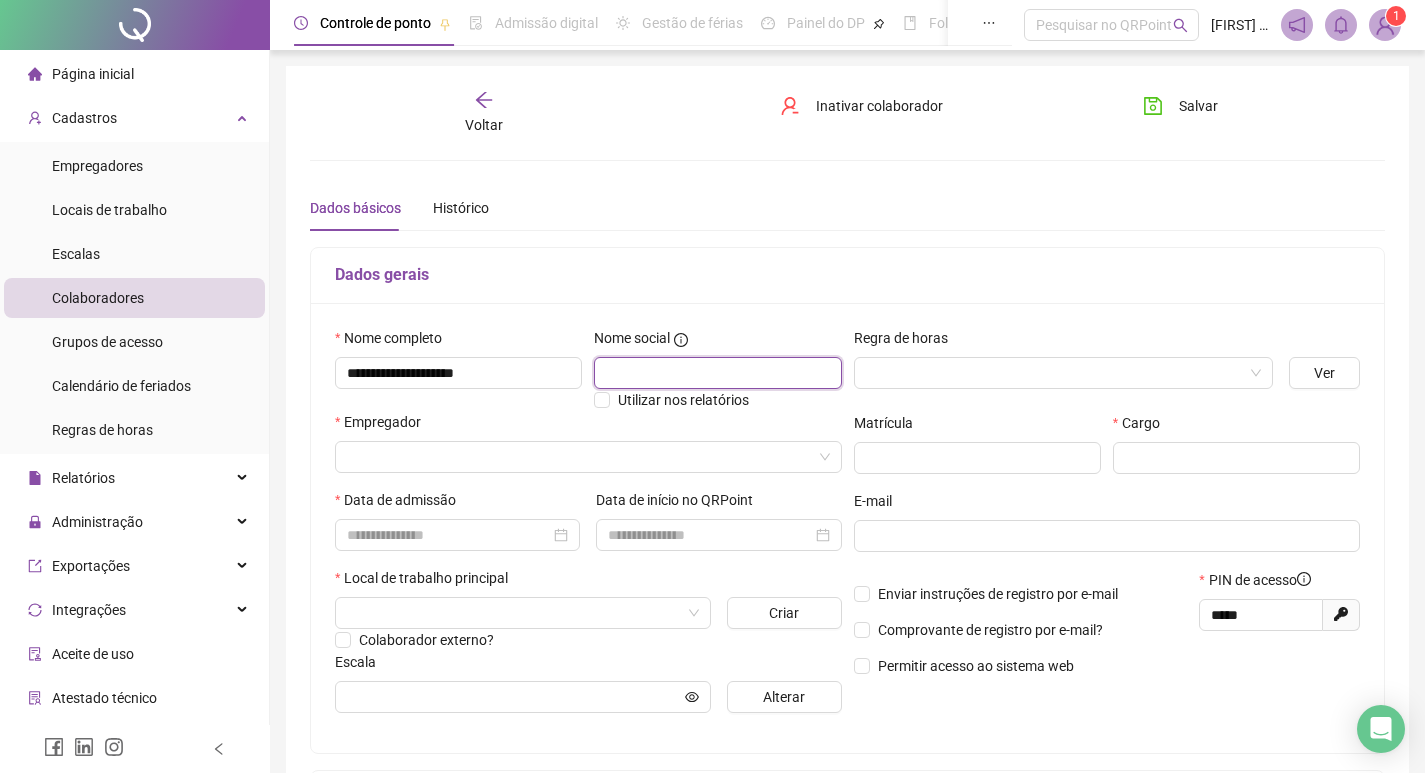 click at bounding box center (717, 373) 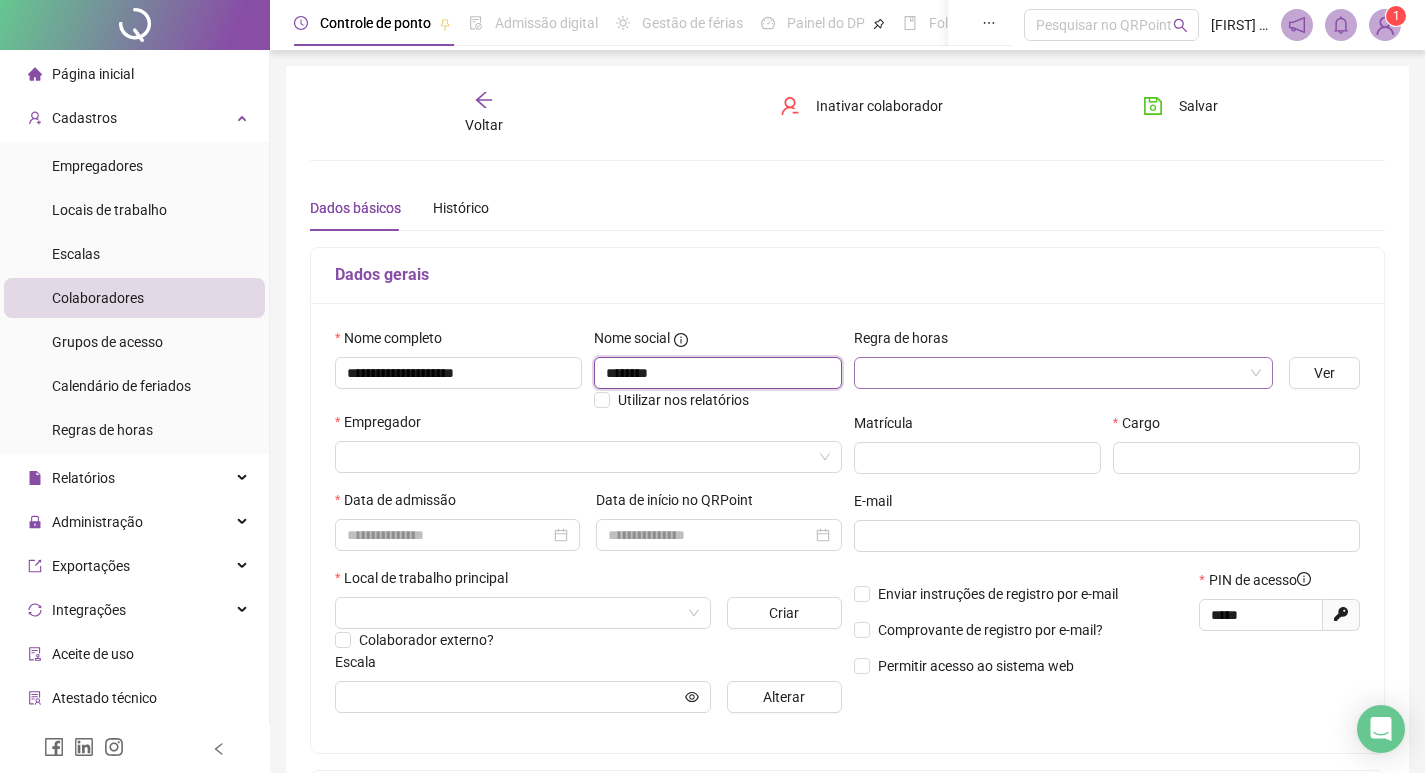click at bounding box center (1063, 373) 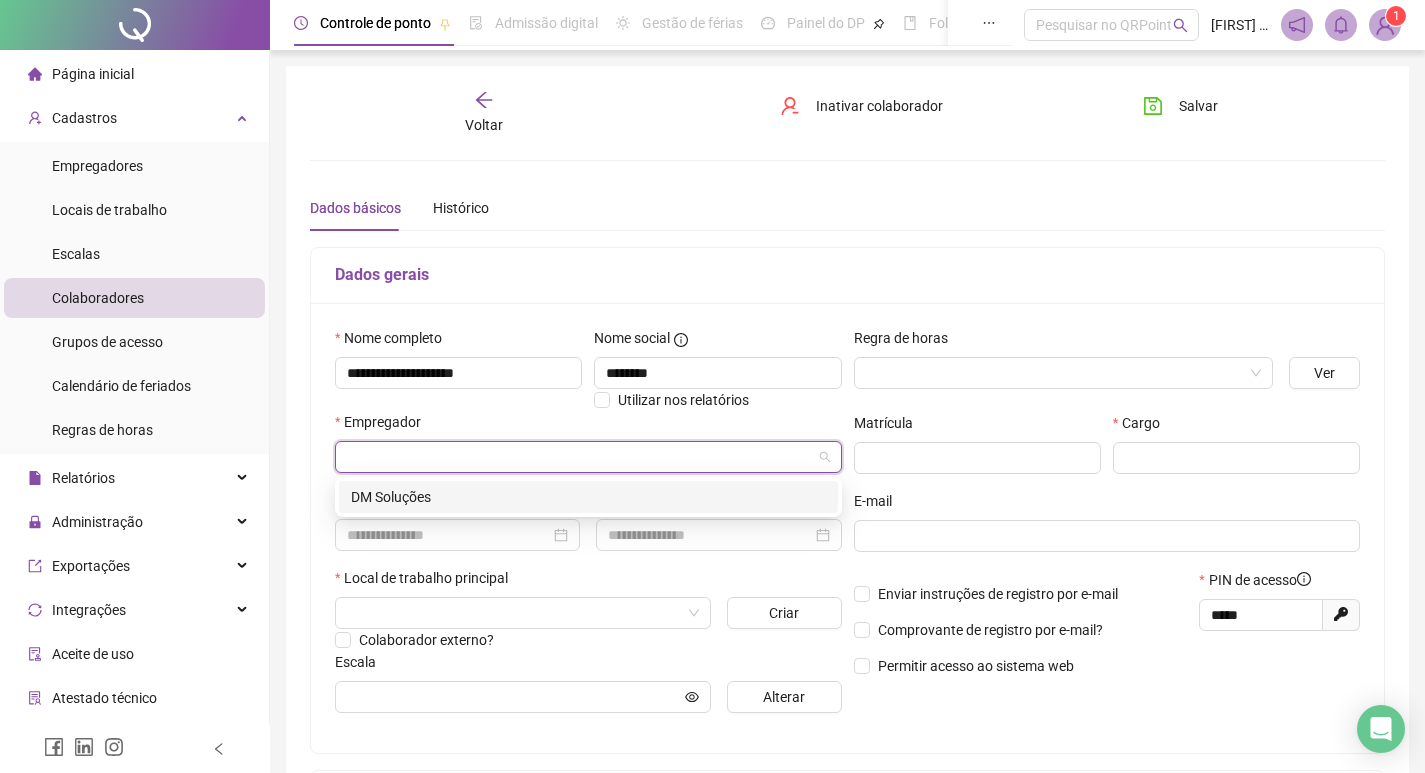 click at bounding box center [579, 457] 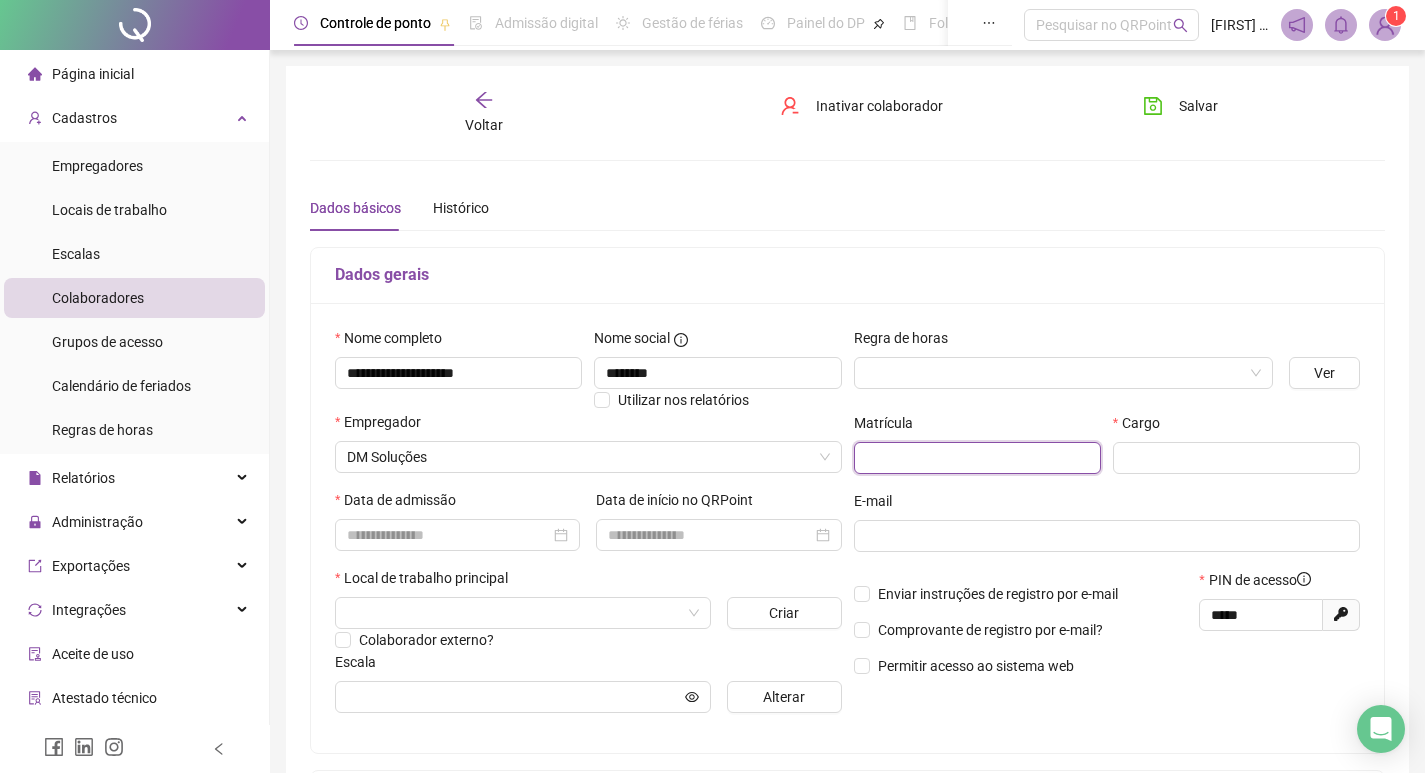 click at bounding box center (977, 458) 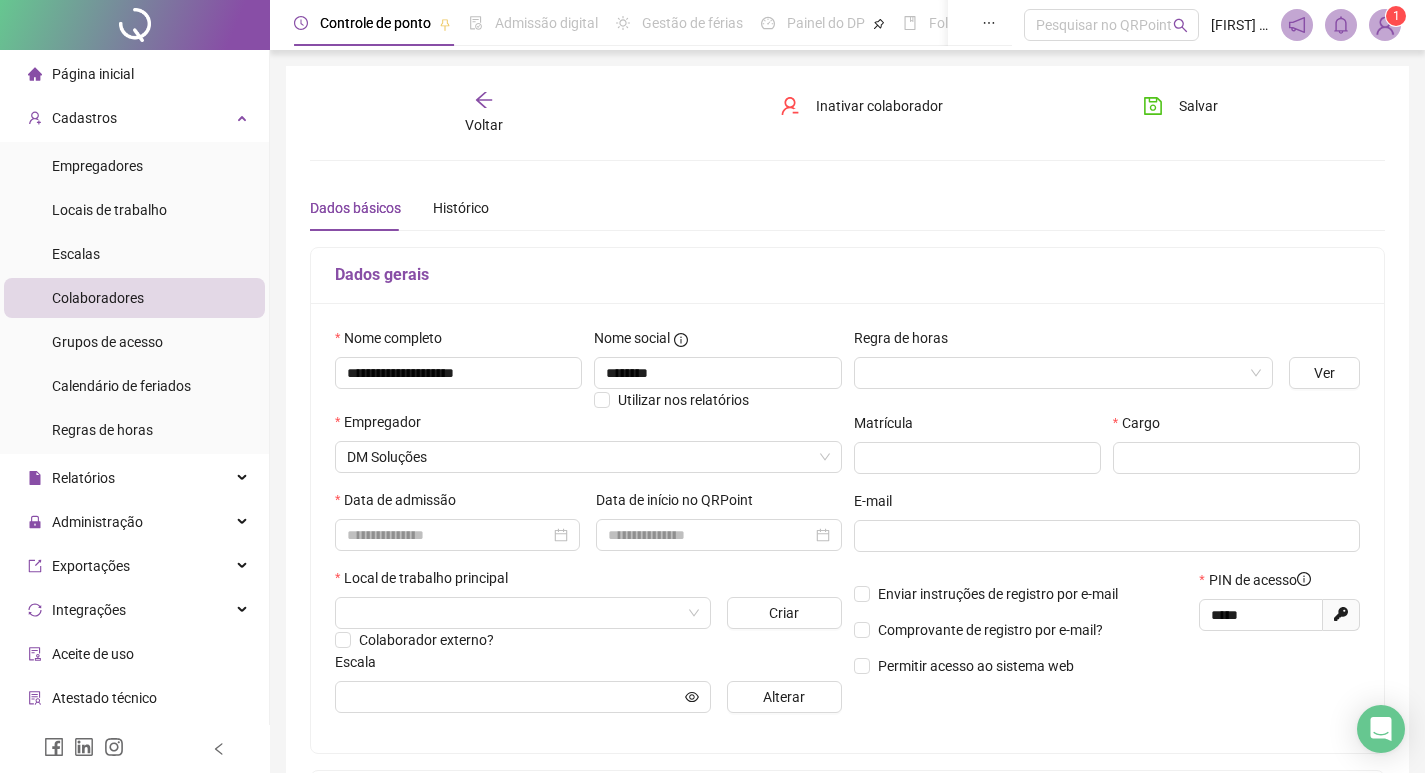 click on "Voltar" at bounding box center [484, 113] 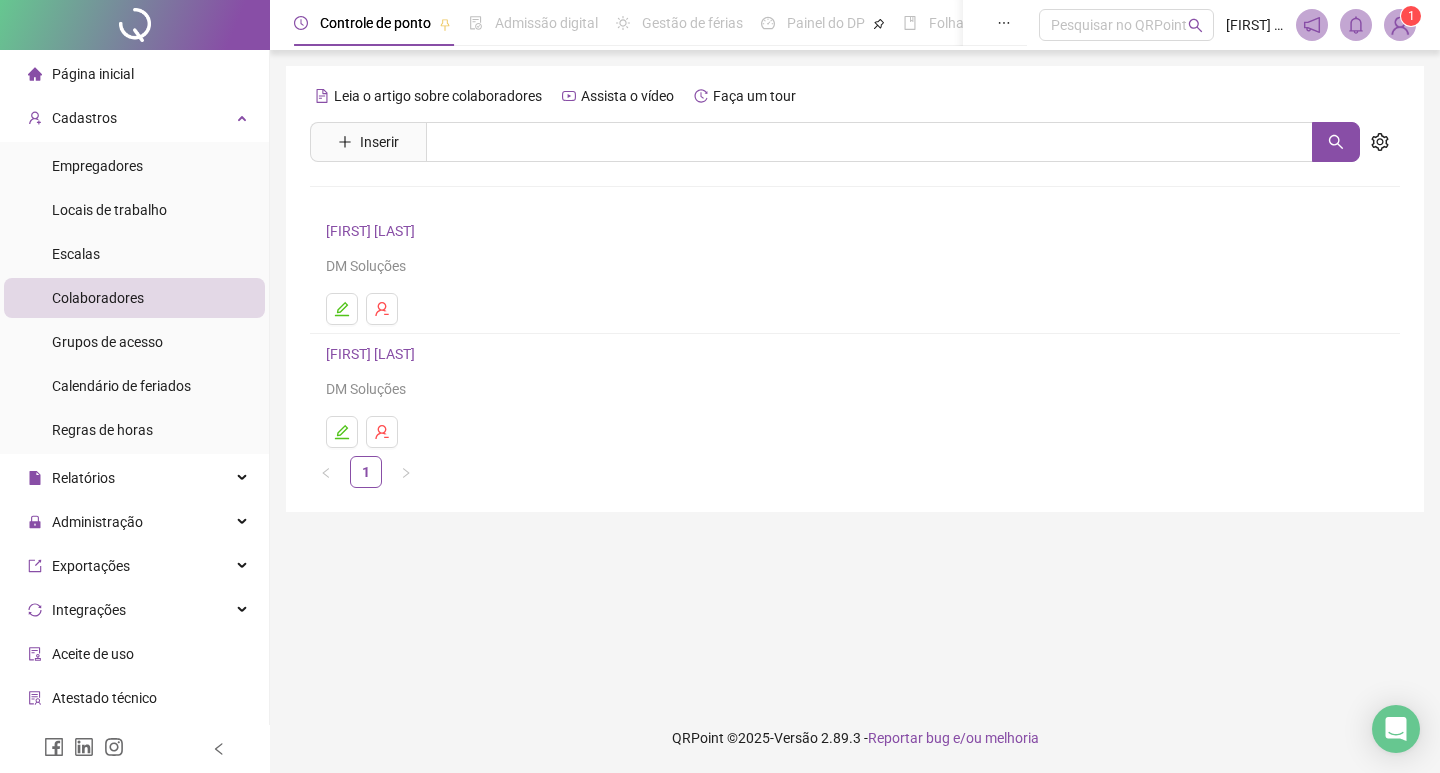 click on "[FIRST] [LAST]" at bounding box center (373, 231) 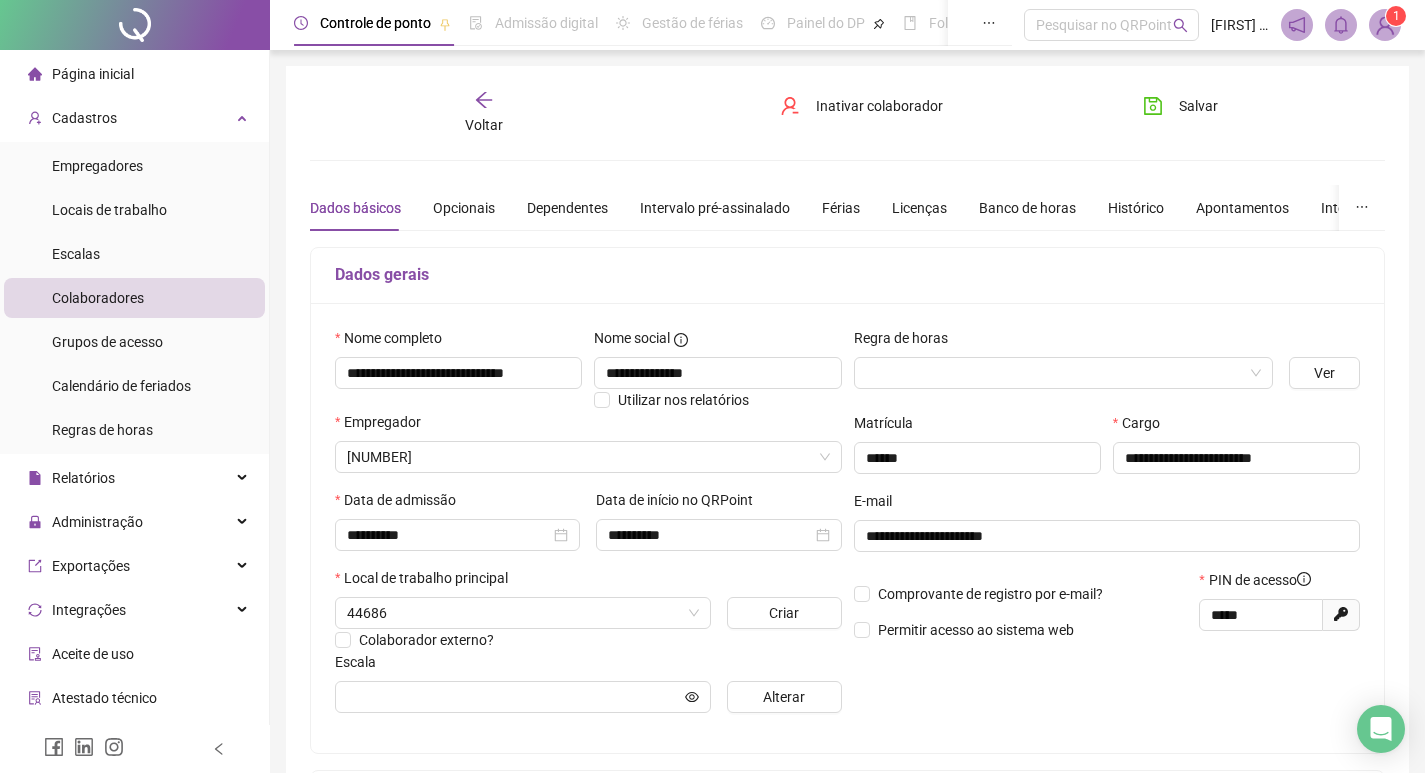 type on "**********" 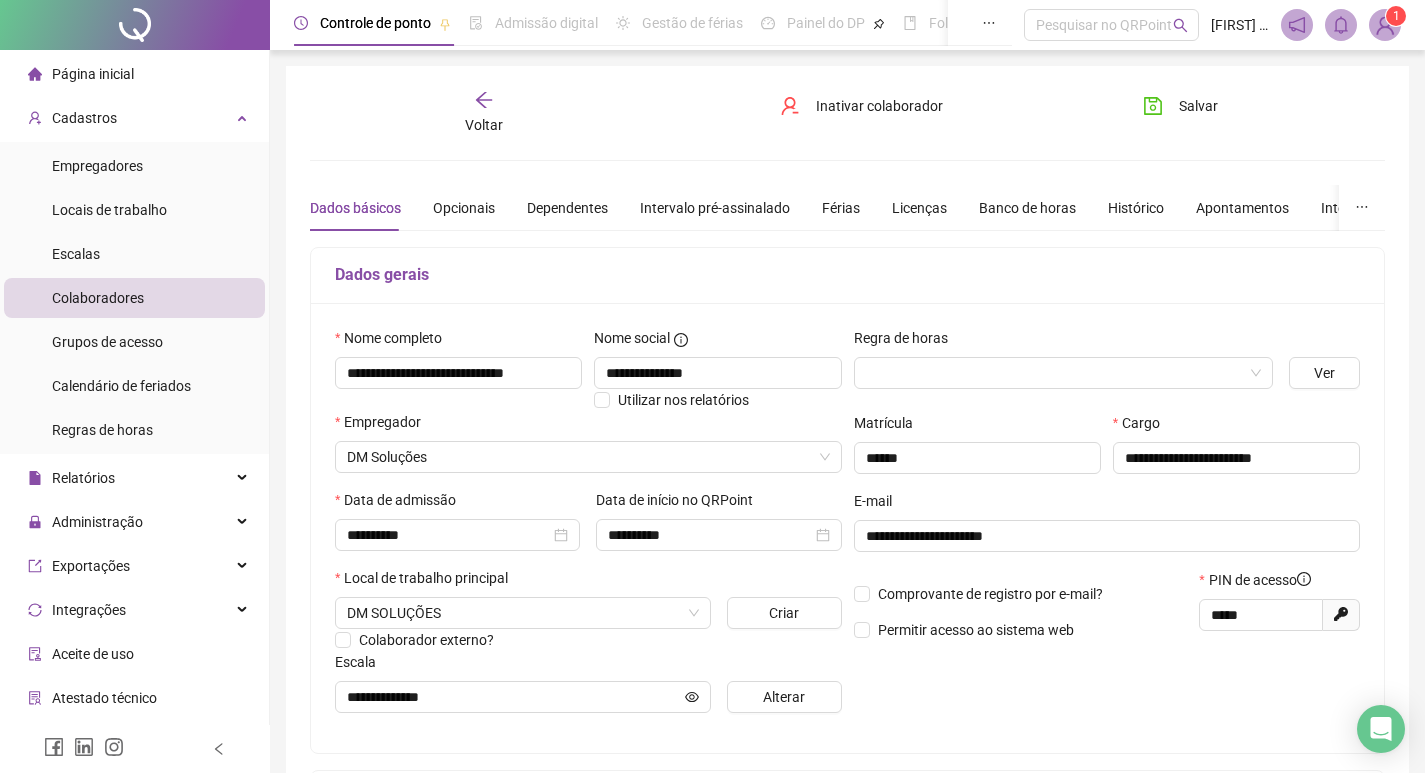 click 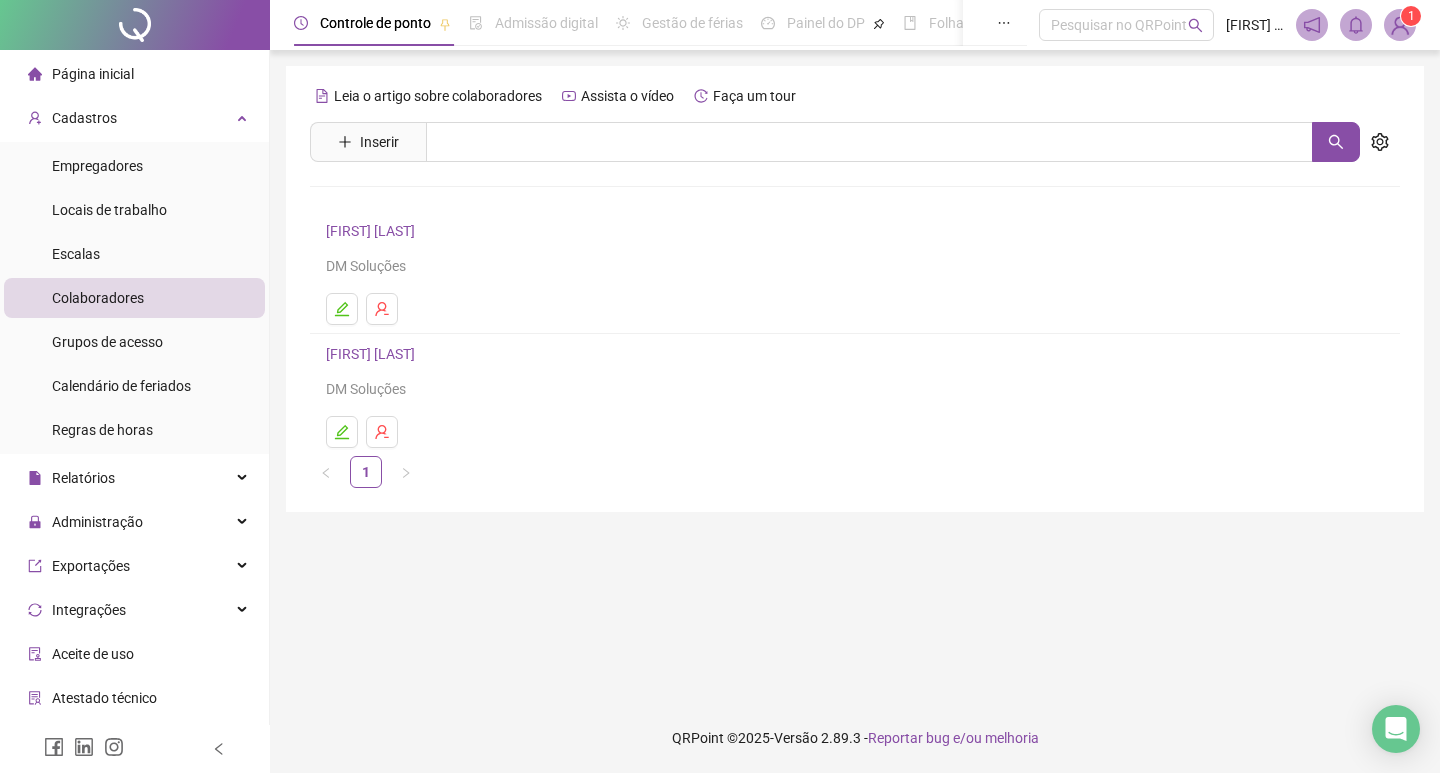 click on "[FIRST] [LAST]" at bounding box center [373, 354] 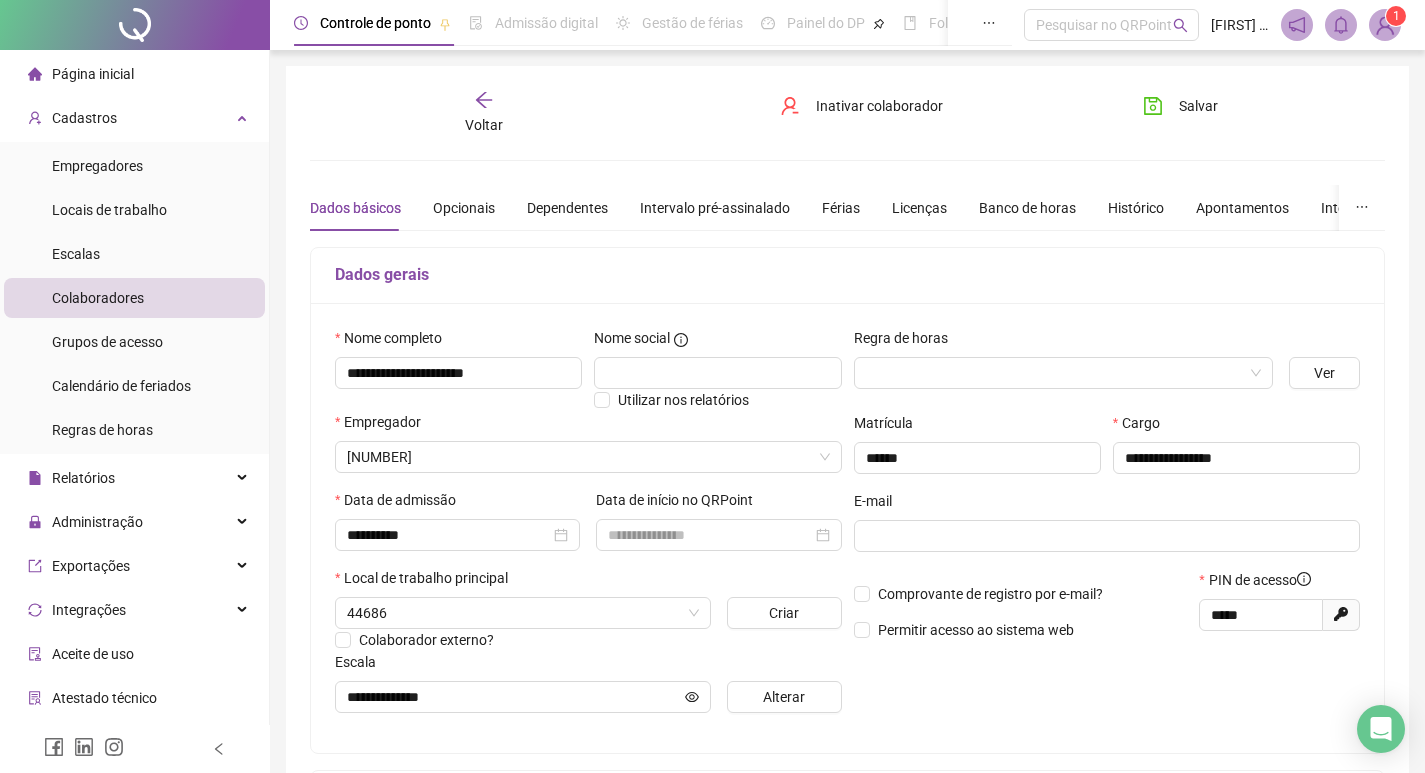 type on "**********" 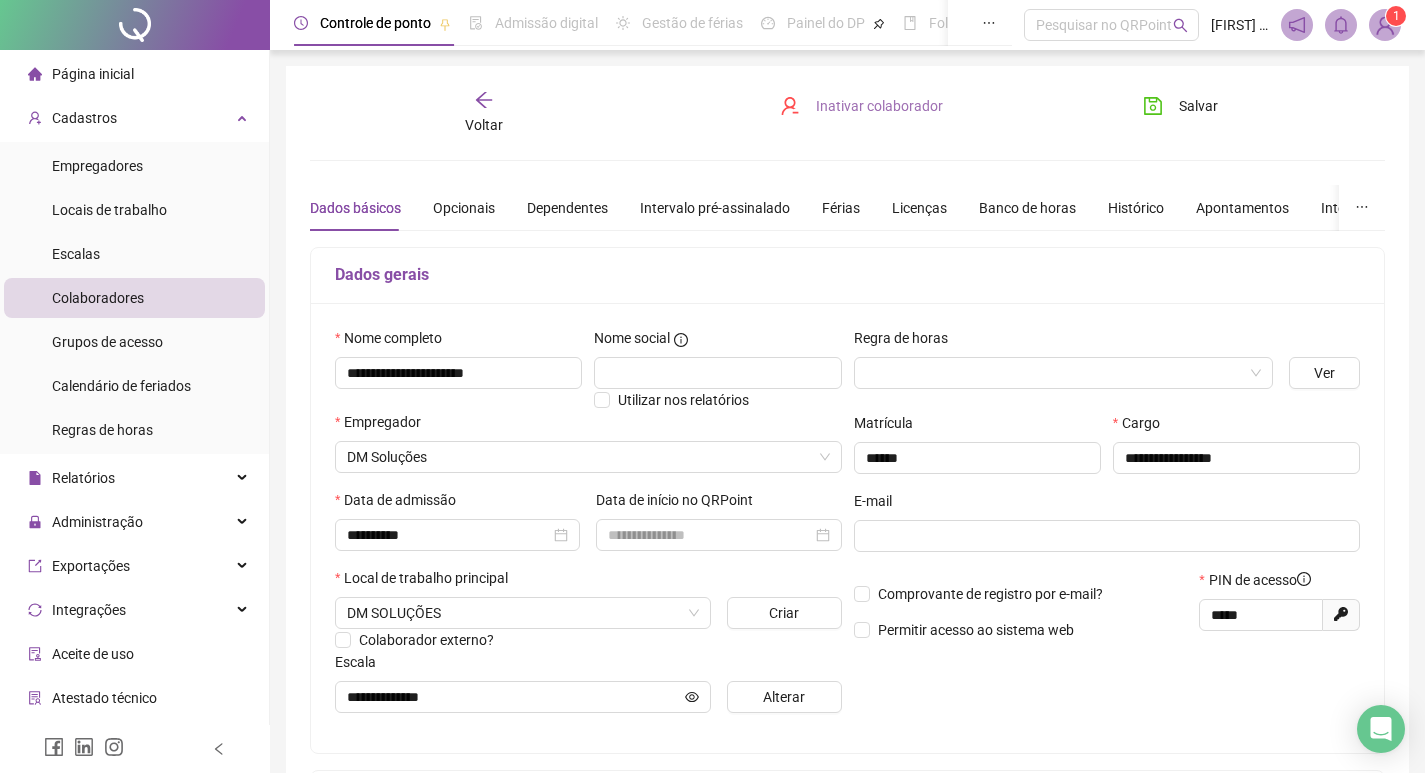click on "Inativar colaborador" at bounding box center (879, 106) 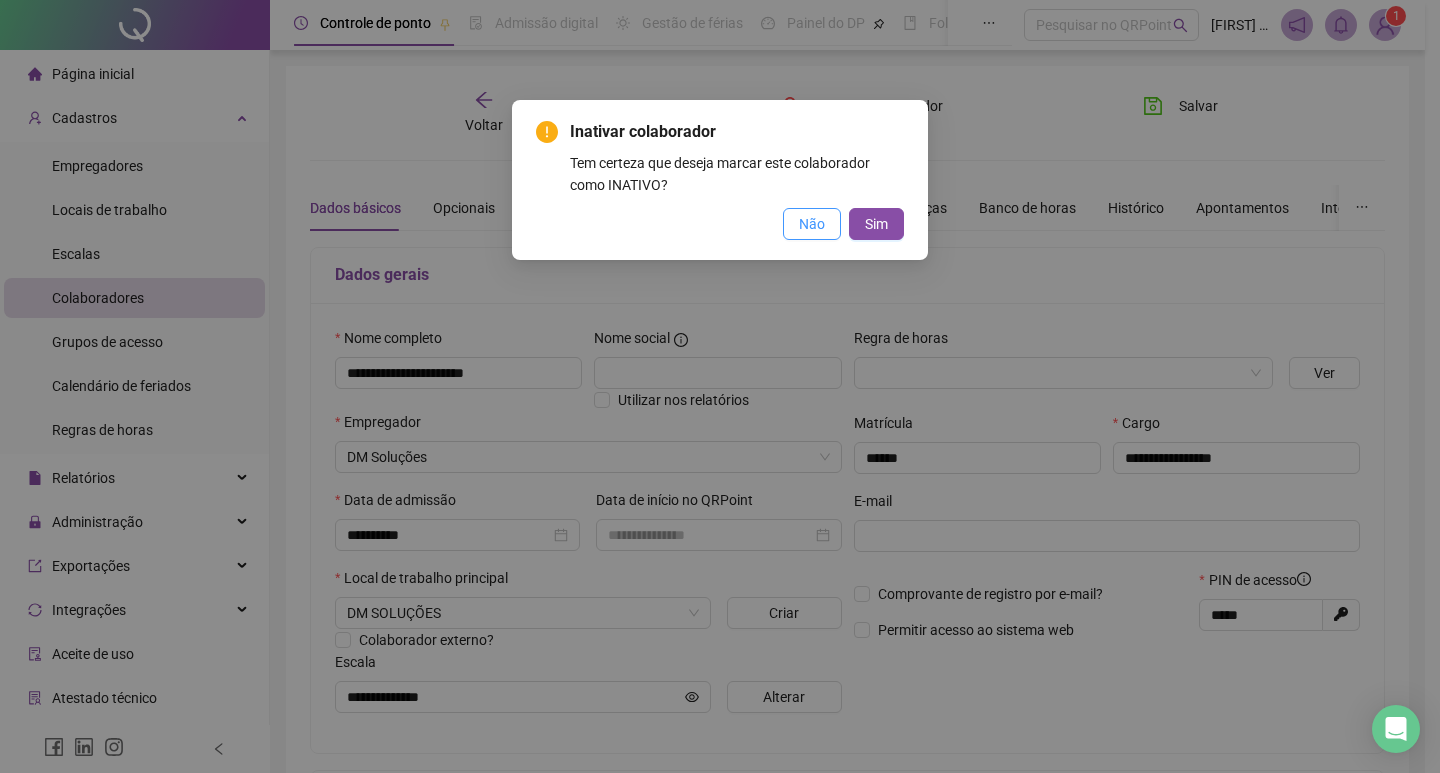 click on "Não" at bounding box center [812, 224] 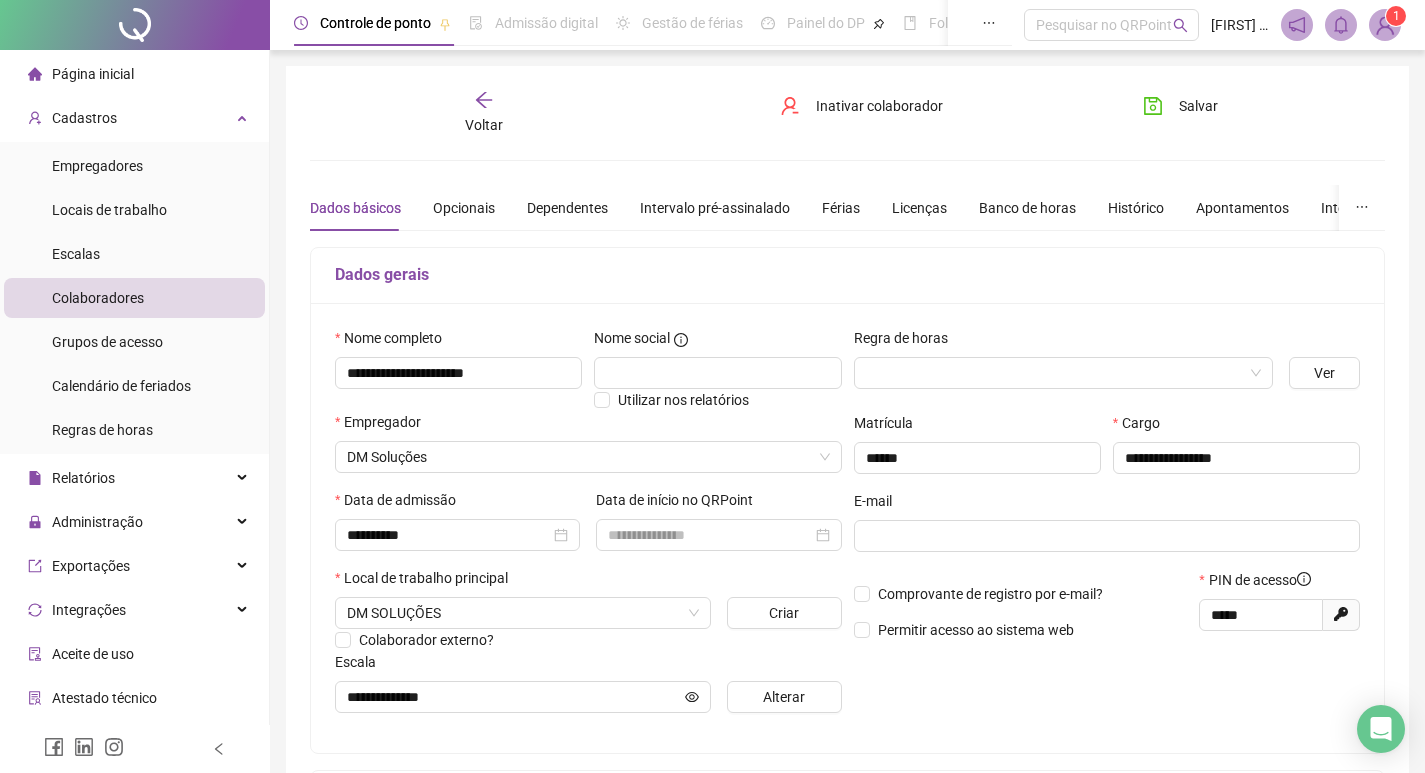 click 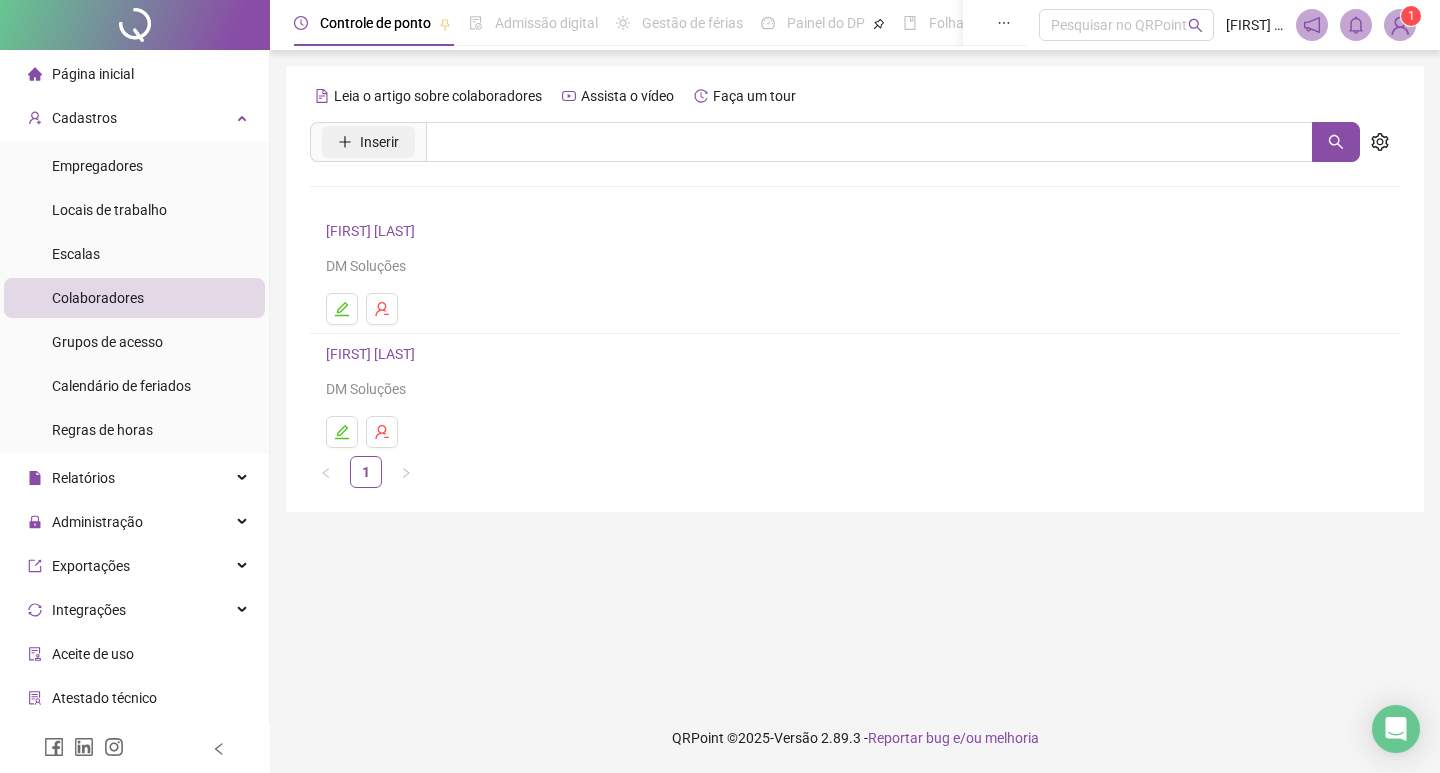 click on "Inserir" at bounding box center (379, 142) 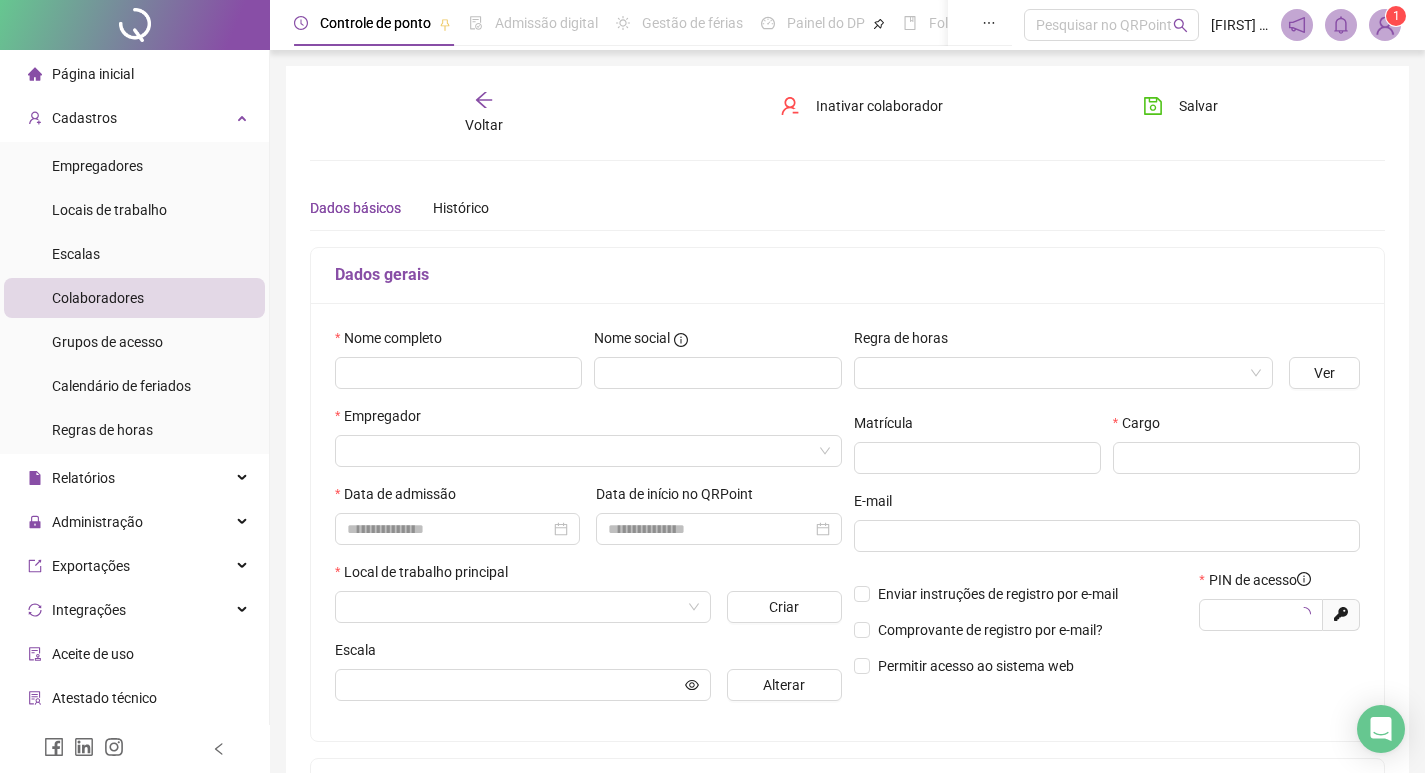 type on "*****" 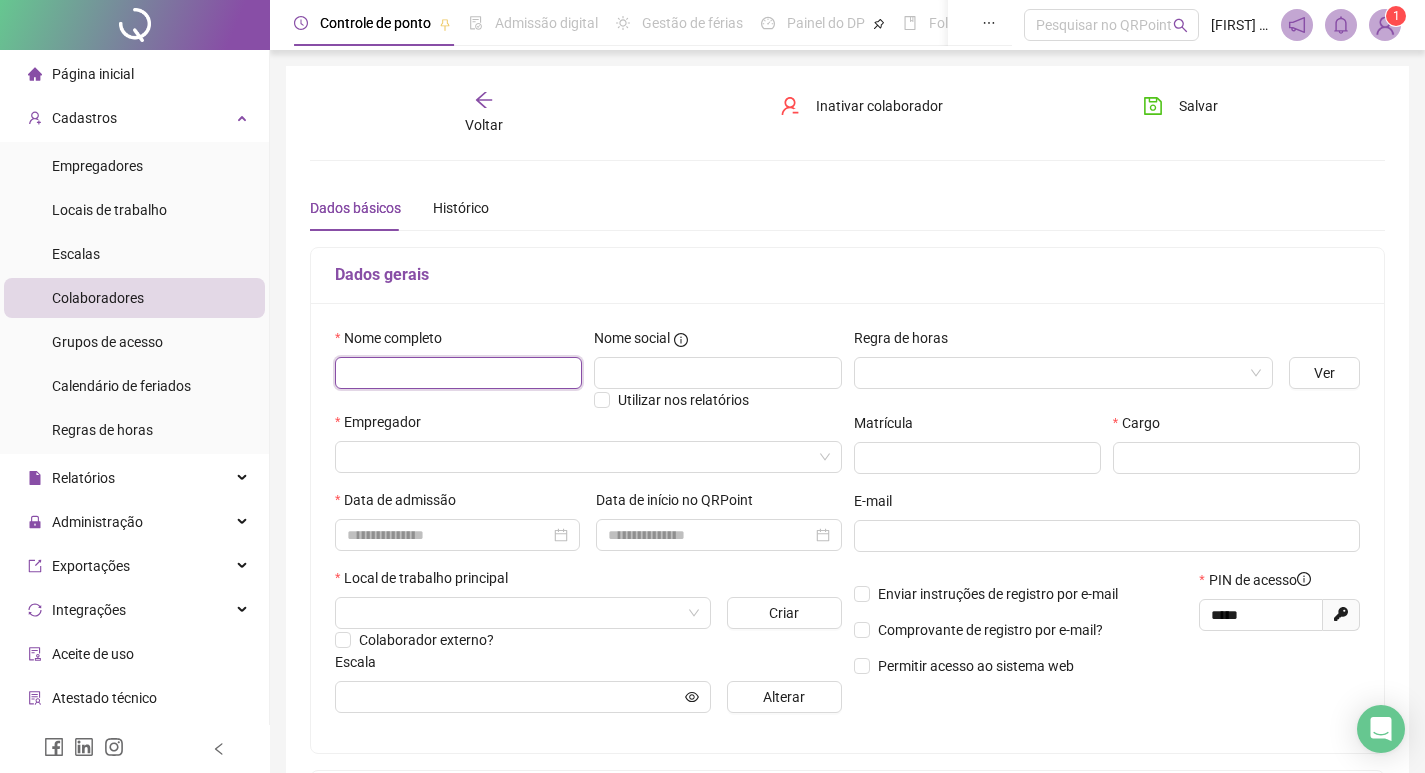 click at bounding box center (458, 373) 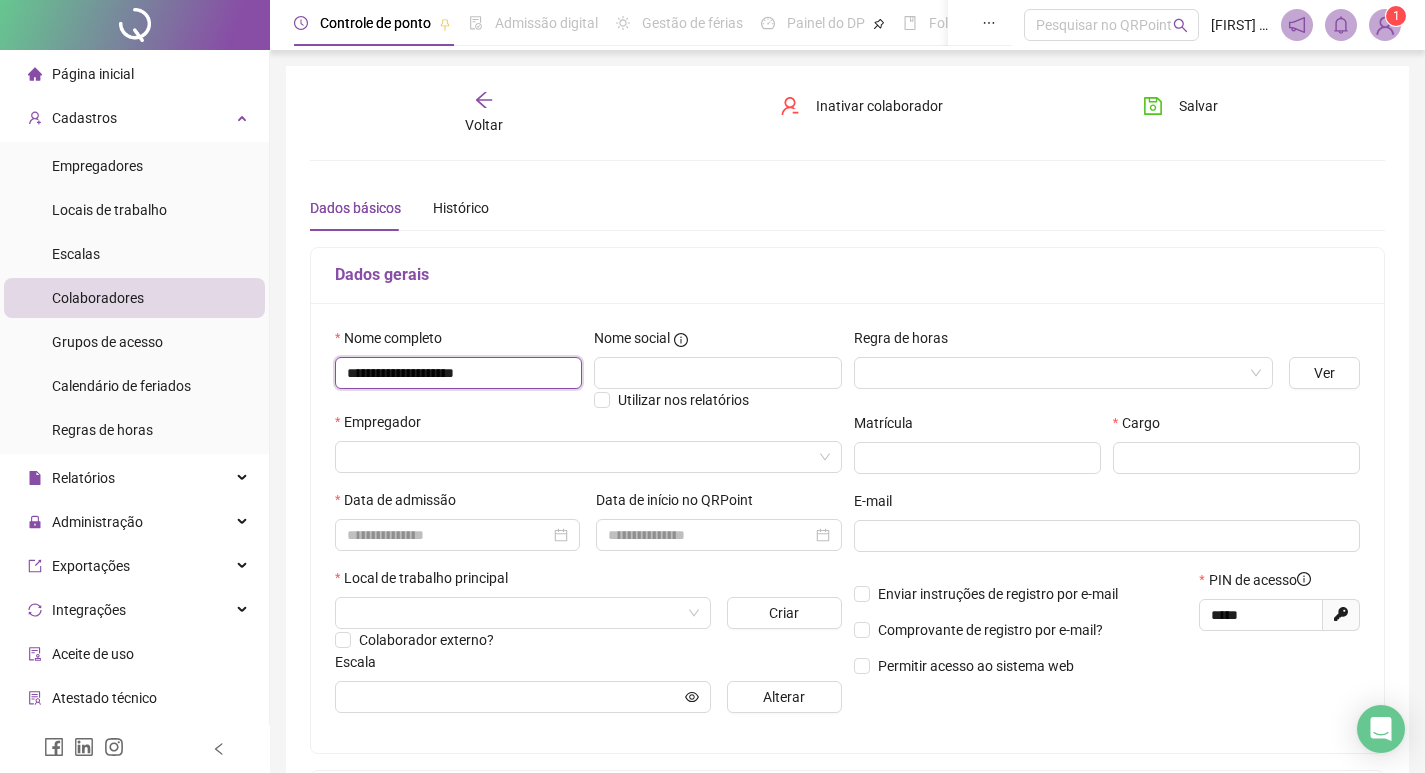 type on "**********" 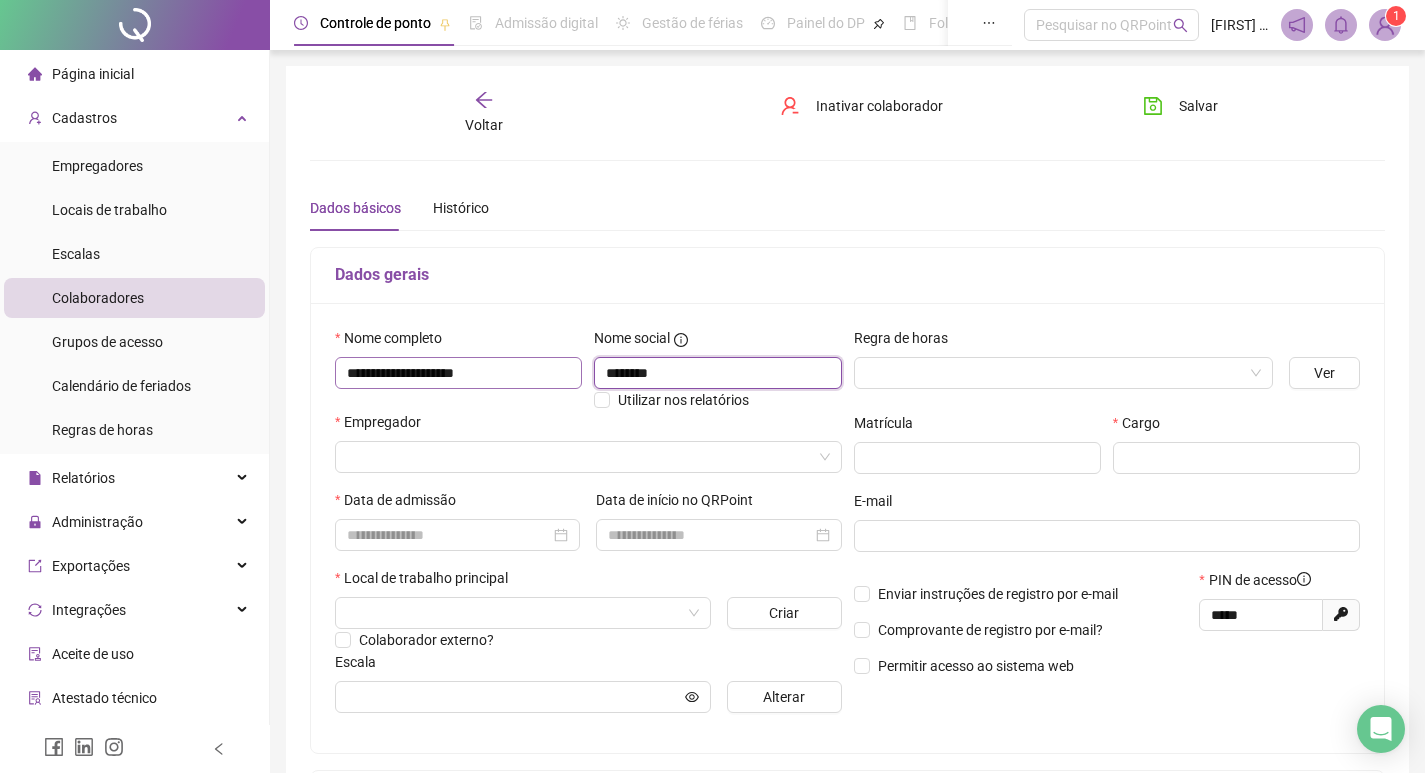 type on "********" 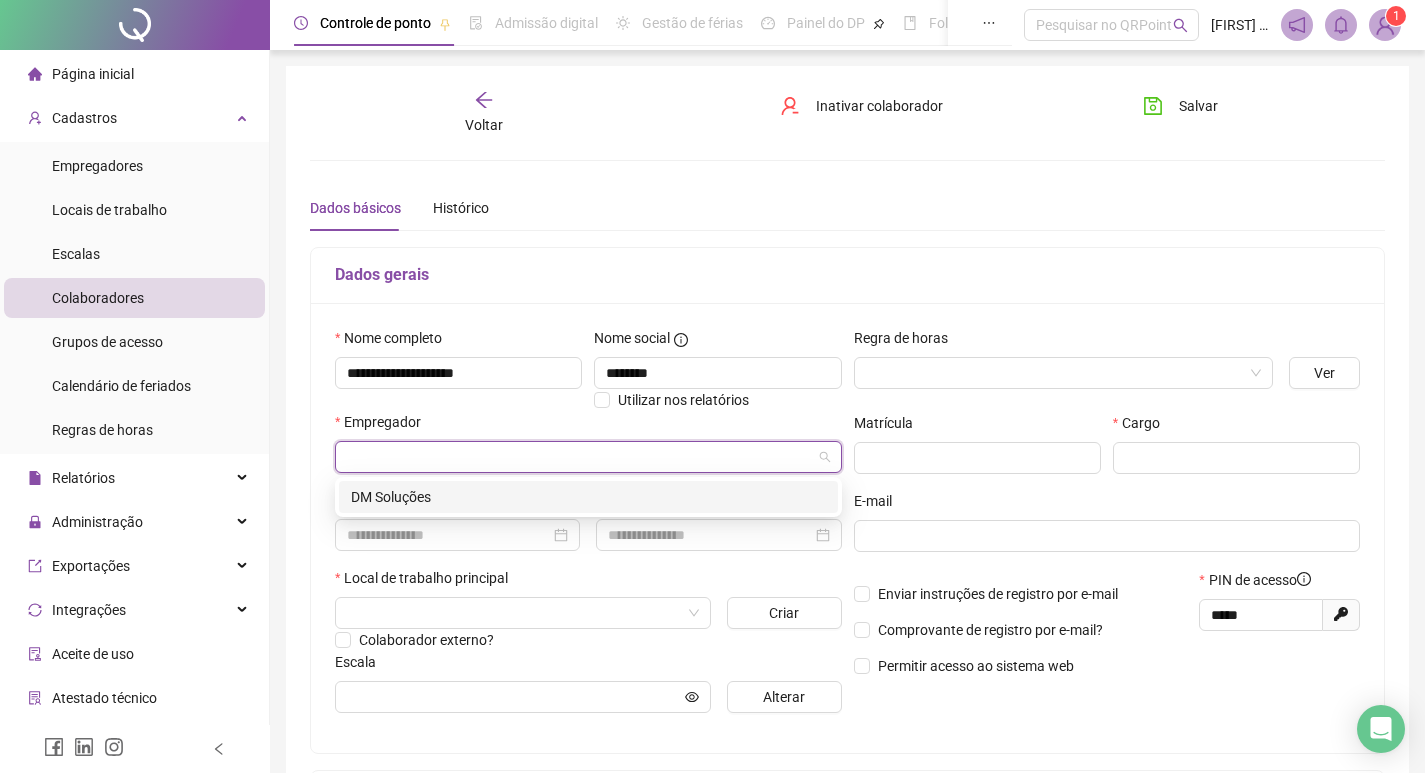 click at bounding box center (579, 457) 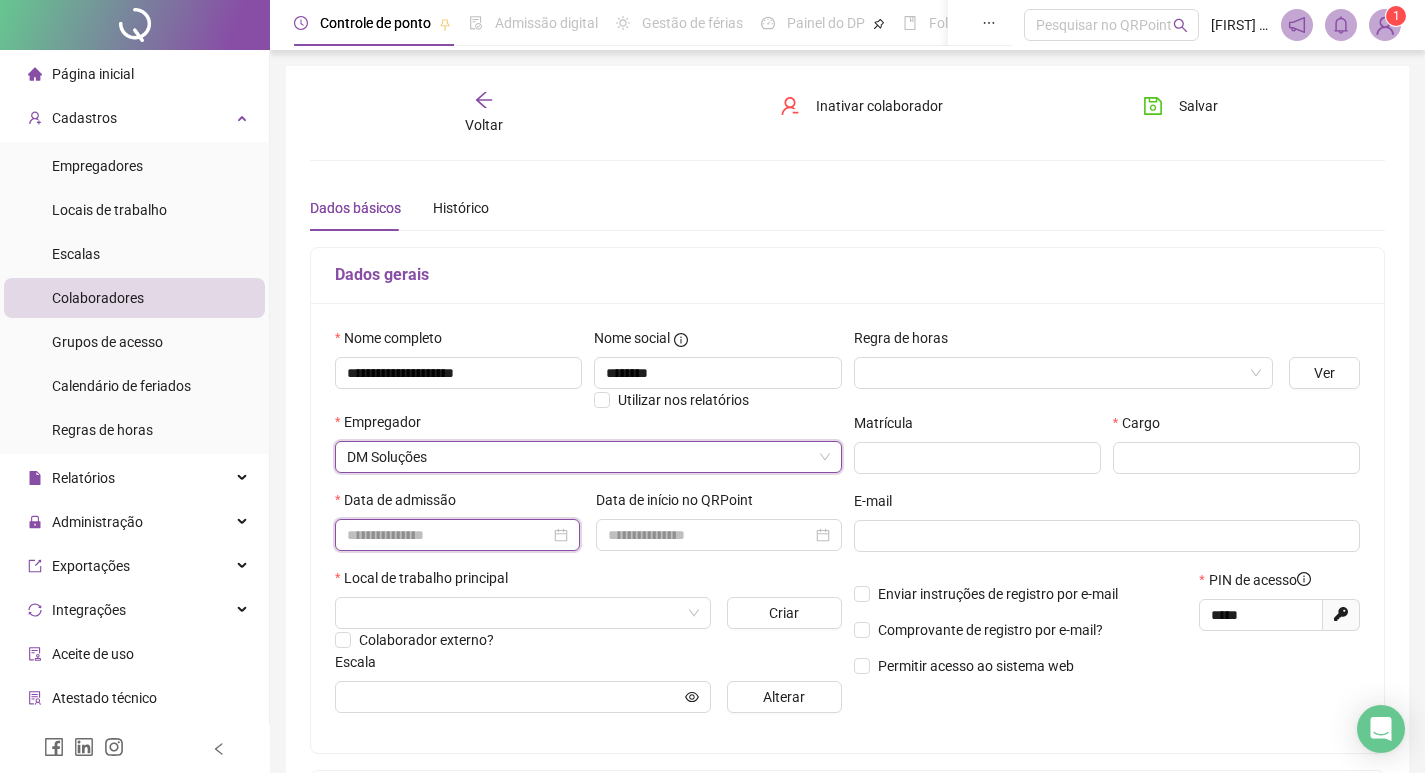 click at bounding box center (448, 535) 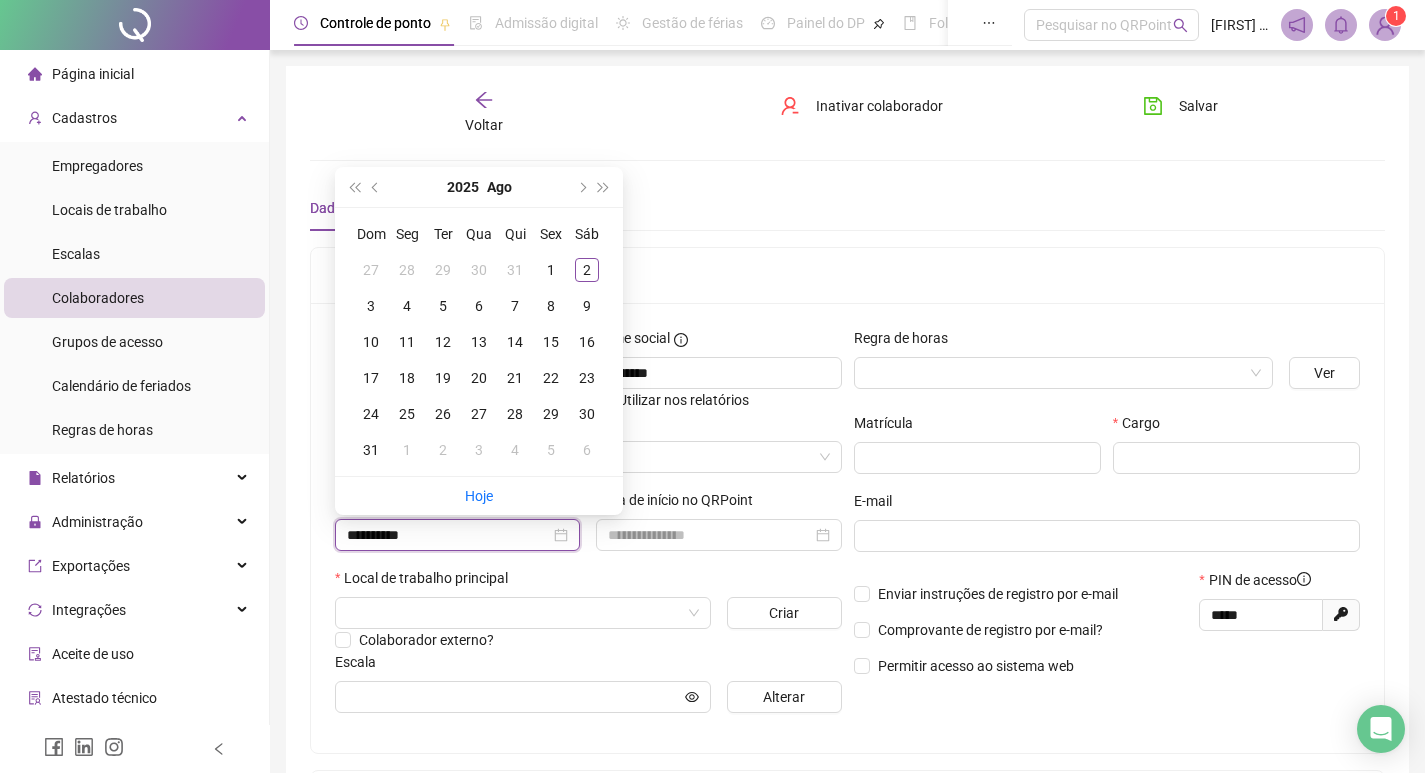 type on "**********" 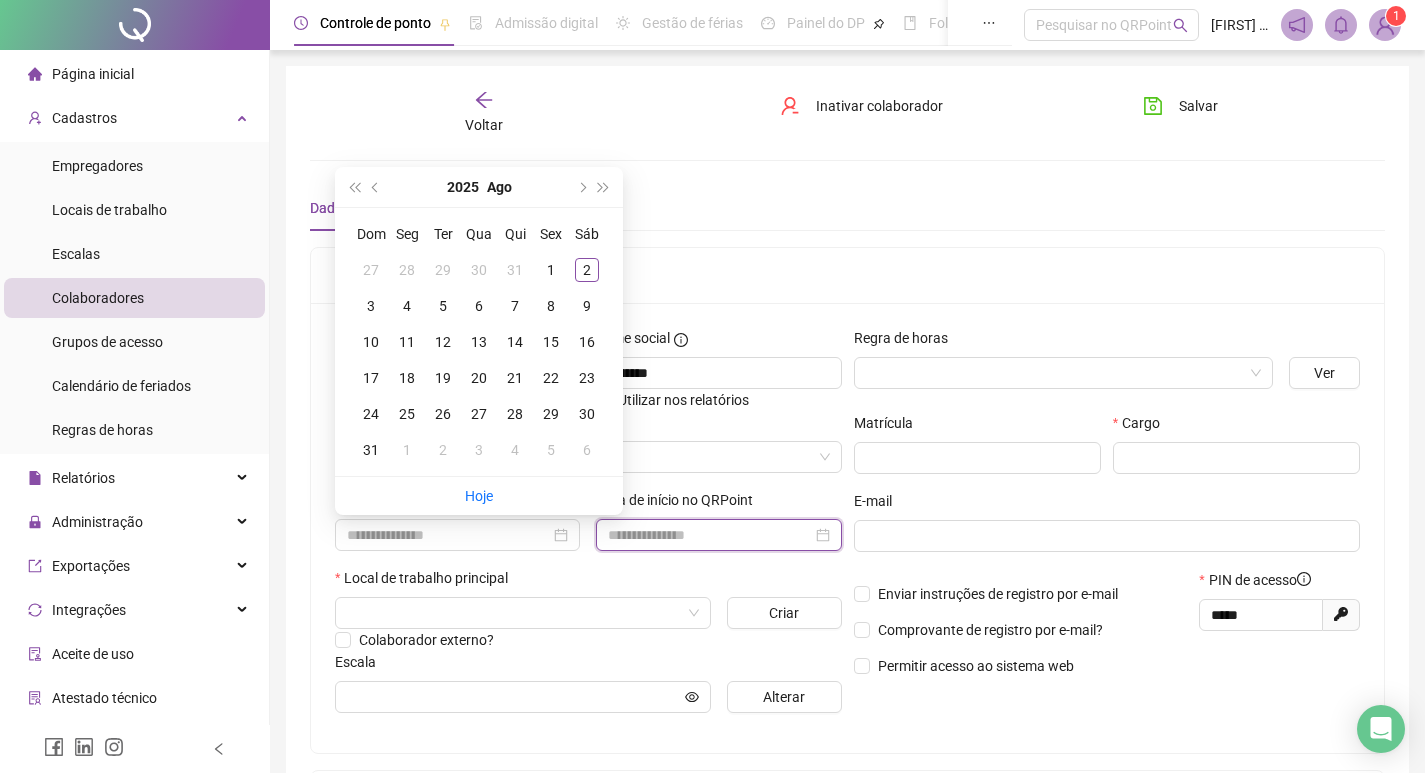 click at bounding box center (709, 535) 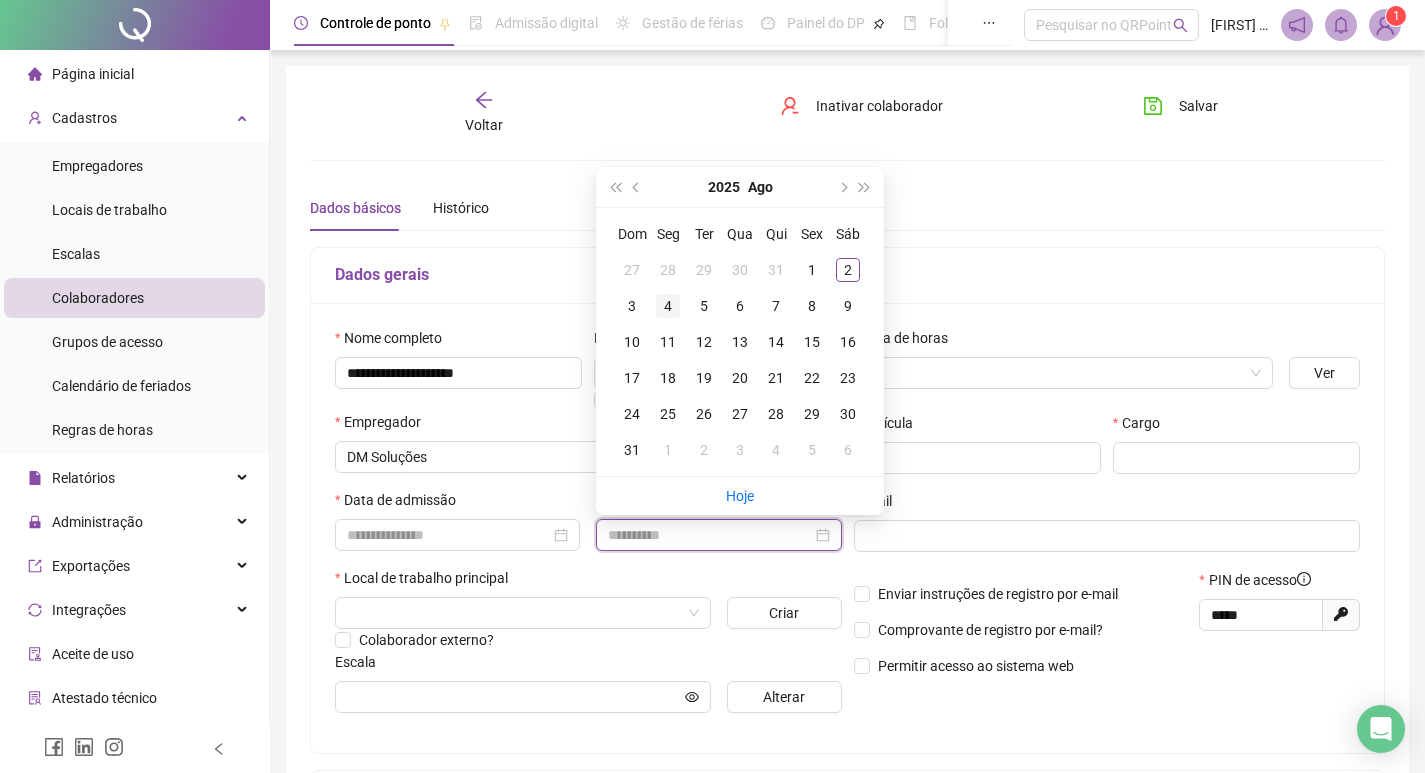type on "**********" 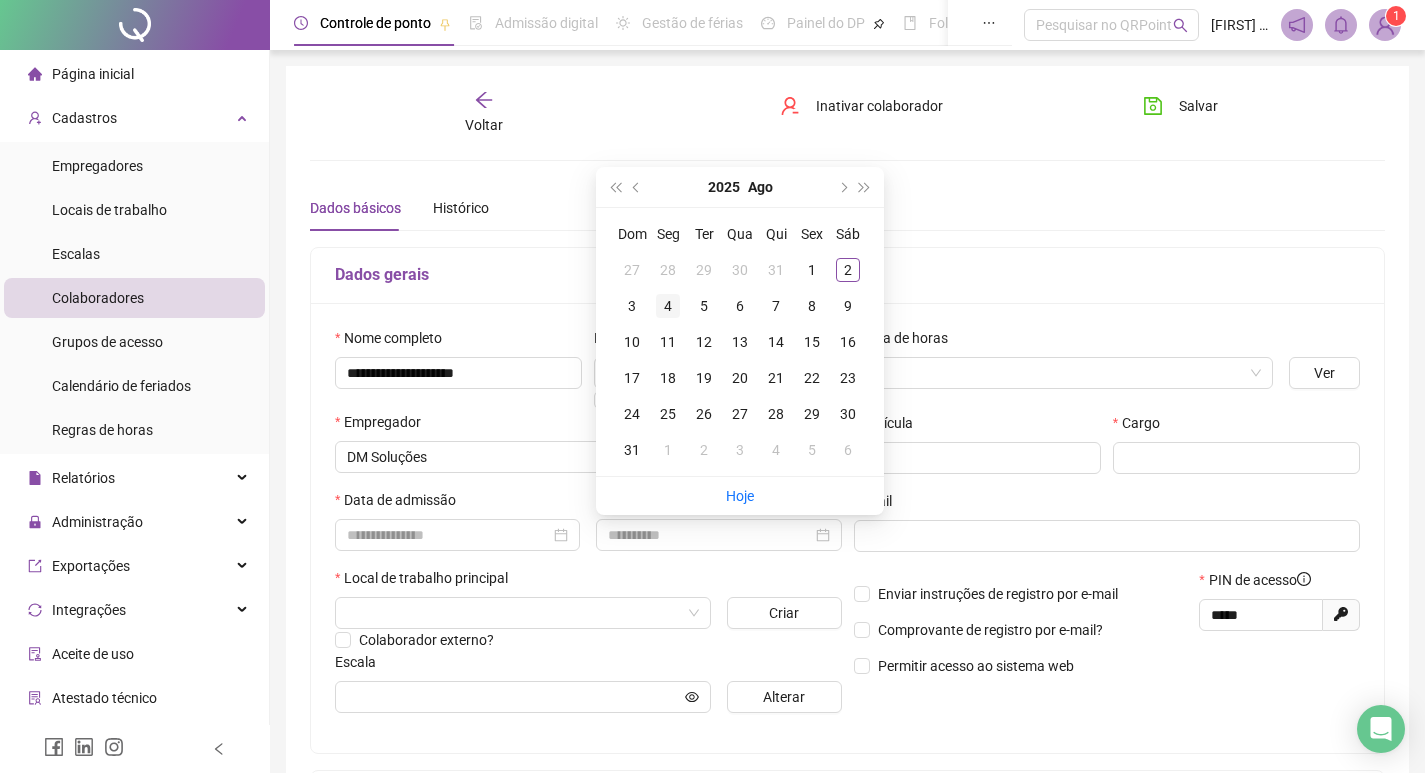 click on "4" at bounding box center (668, 306) 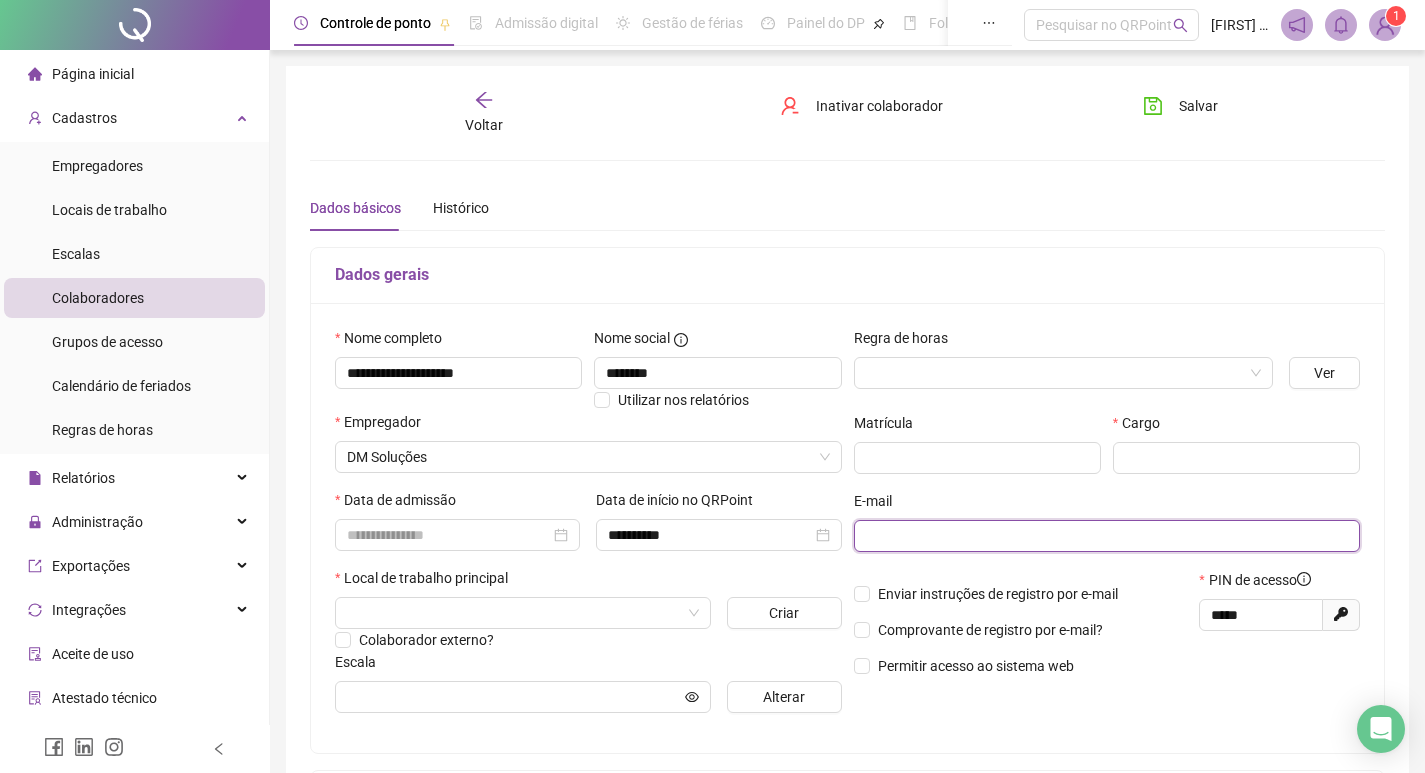 click at bounding box center (1105, 536) 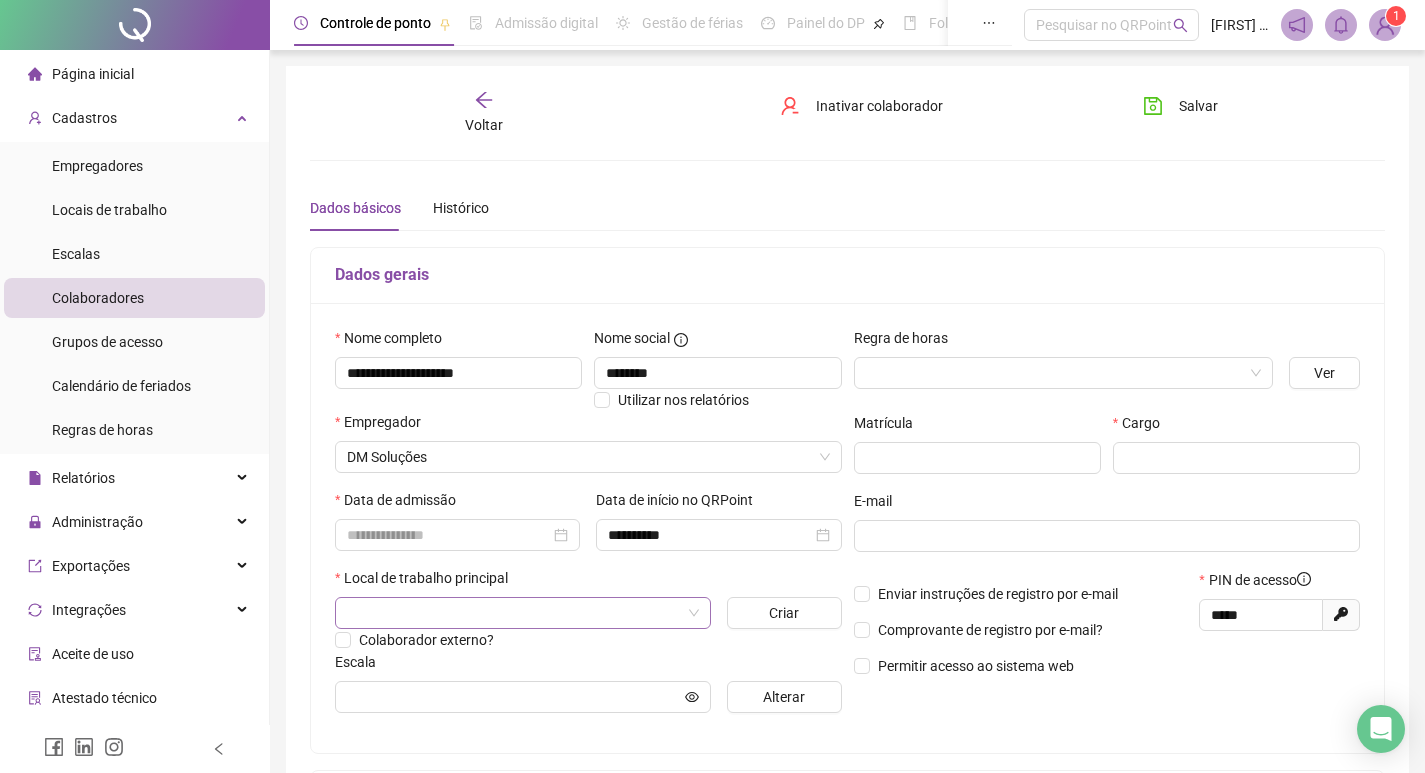 click at bounding box center [514, 613] 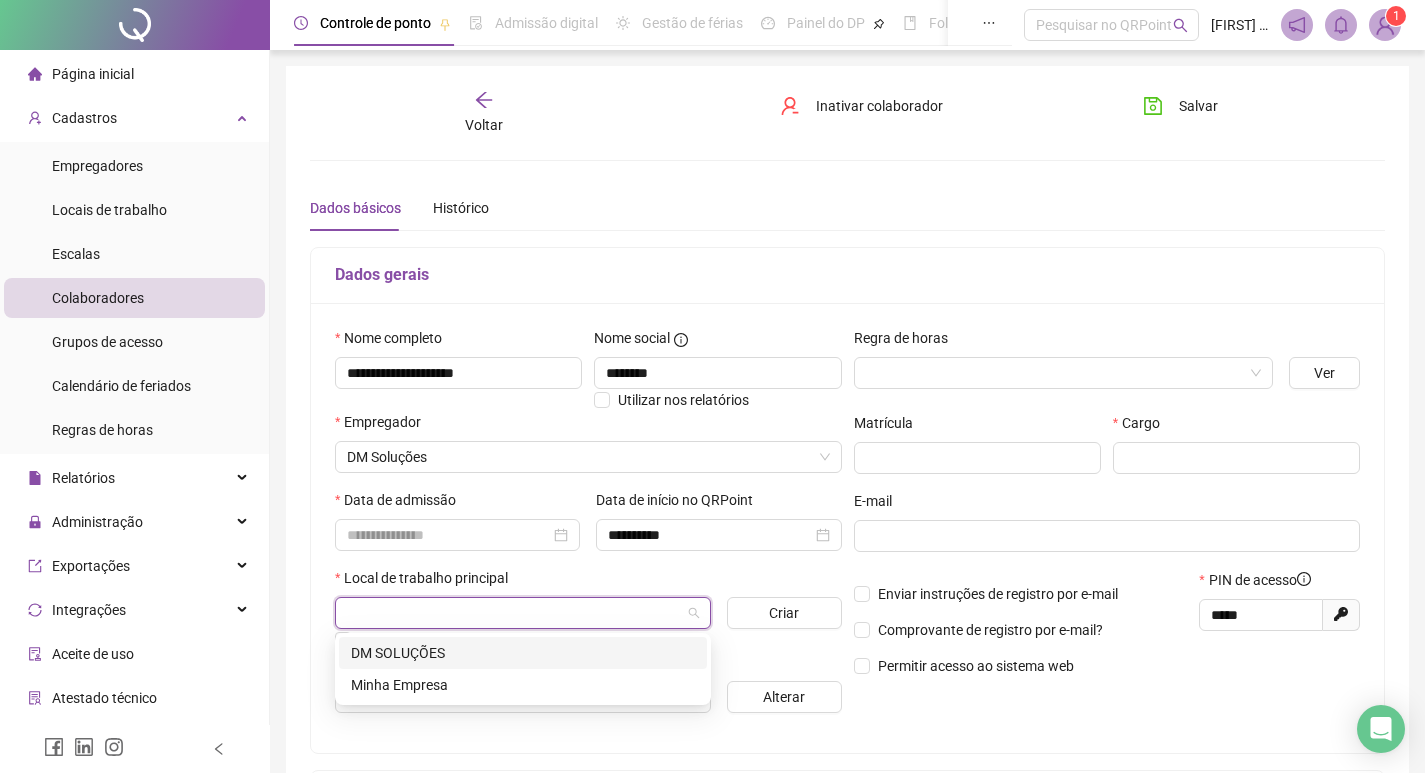 click on "DM SOLUÇÕES" at bounding box center (523, 653) 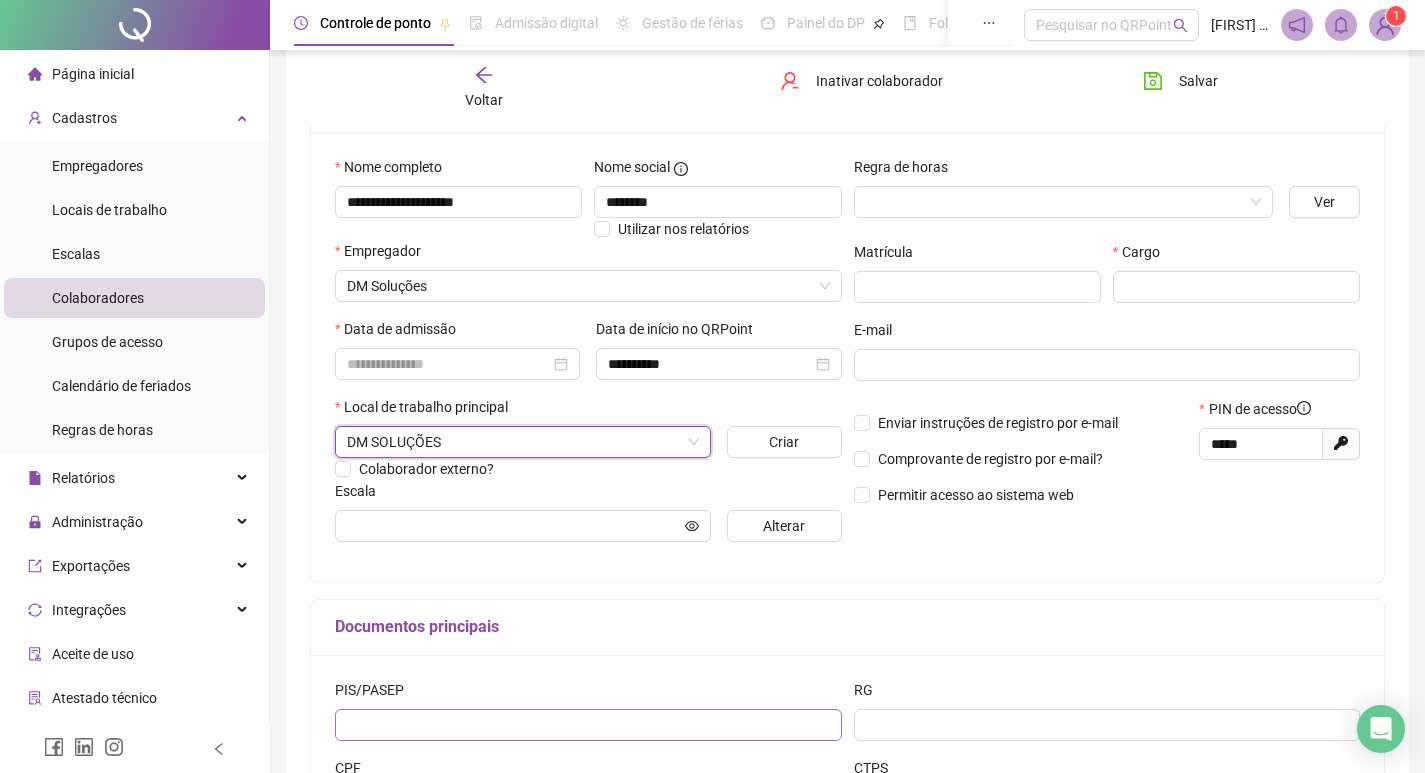 scroll, scrollTop: 200, scrollLeft: 0, axis: vertical 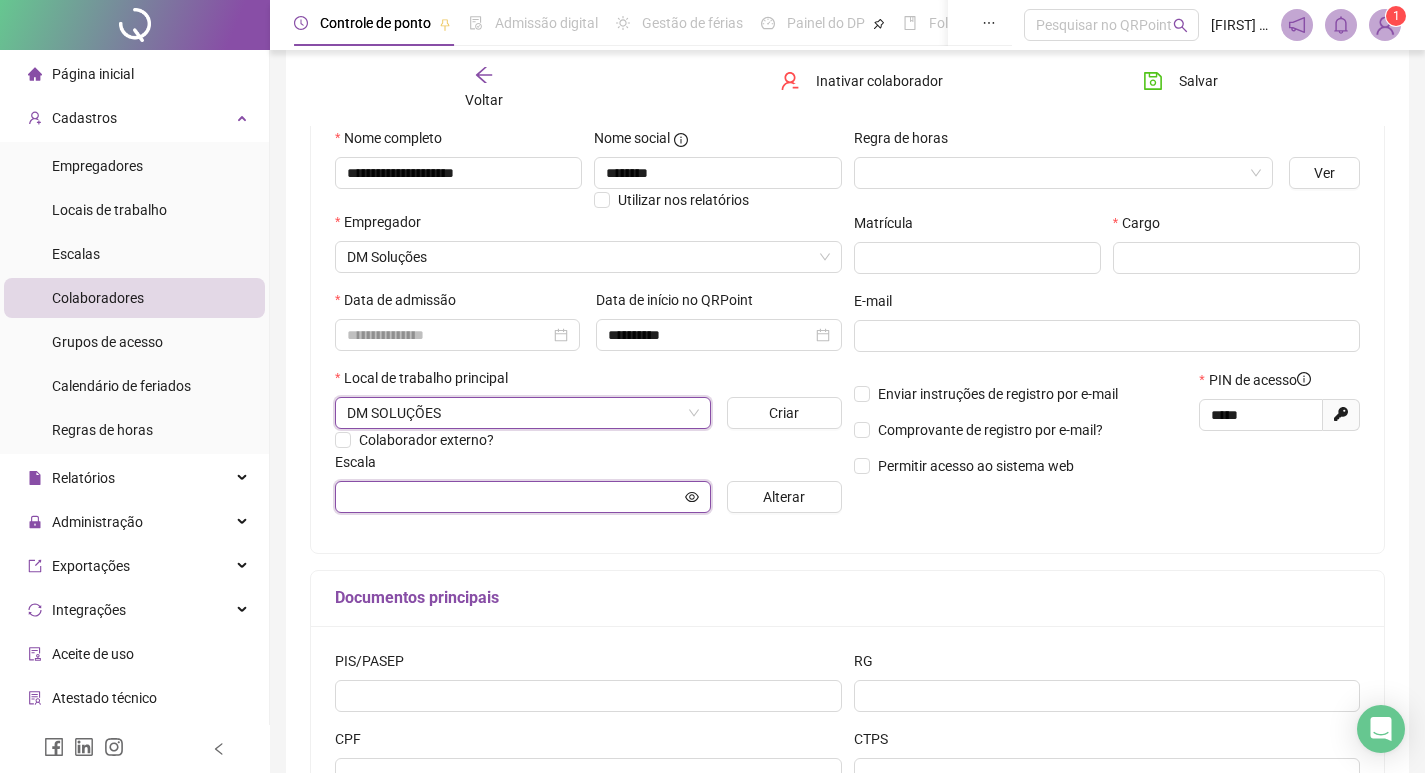 click 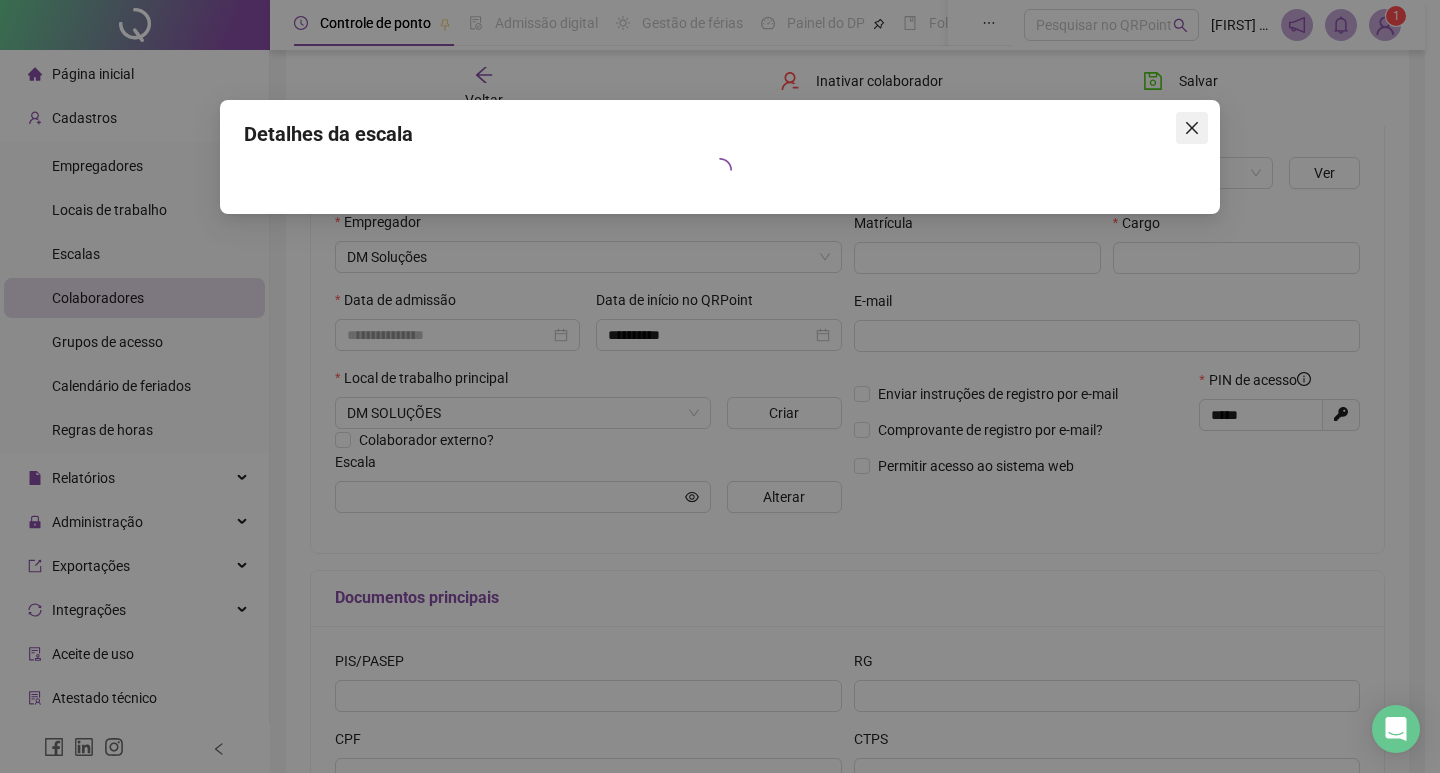 click 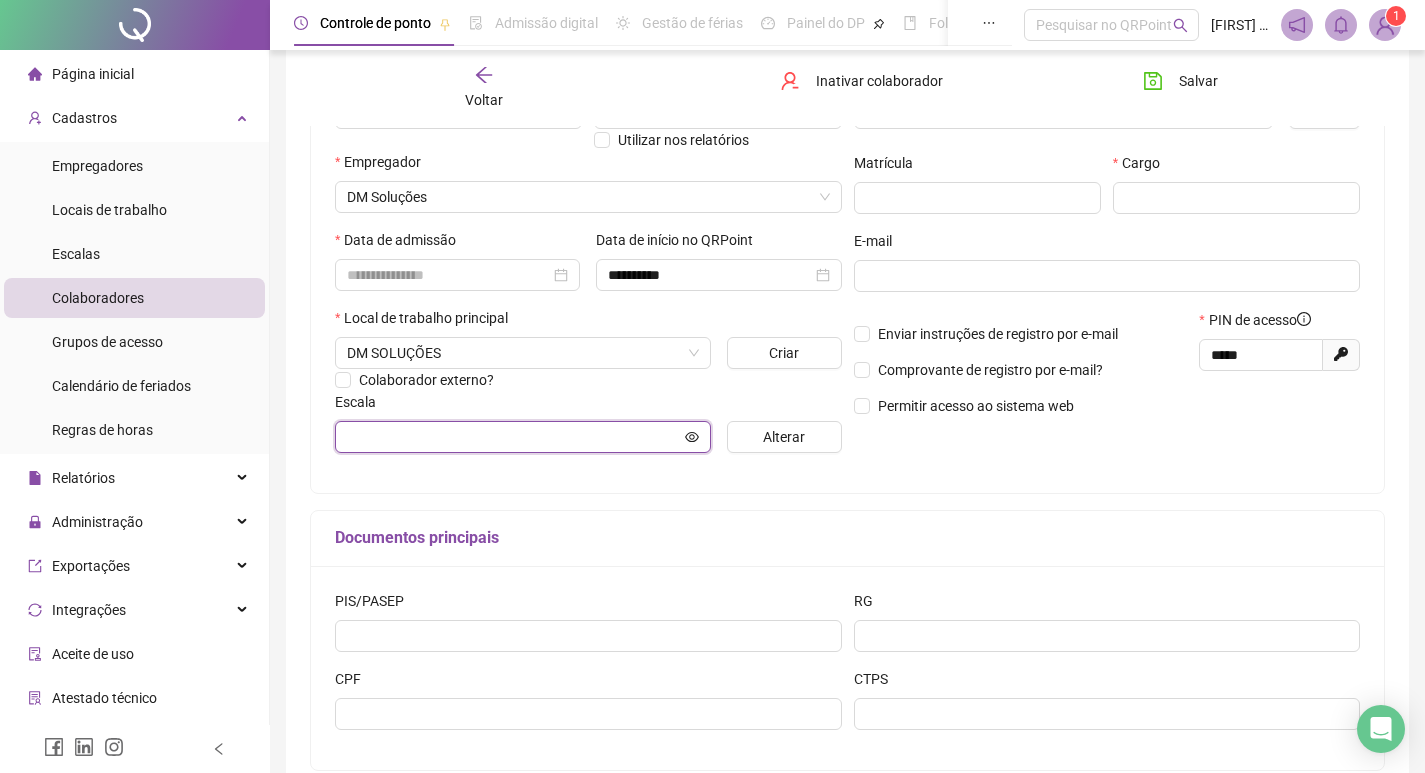 scroll, scrollTop: 368, scrollLeft: 0, axis: vertical 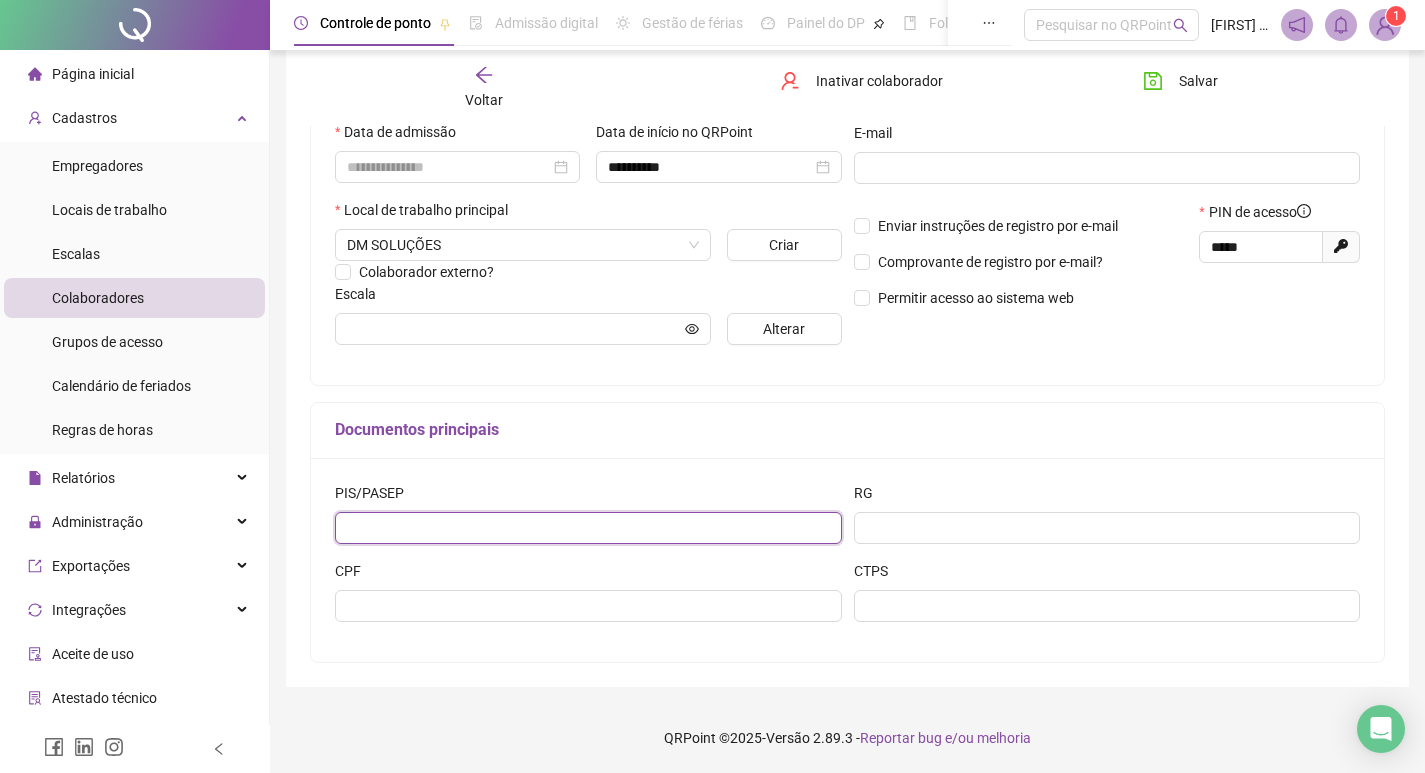 click at bounding box center (588, 528) 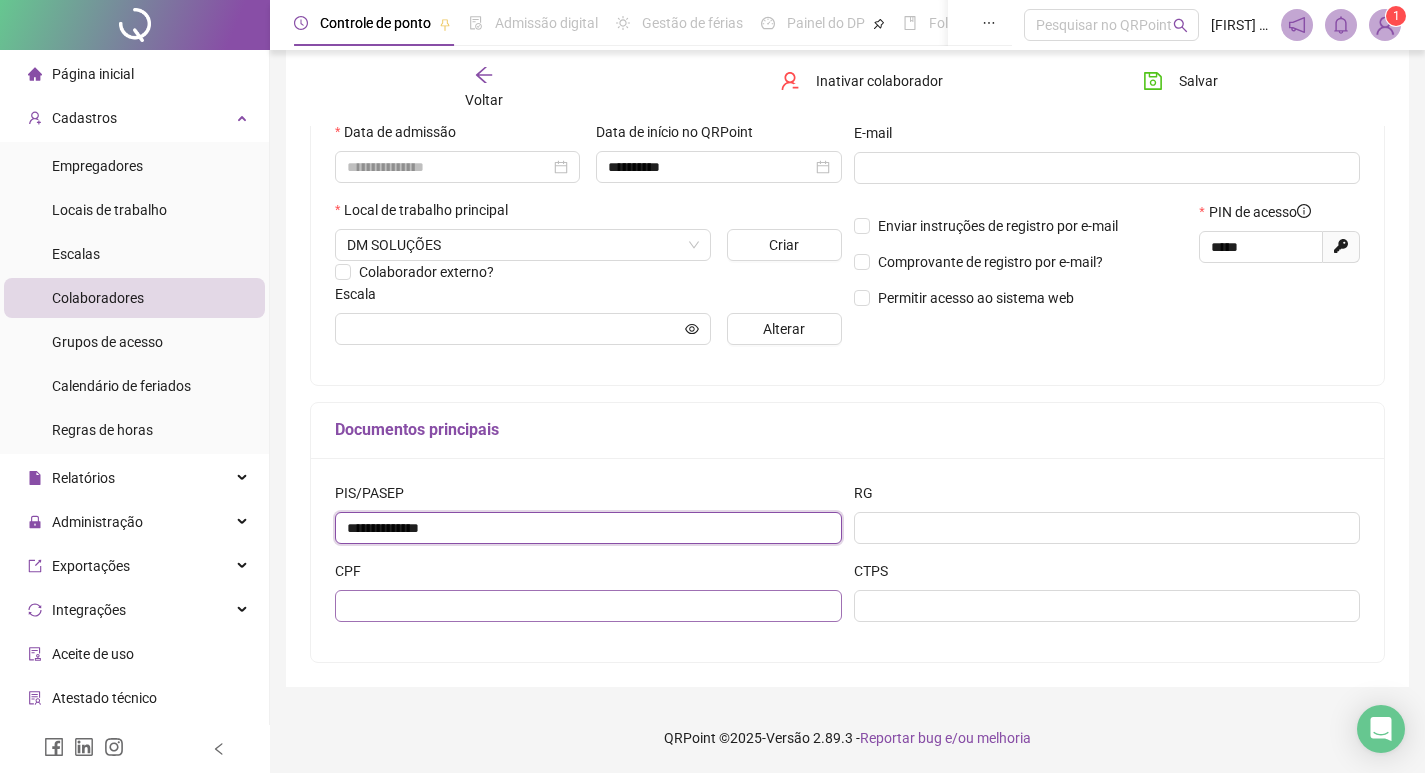 type on "**********" 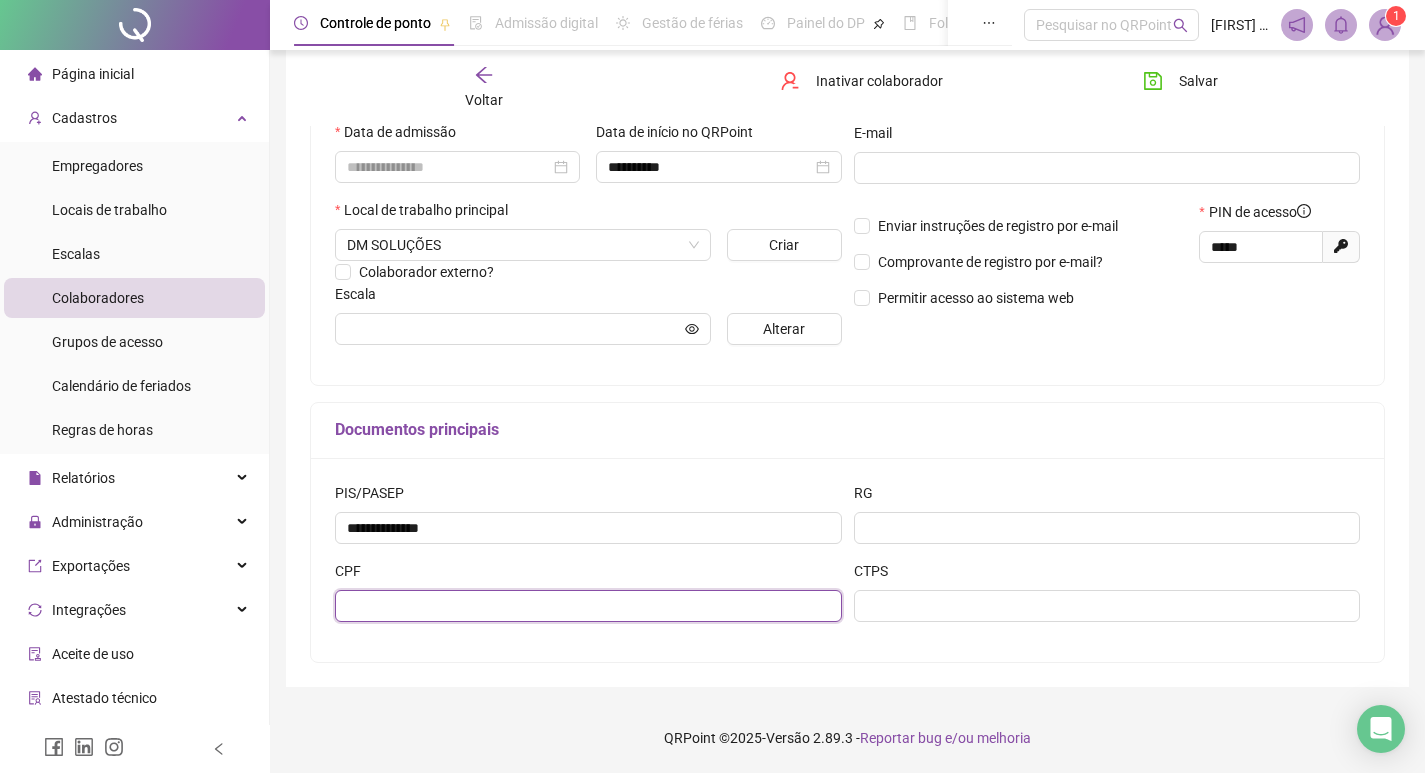 click at bounding box center (588, 606) 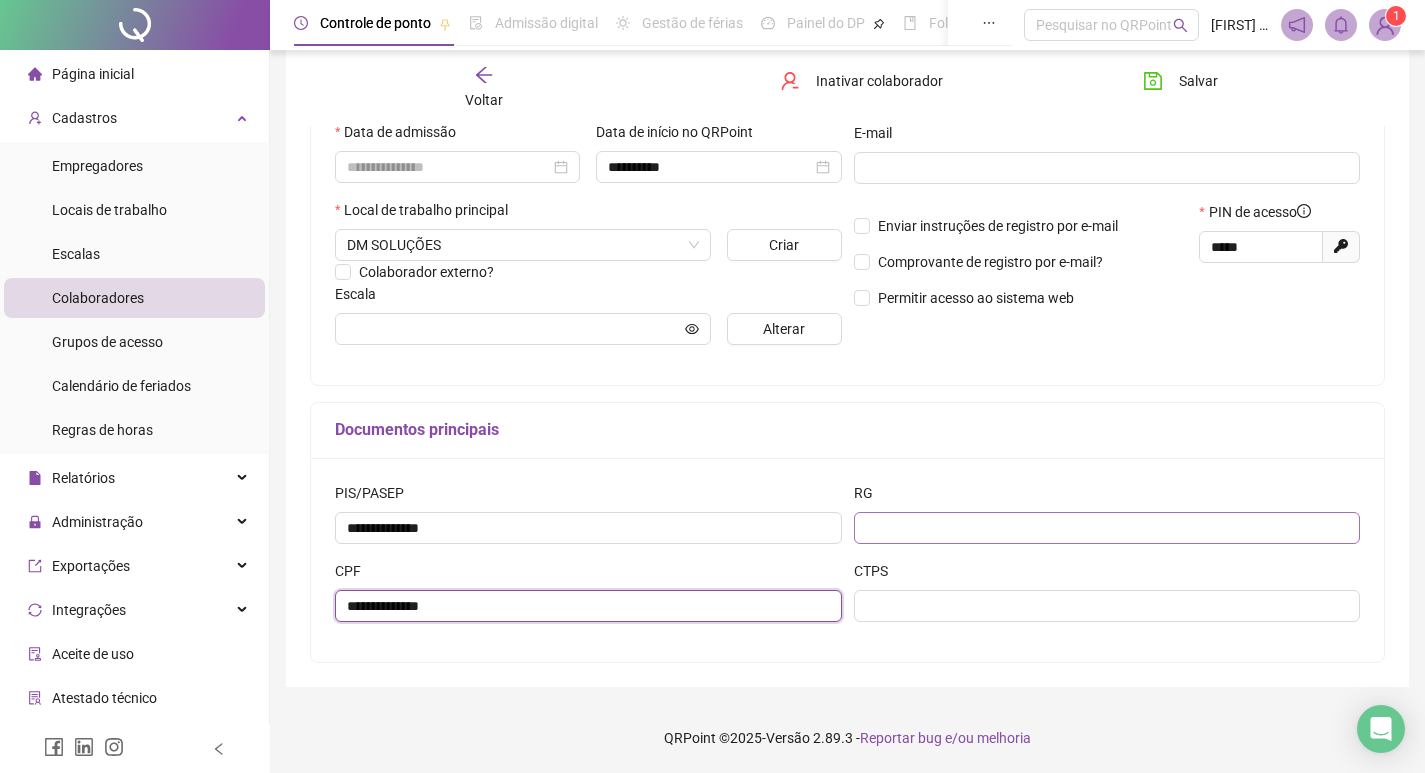 type on "**********" 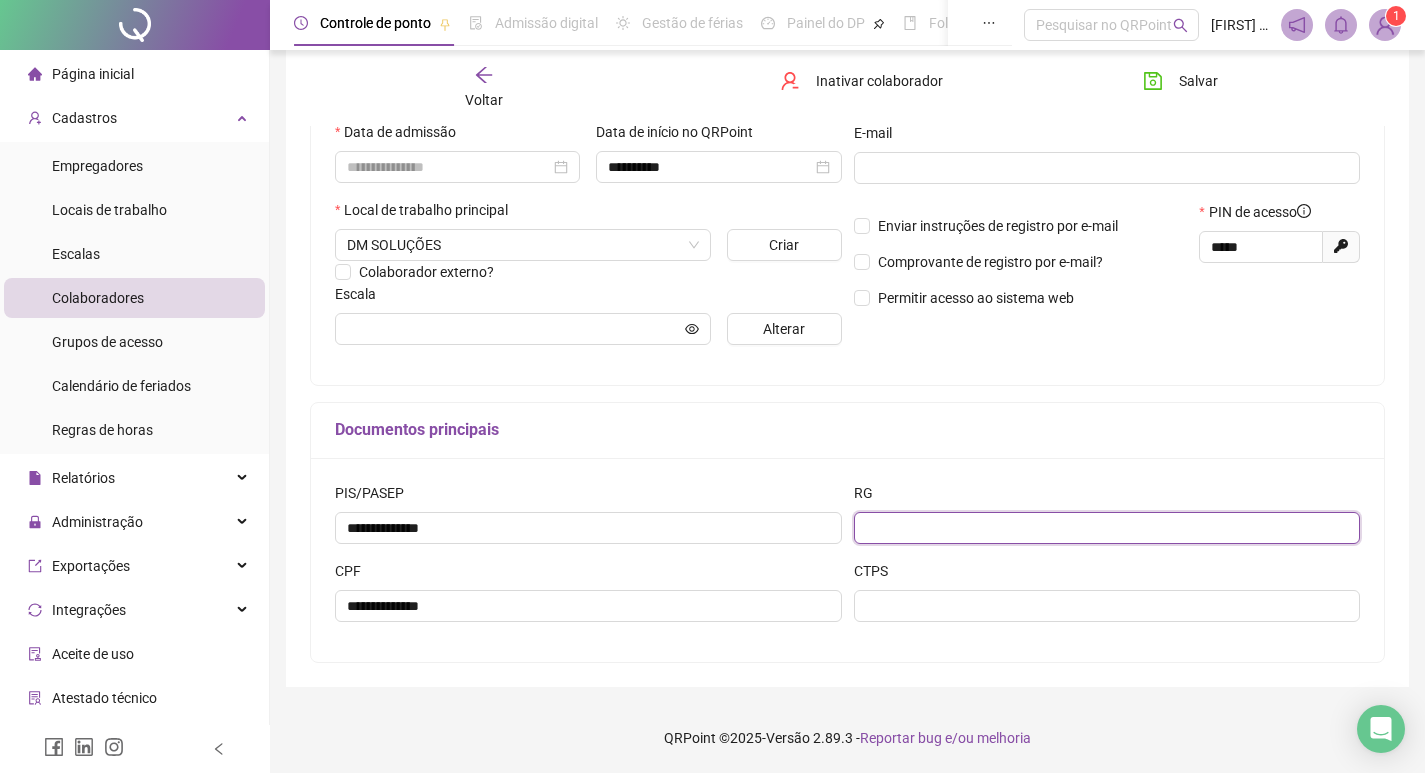 click at bounding box center (1107, 528) 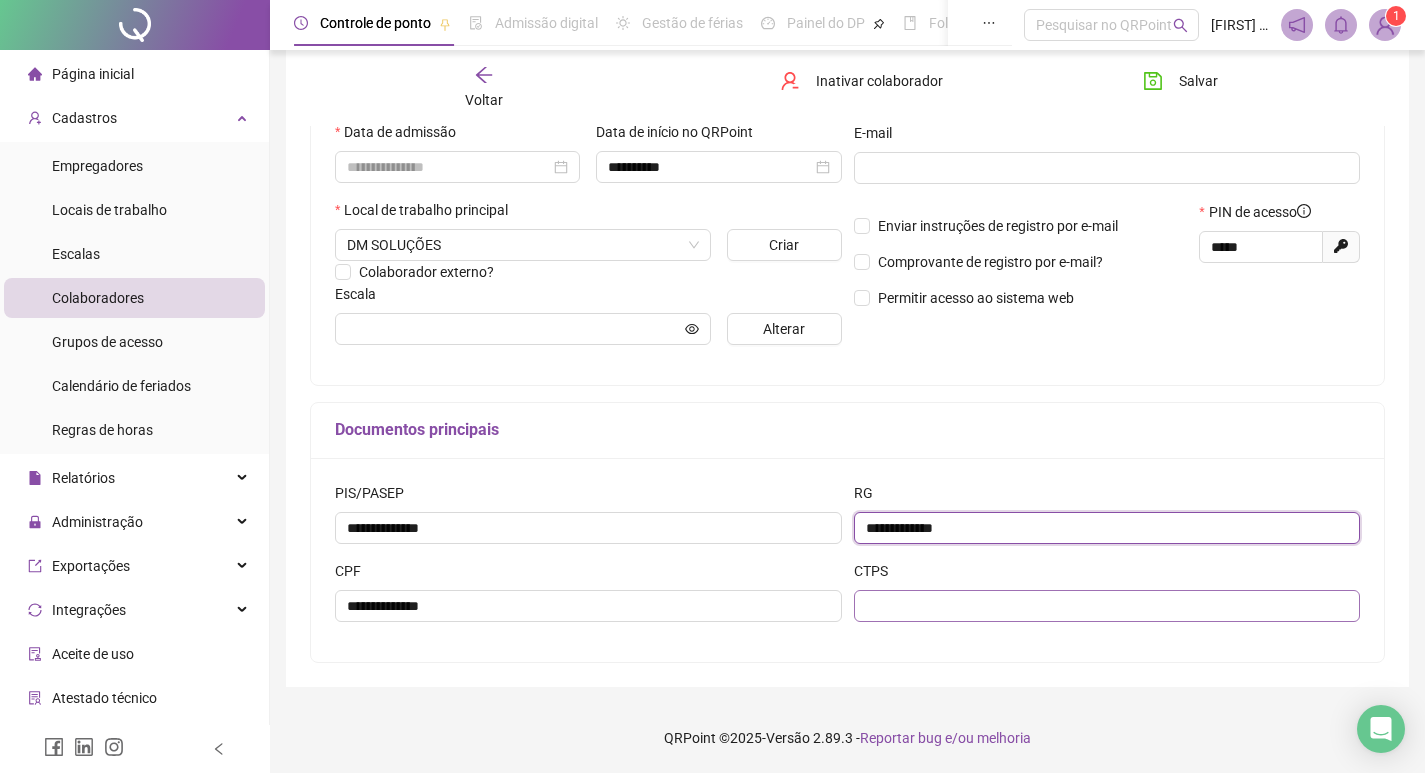 type on "**********" 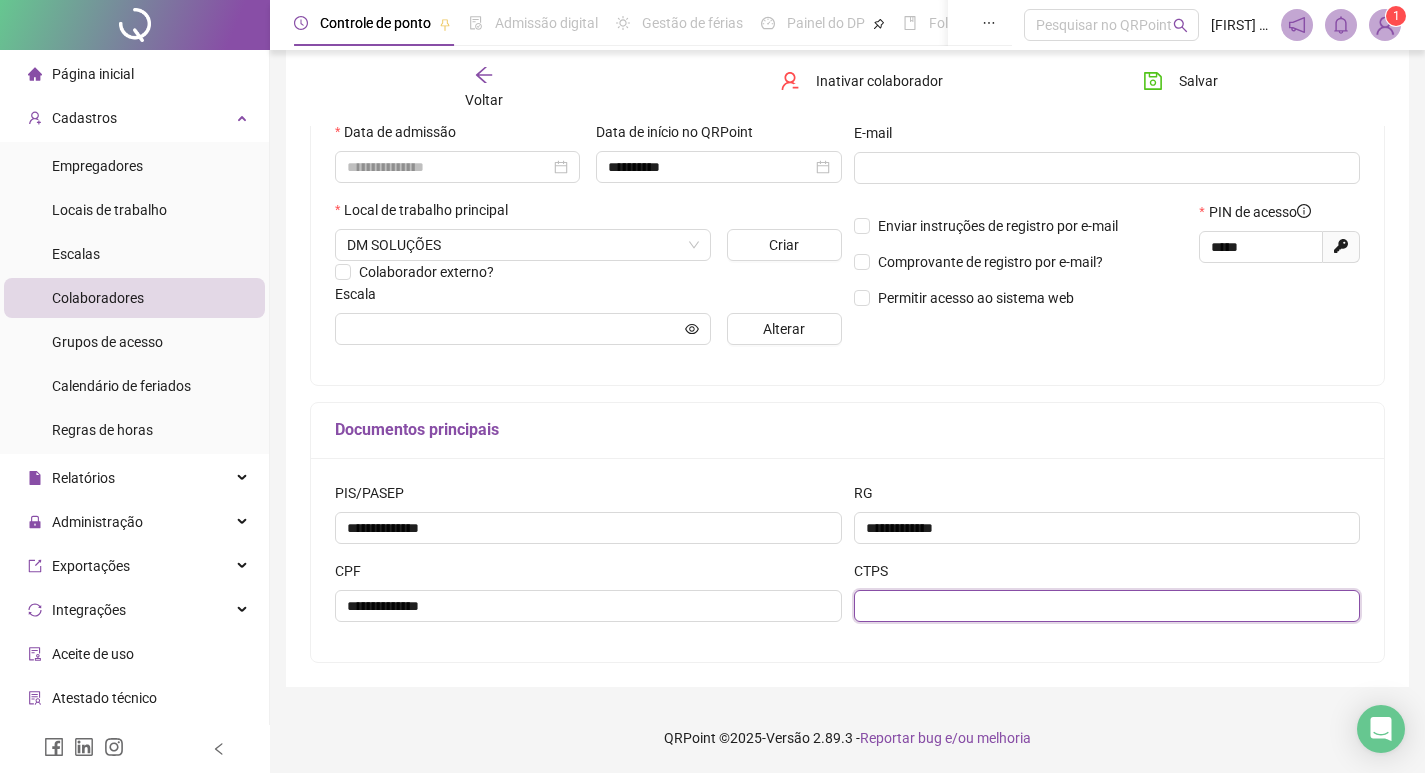 click at bounding box center [1107, 606] 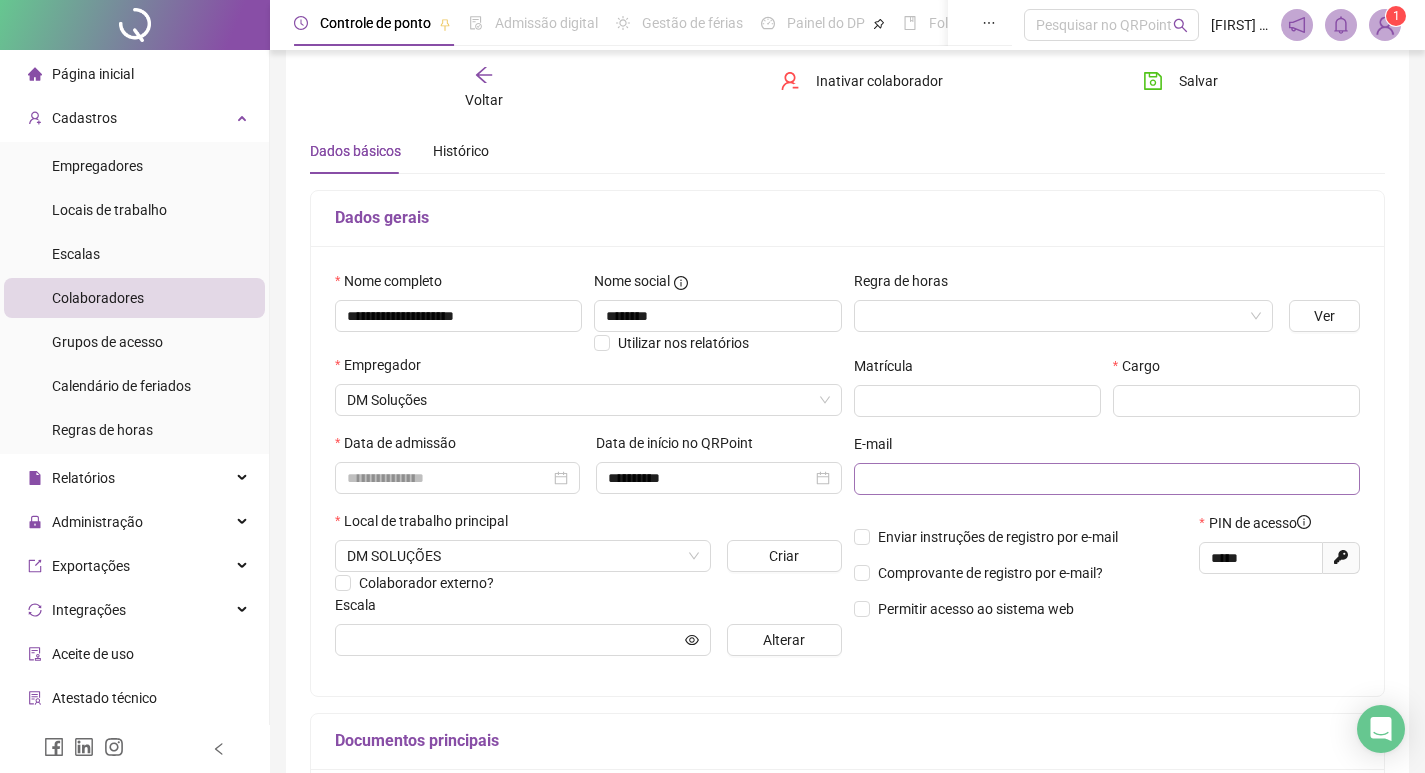scroll, scrollTop: 0, scrollLeft: 0, axis: both 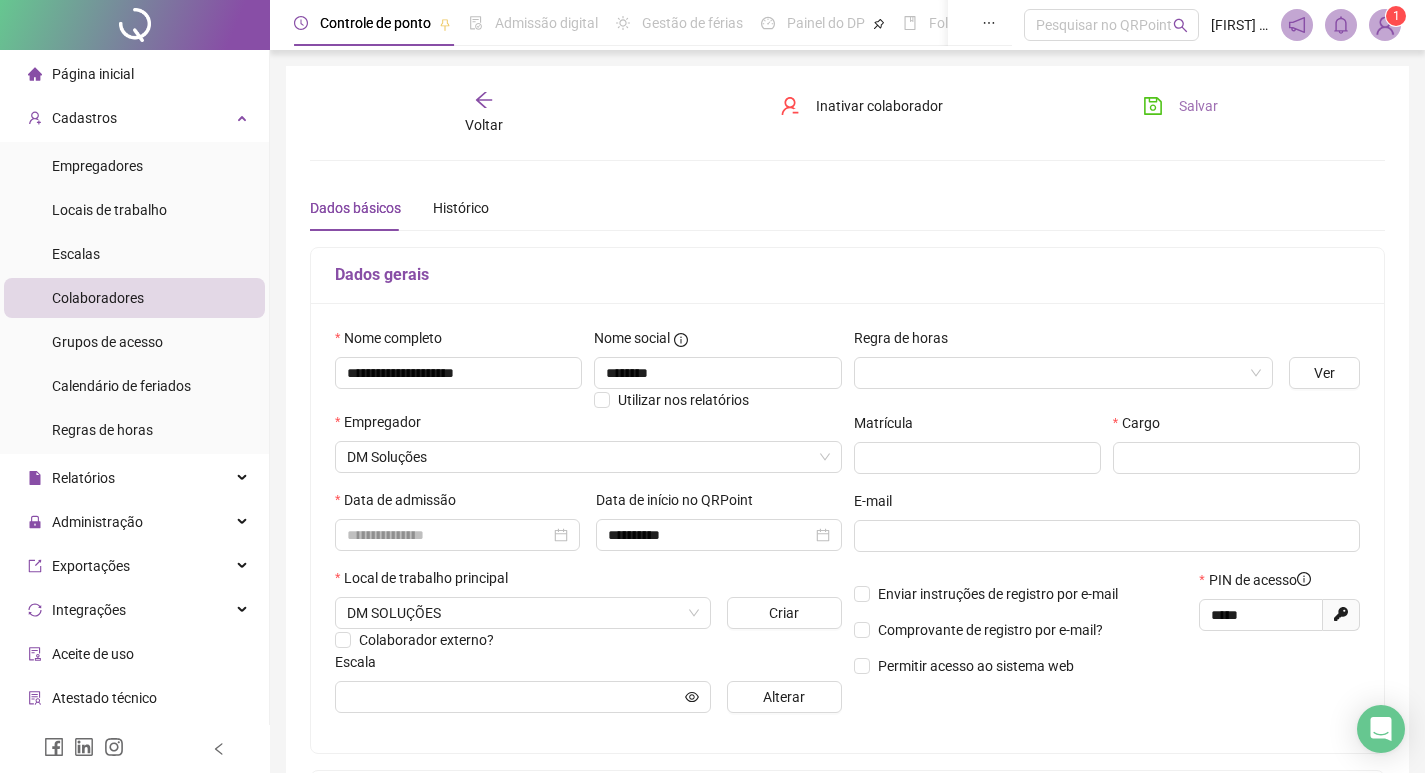 type on "*******" 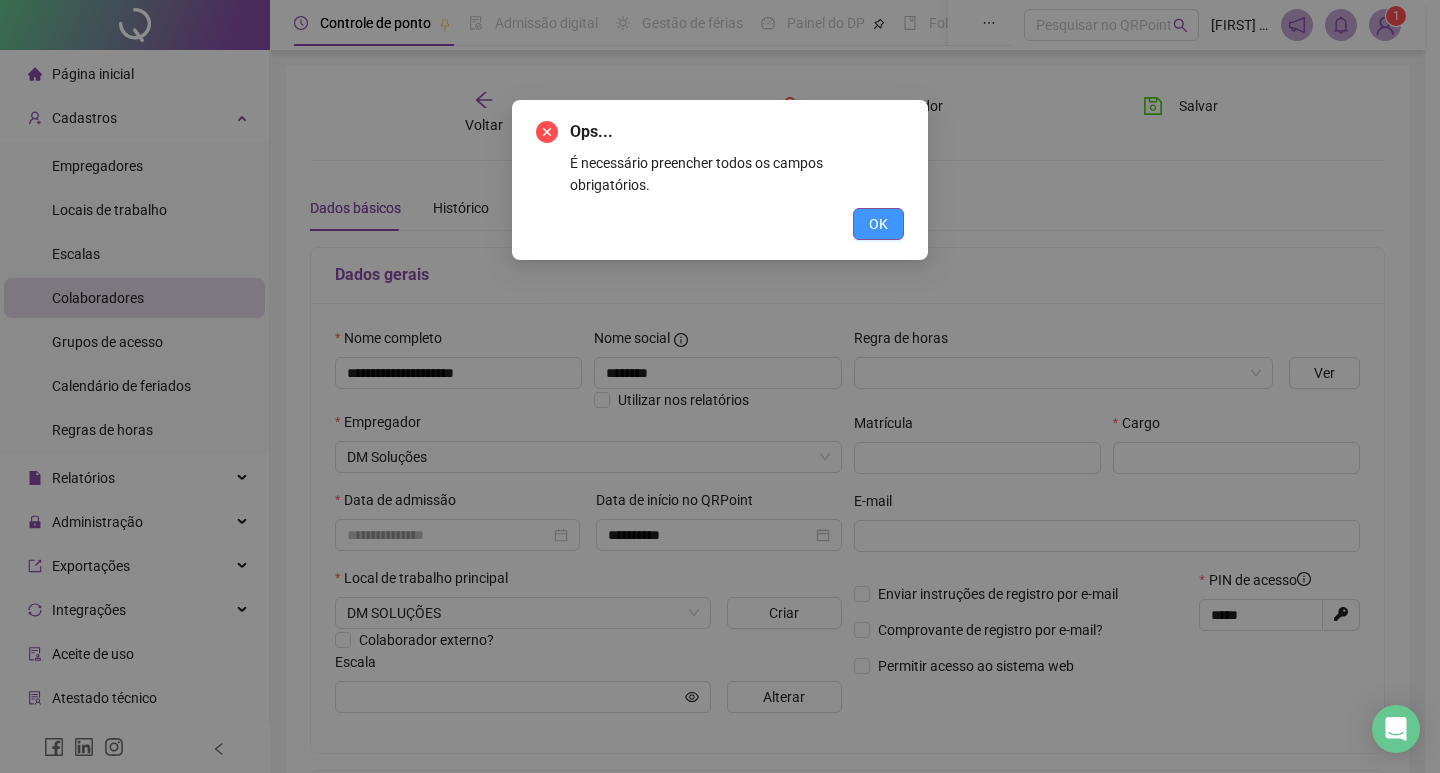 click on "OK" at bounding box center [878, 224] 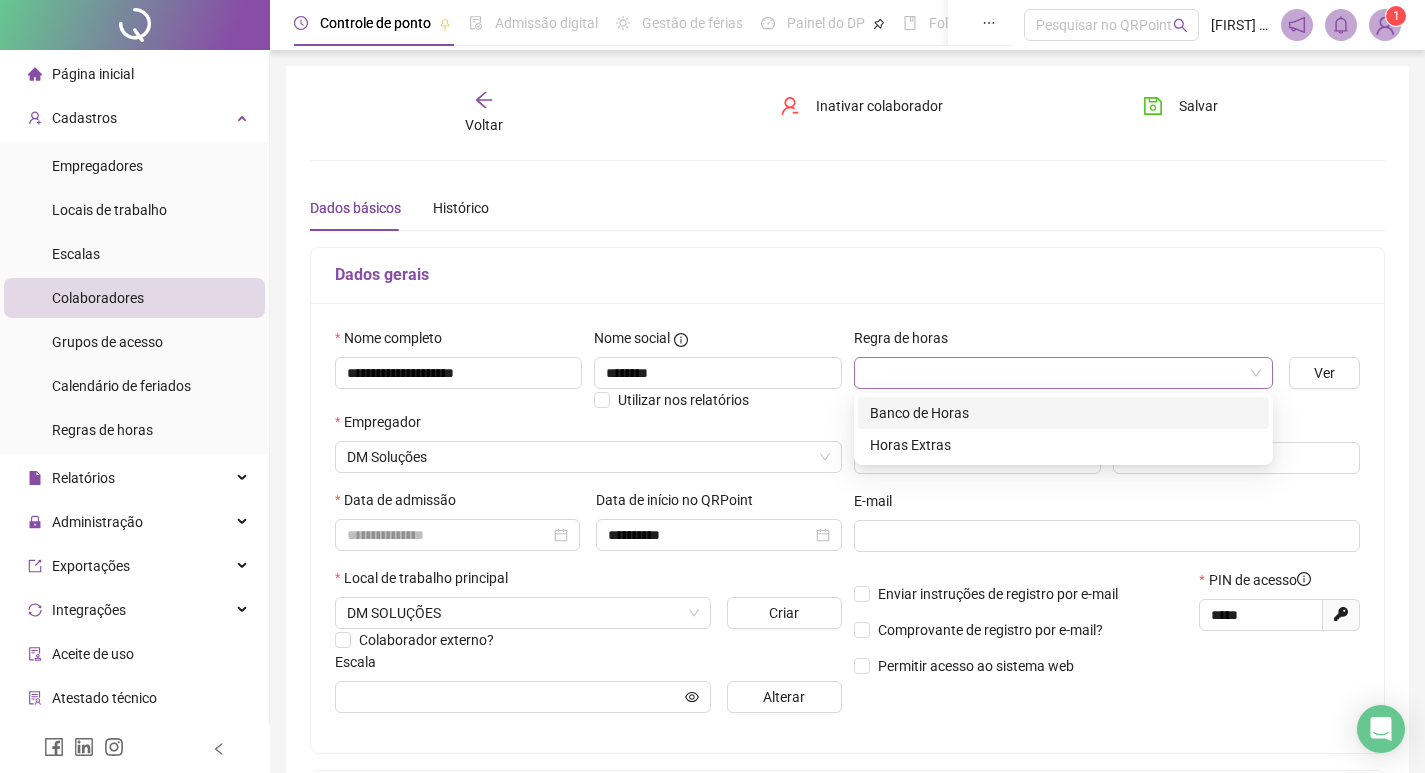 click at bounding box center (1063, 373) 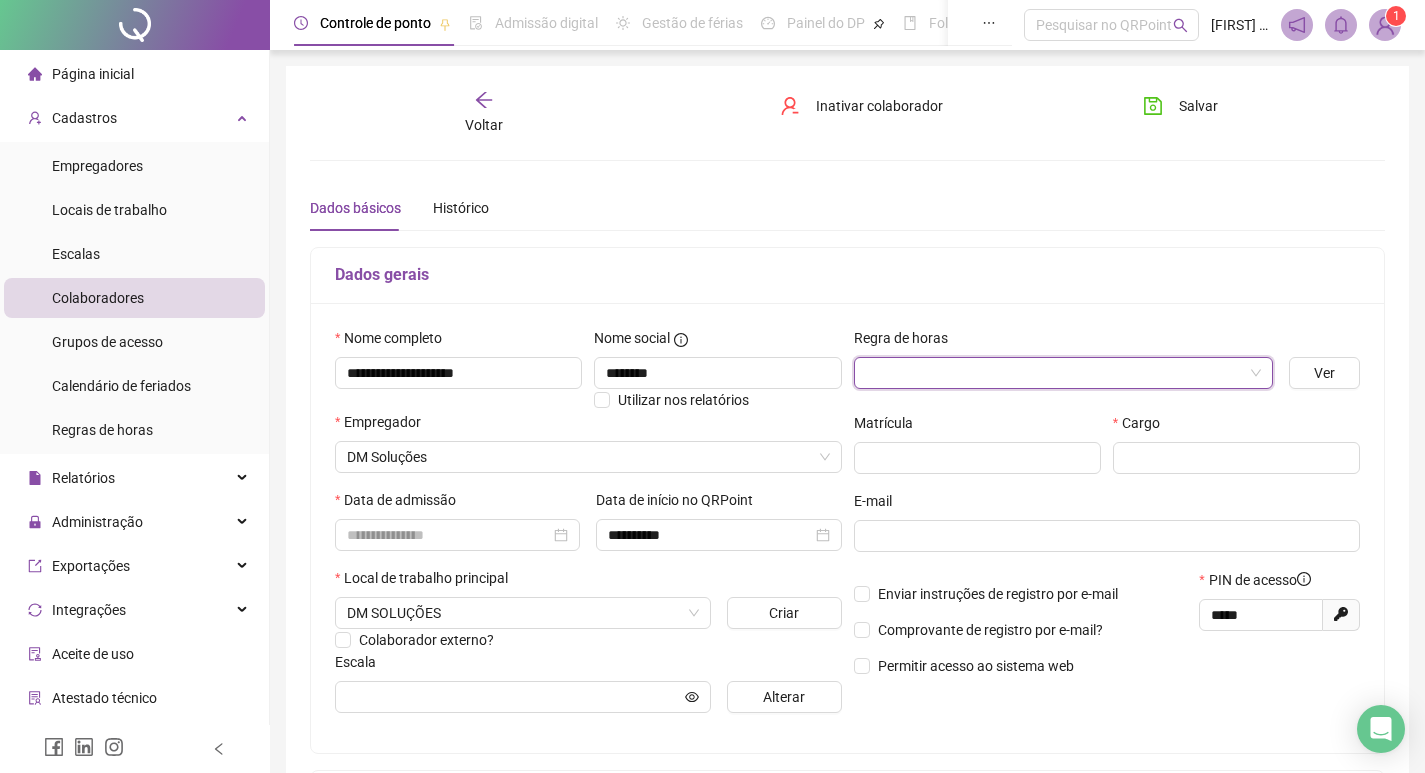 click at bounding box center [1054, 373] 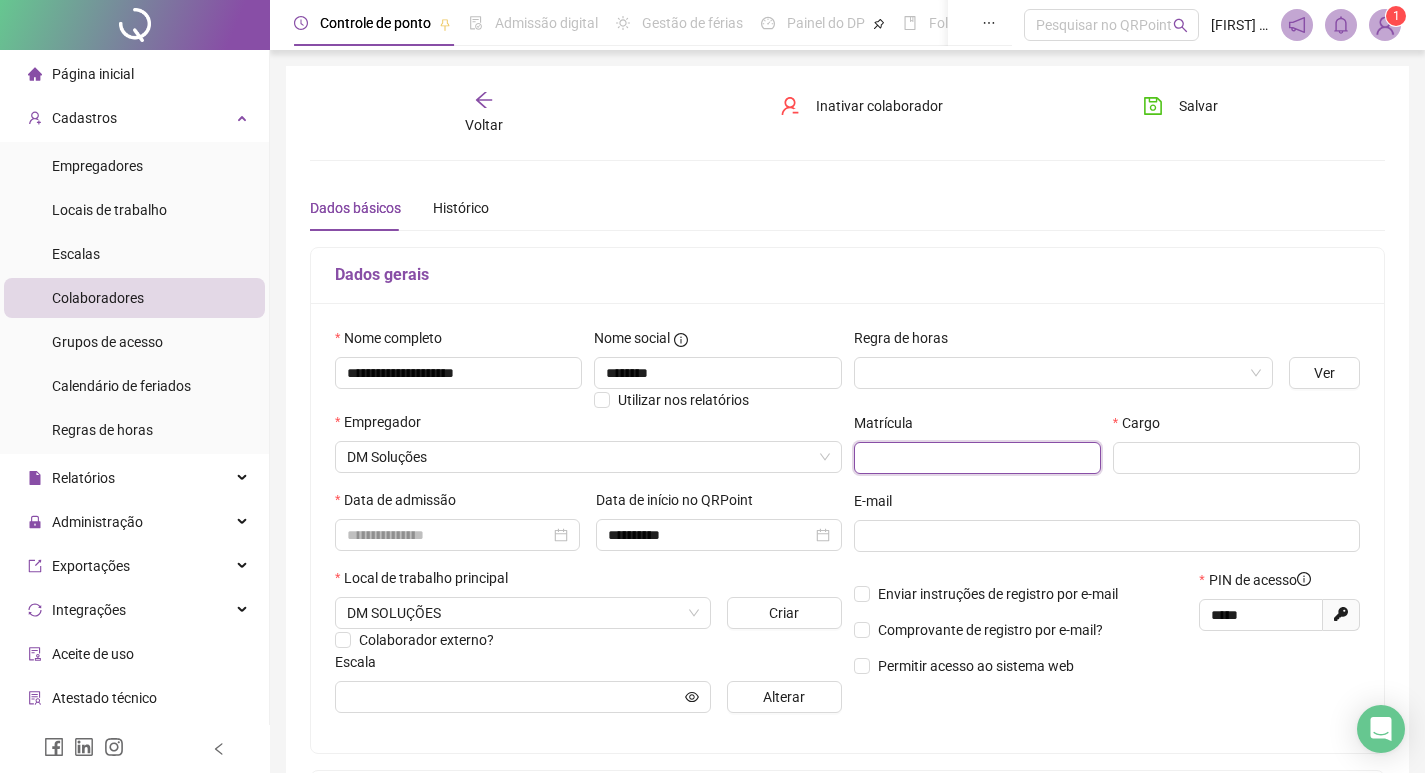 click at bounding box center [977, 458] 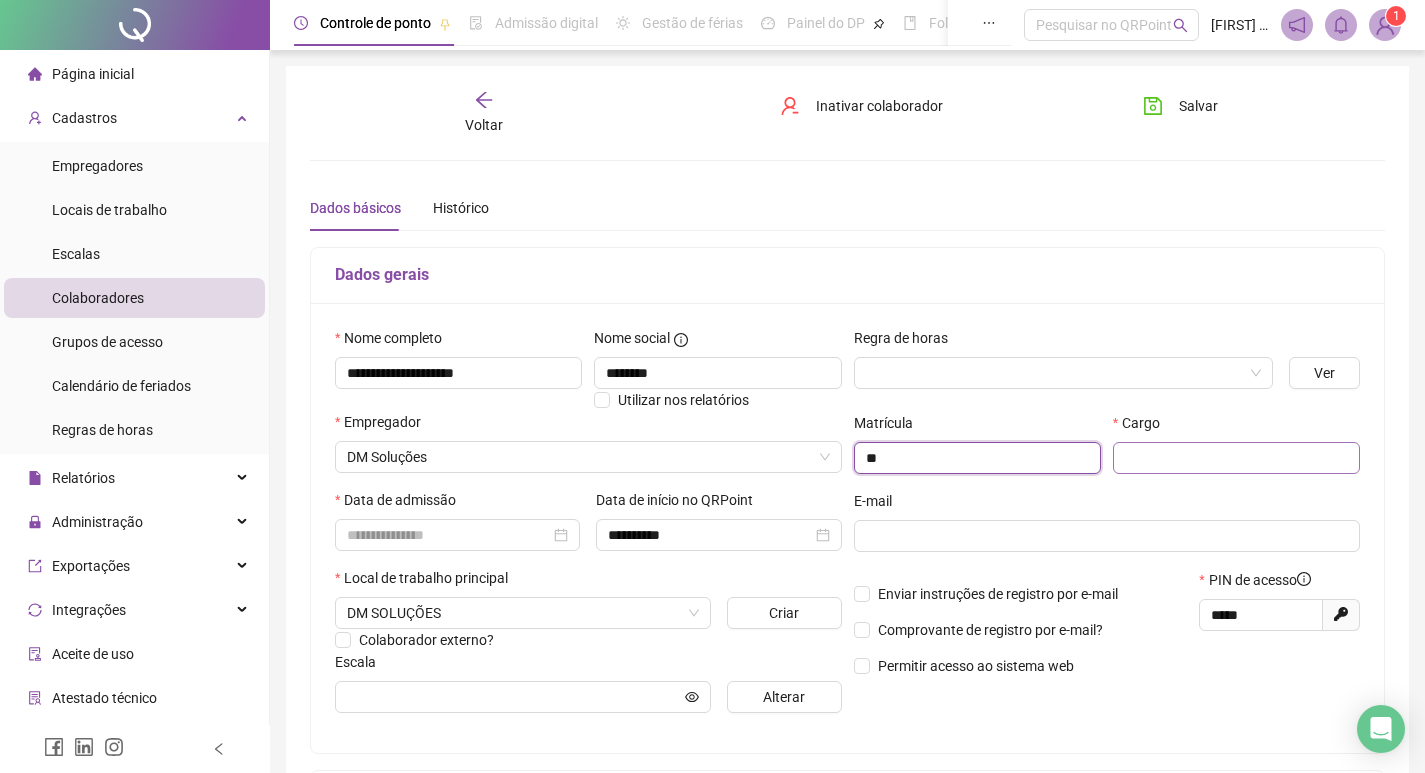 type on "**" 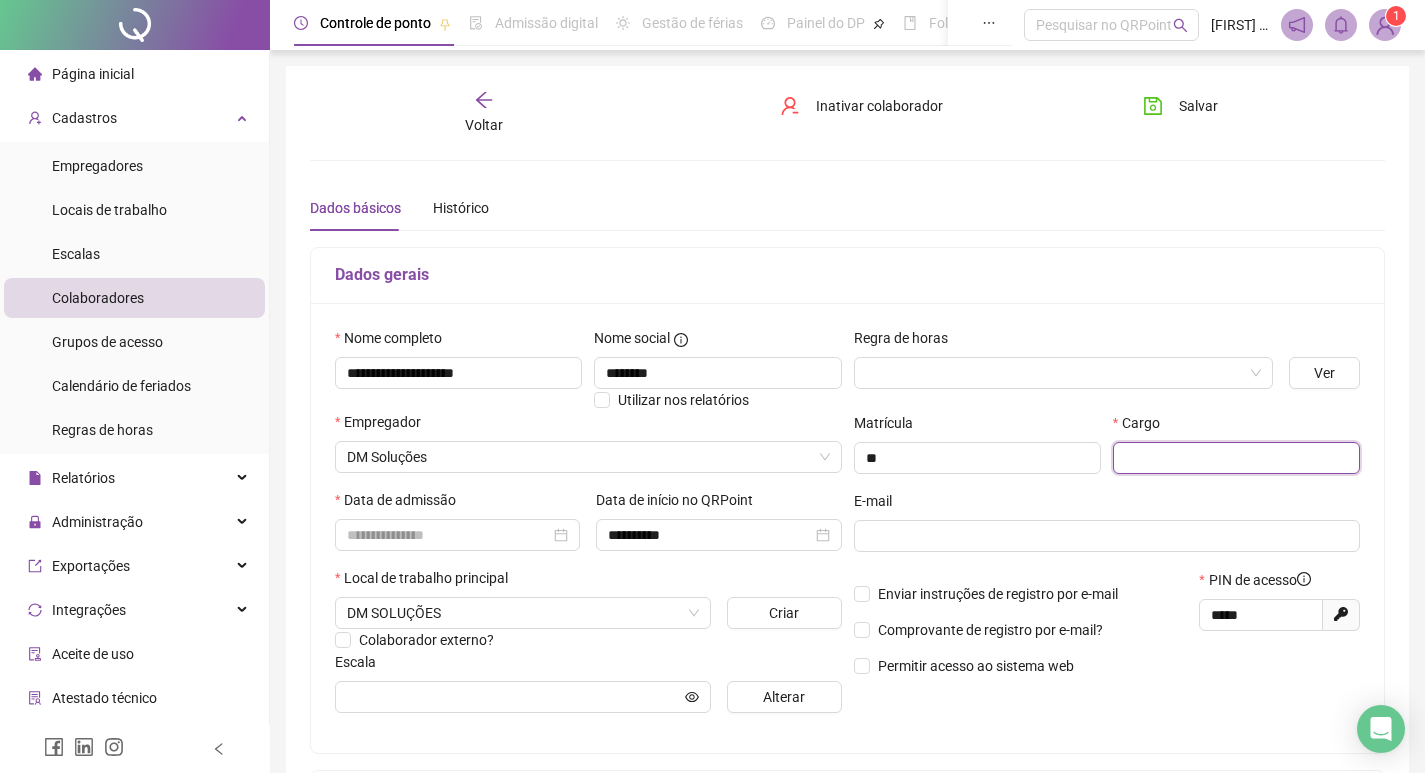 click at bounding box center (1236, 458) 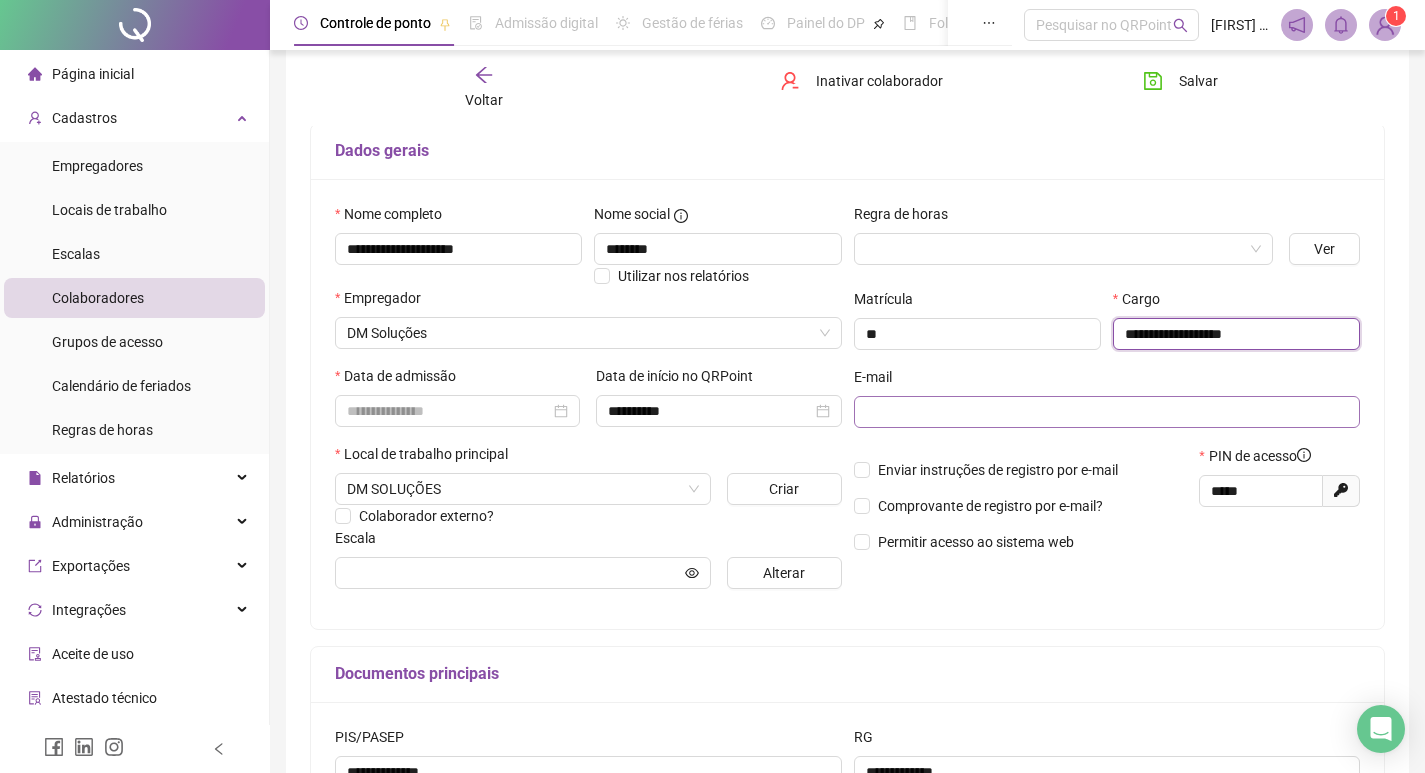 scroll, scrollTop: 200, scrollLeft: 0, axis: vertical 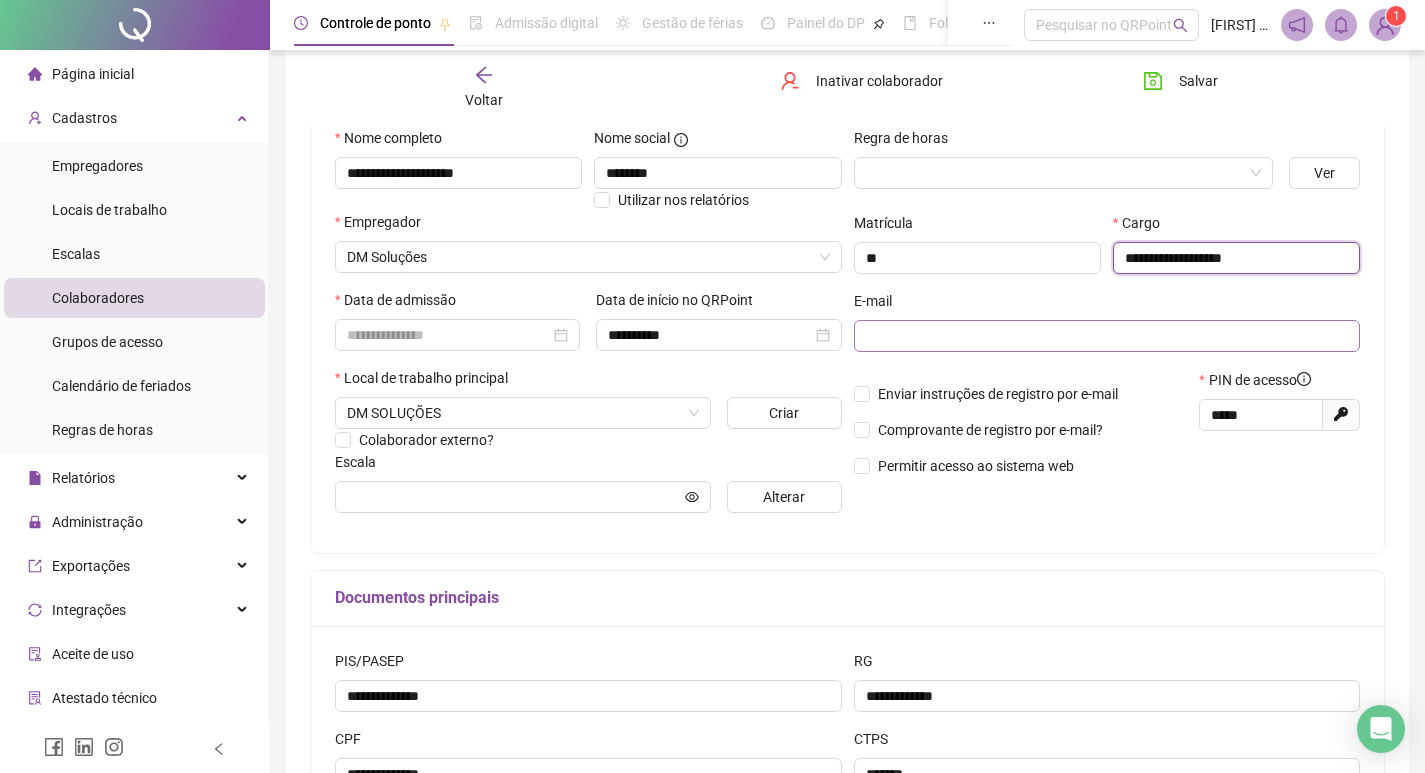 type on "**********" 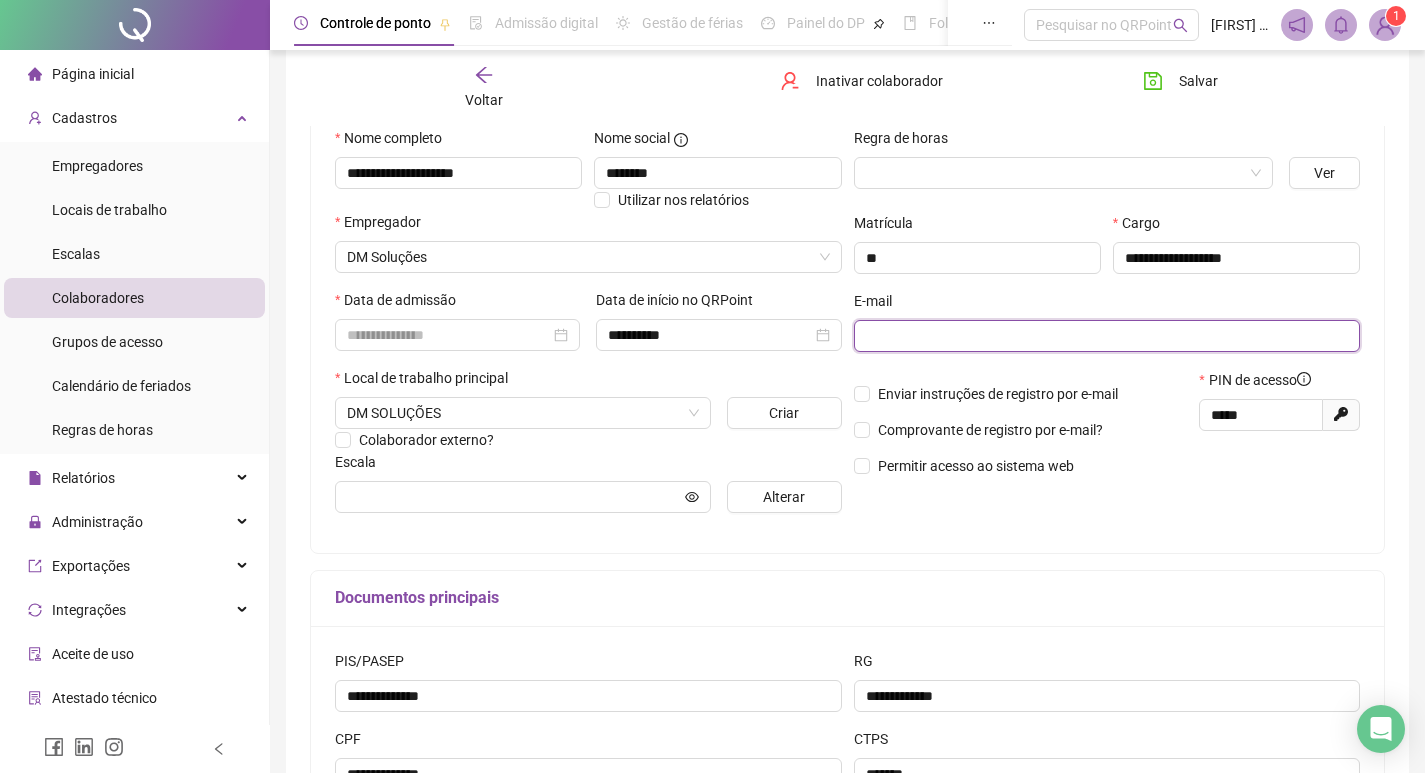 click at bounding box center [1105, 336] 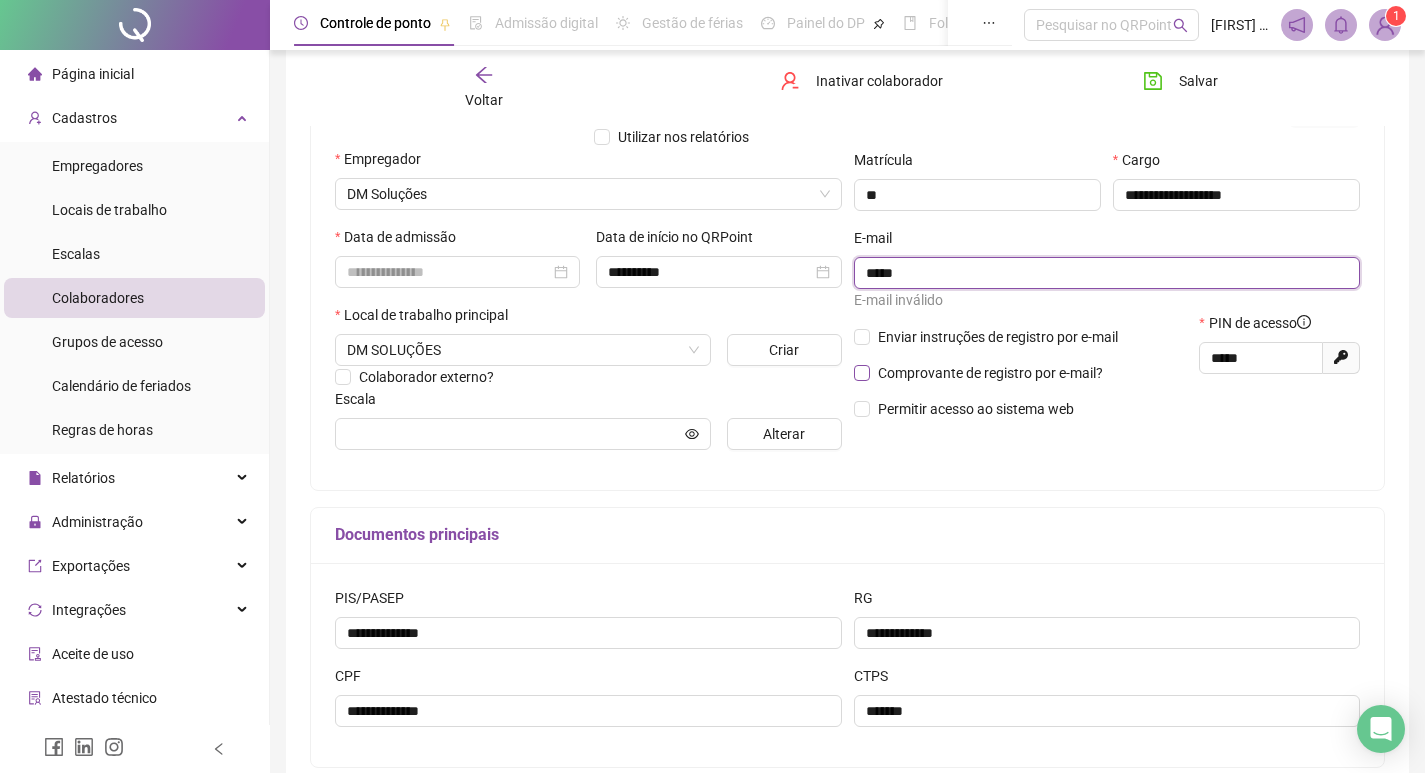 scroll, scrollTop: 300, scrollLeft: 0, axis: vertical 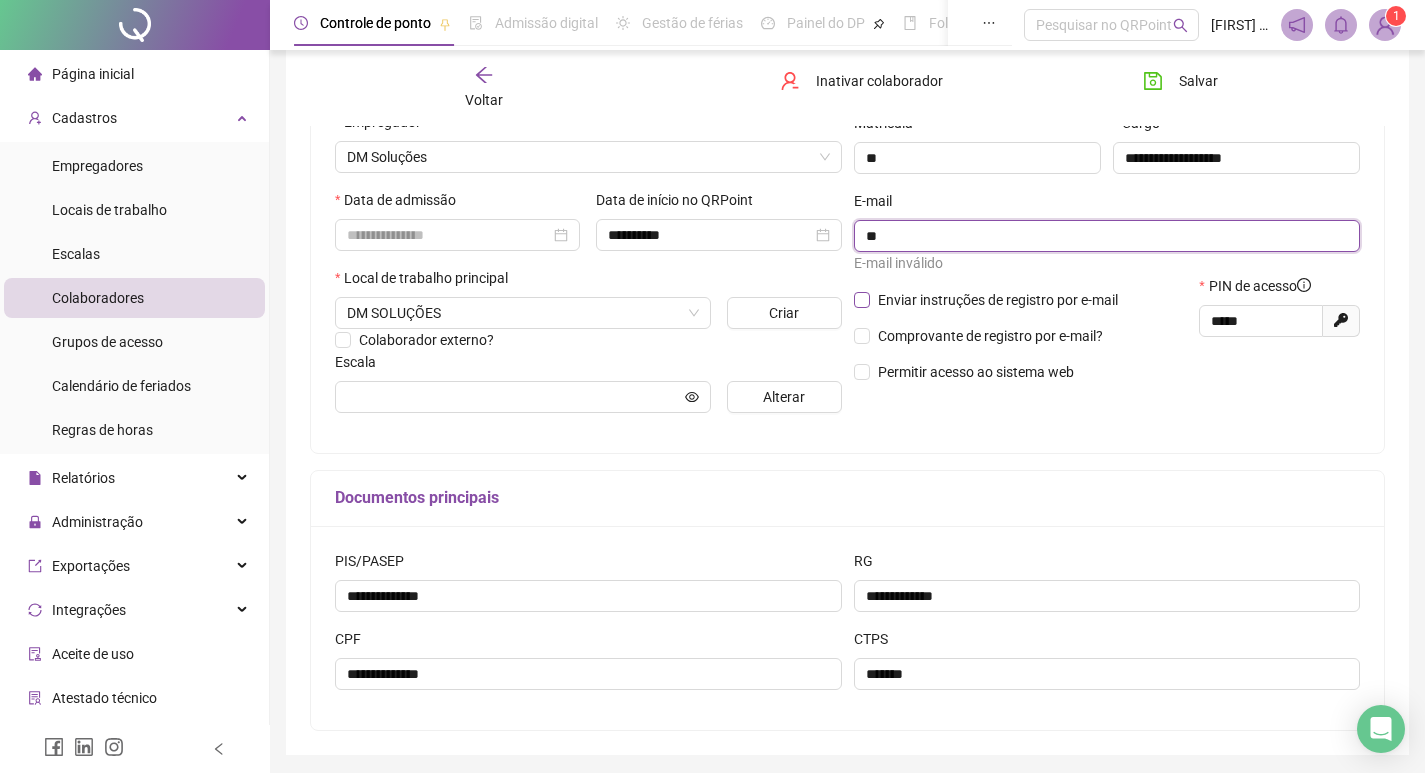 type on "*" 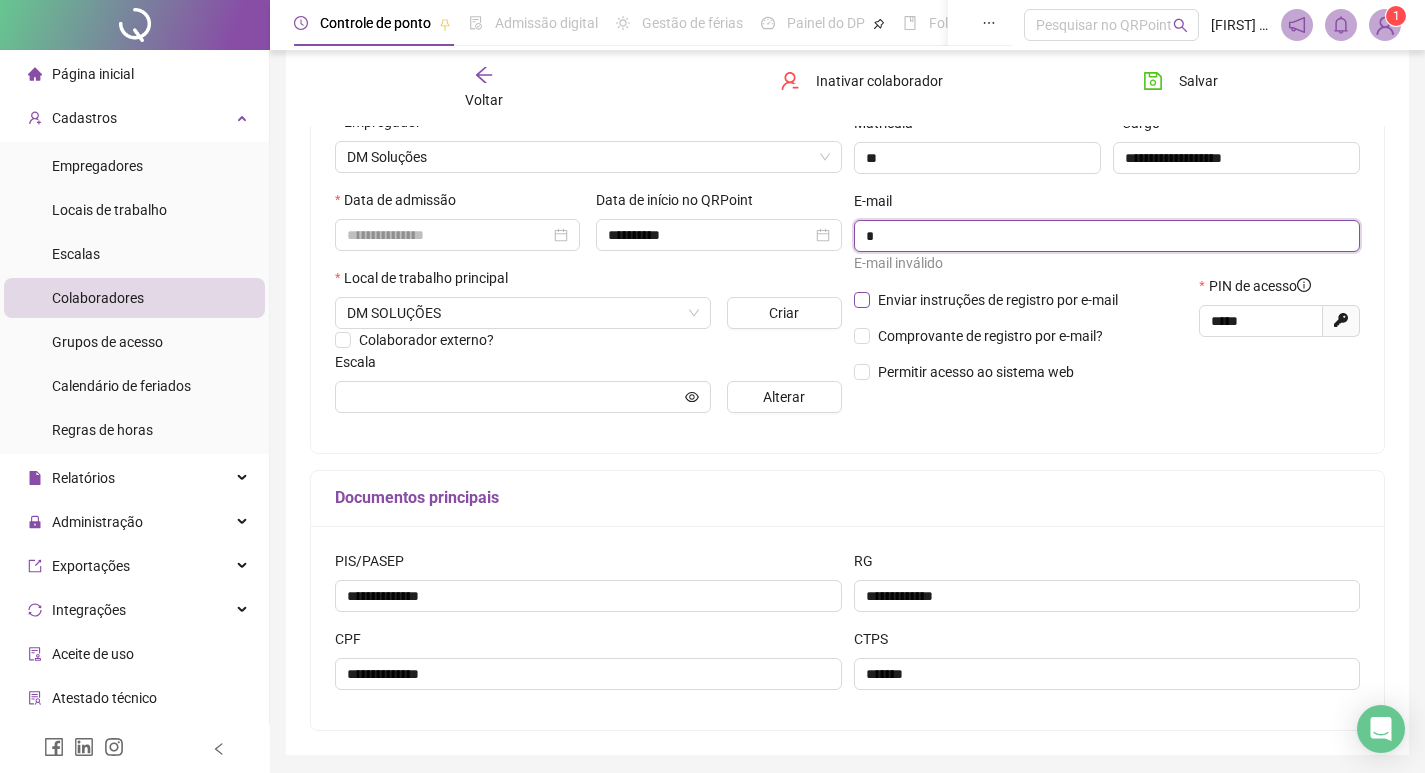type 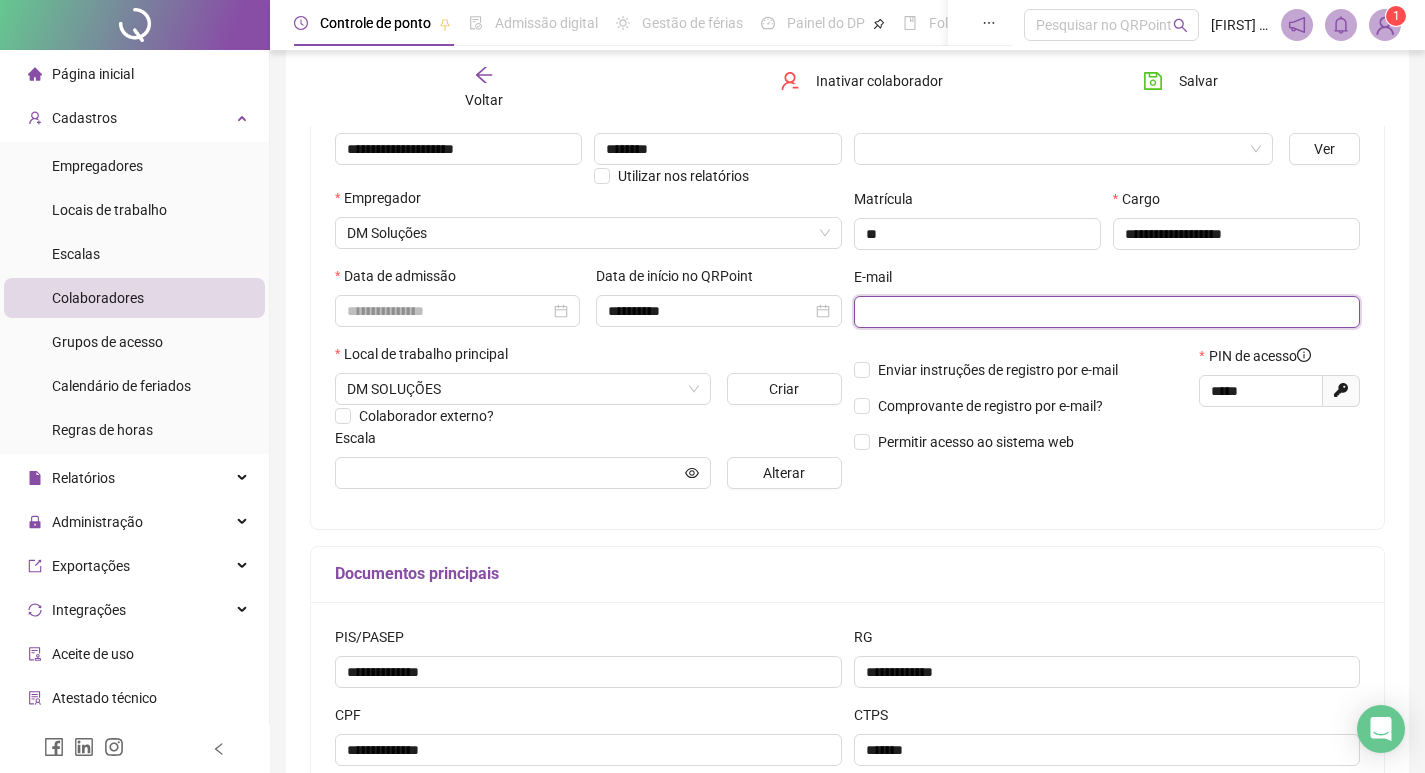 scroll, scrollTop: 0, scrollLeft: 0, axis: both 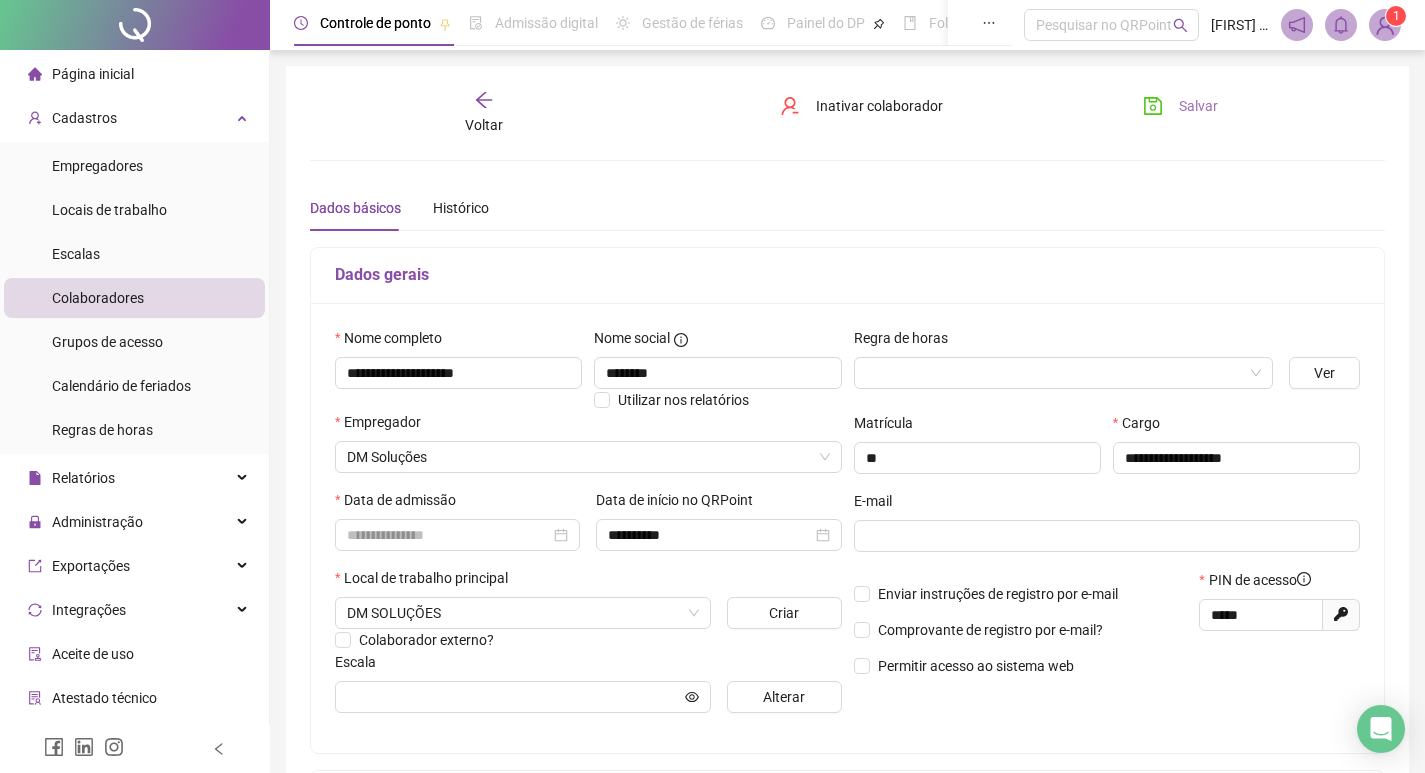 click on "Salvar" at bounding box center [1198, 106] 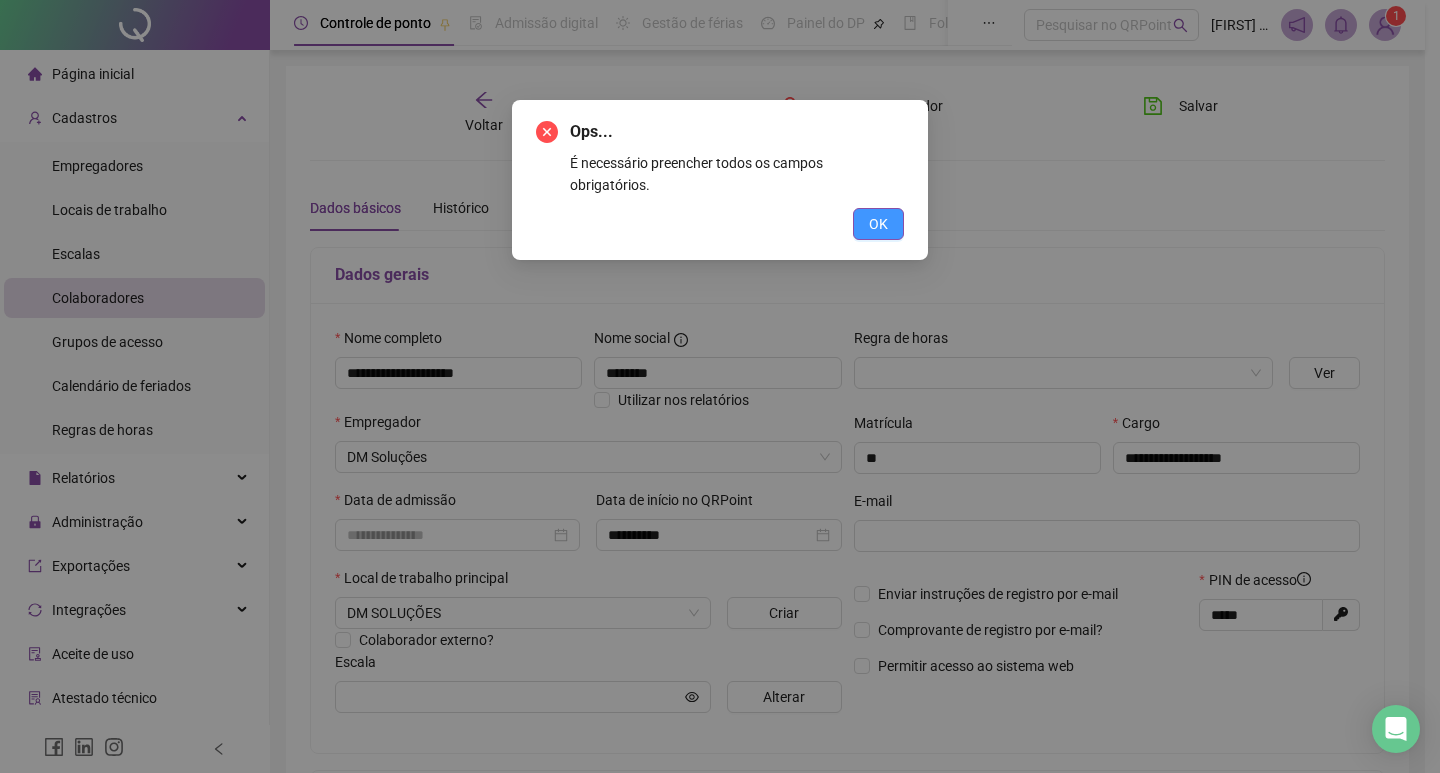 click on "OK" at bounding box center [878, 224] 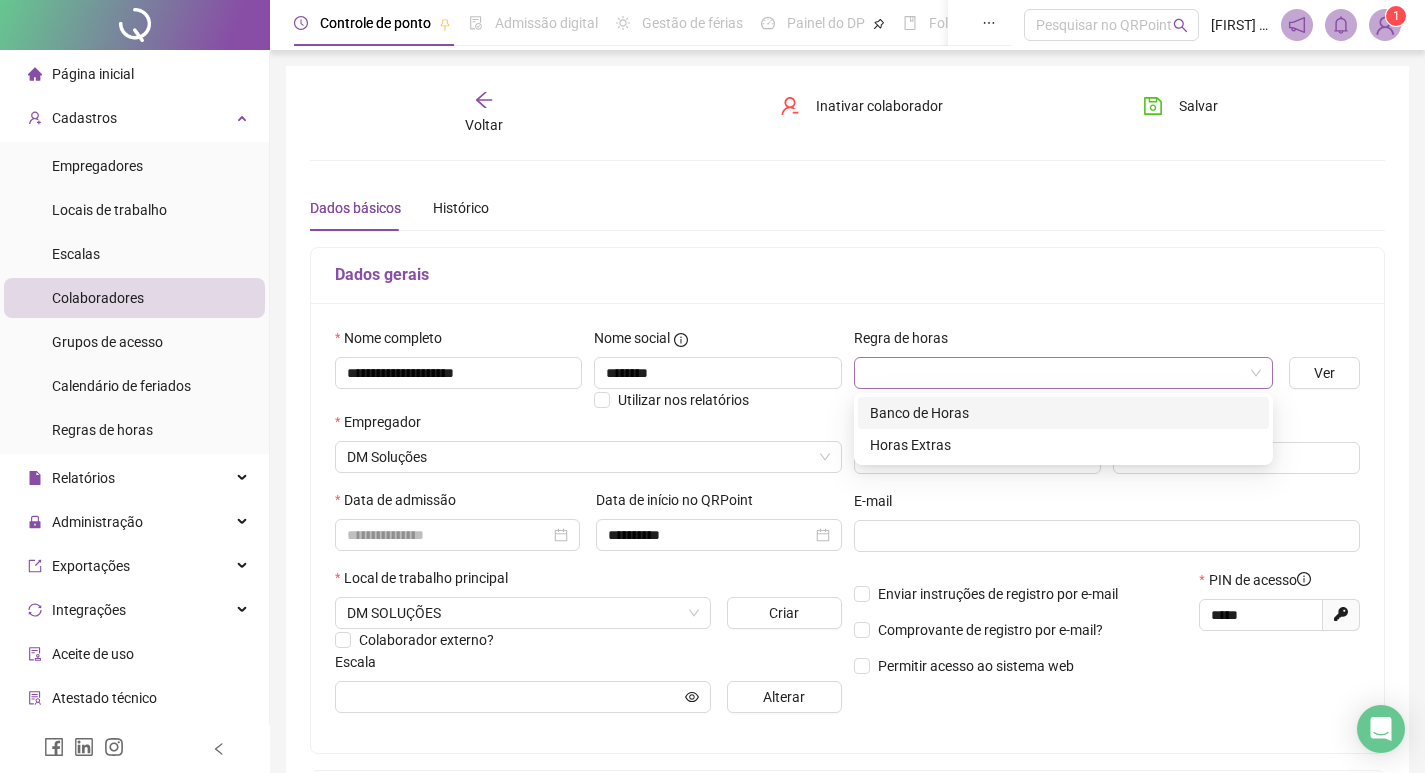 click at bounding box center (1063, 373) 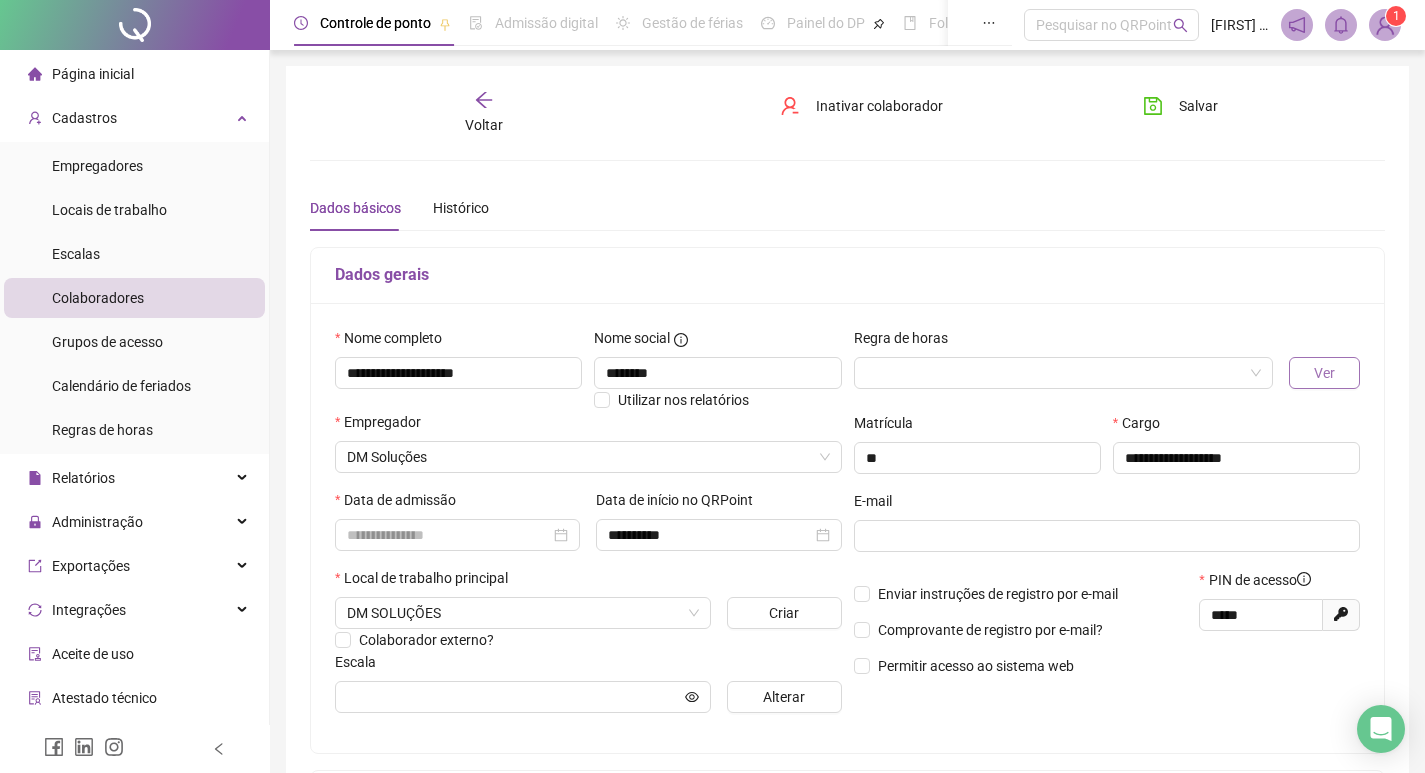 click on "Ver" at bounding box center (1324, 373) 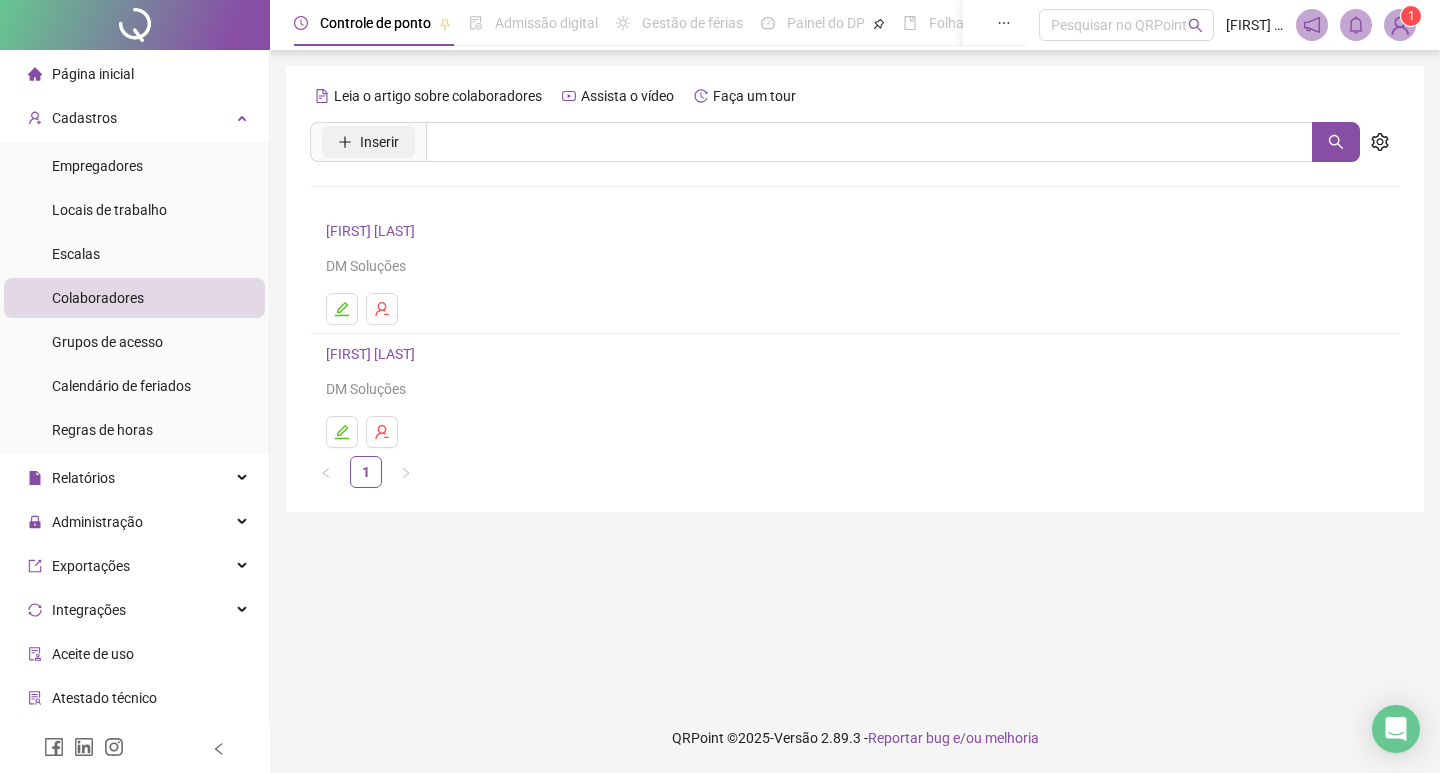 click on "Inserir" at bounding box center [379, 142] 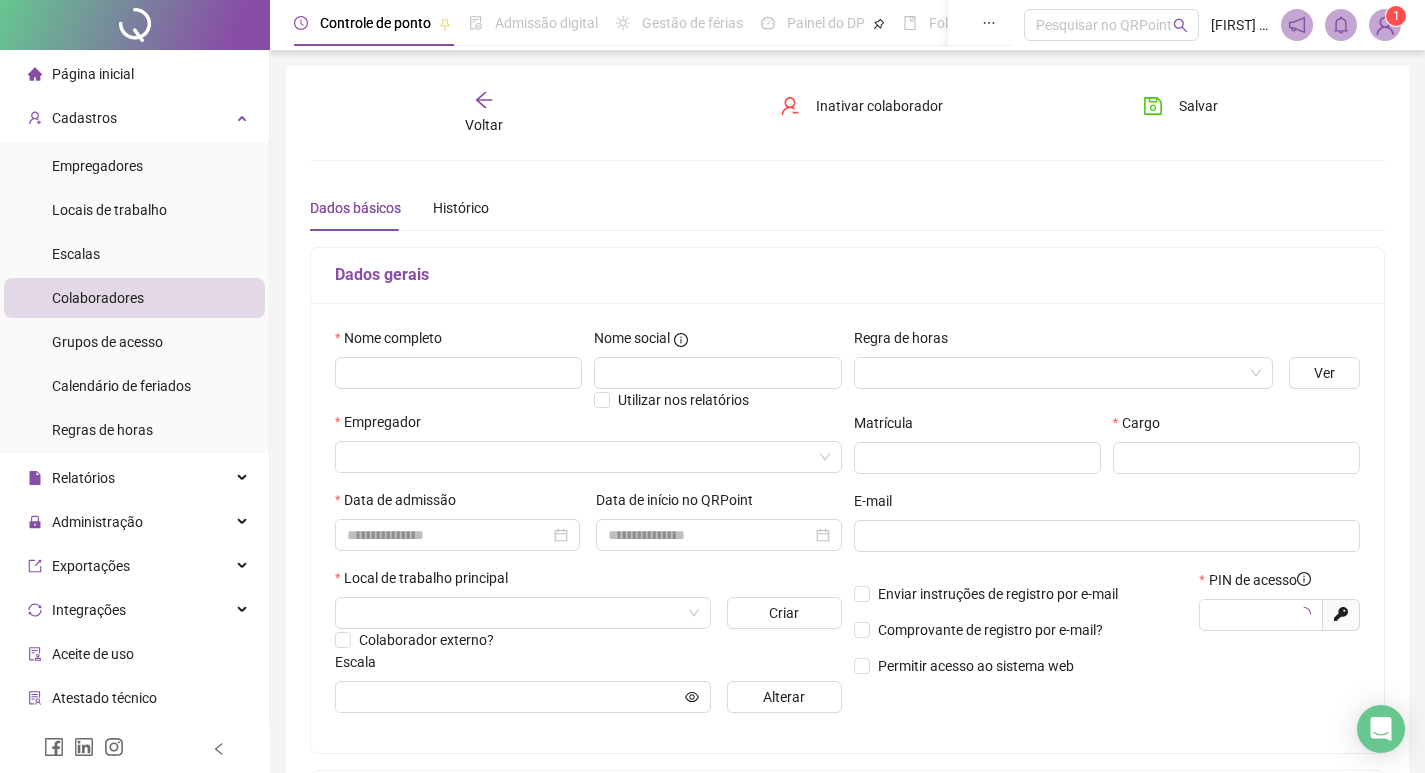 type on "*****" 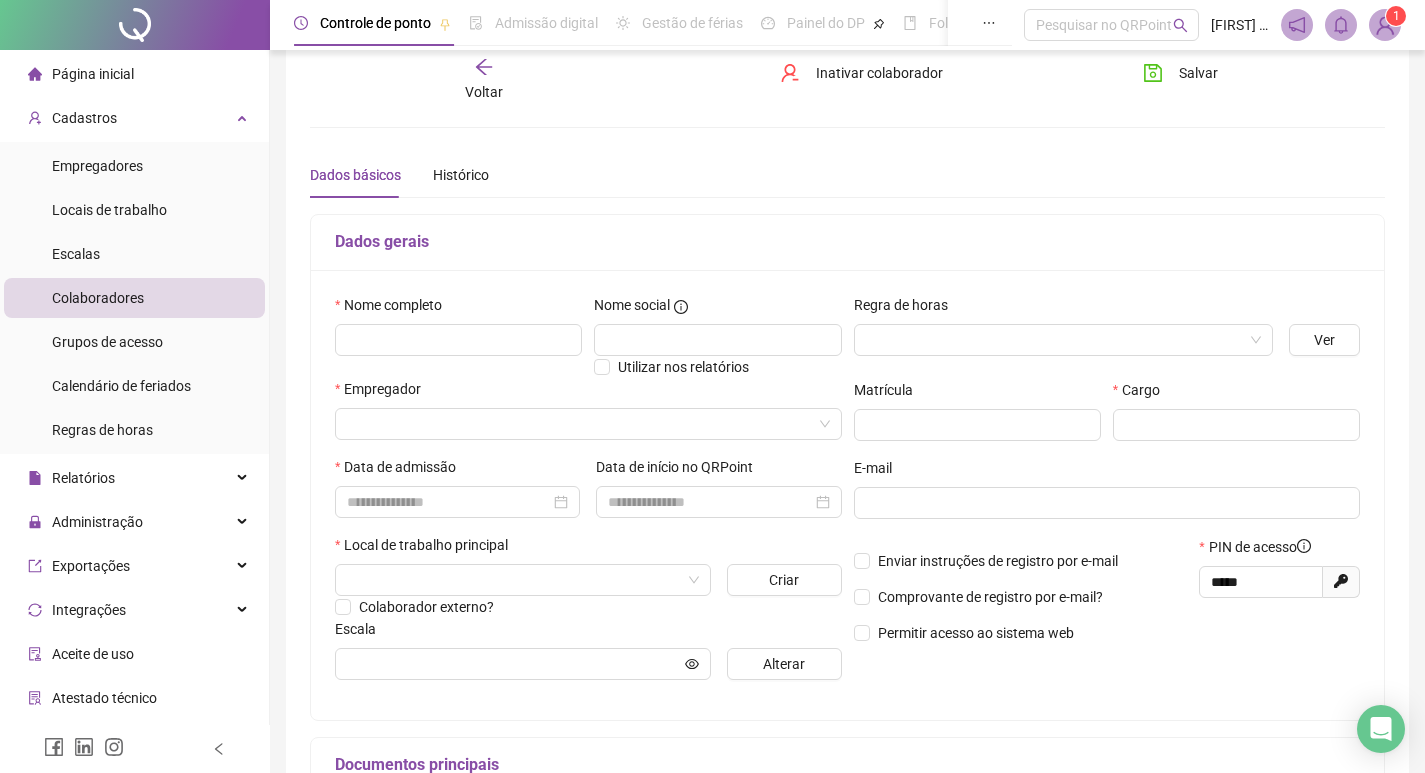 scroll, scrollTop: 0, scrollLeft: 0, axis: both 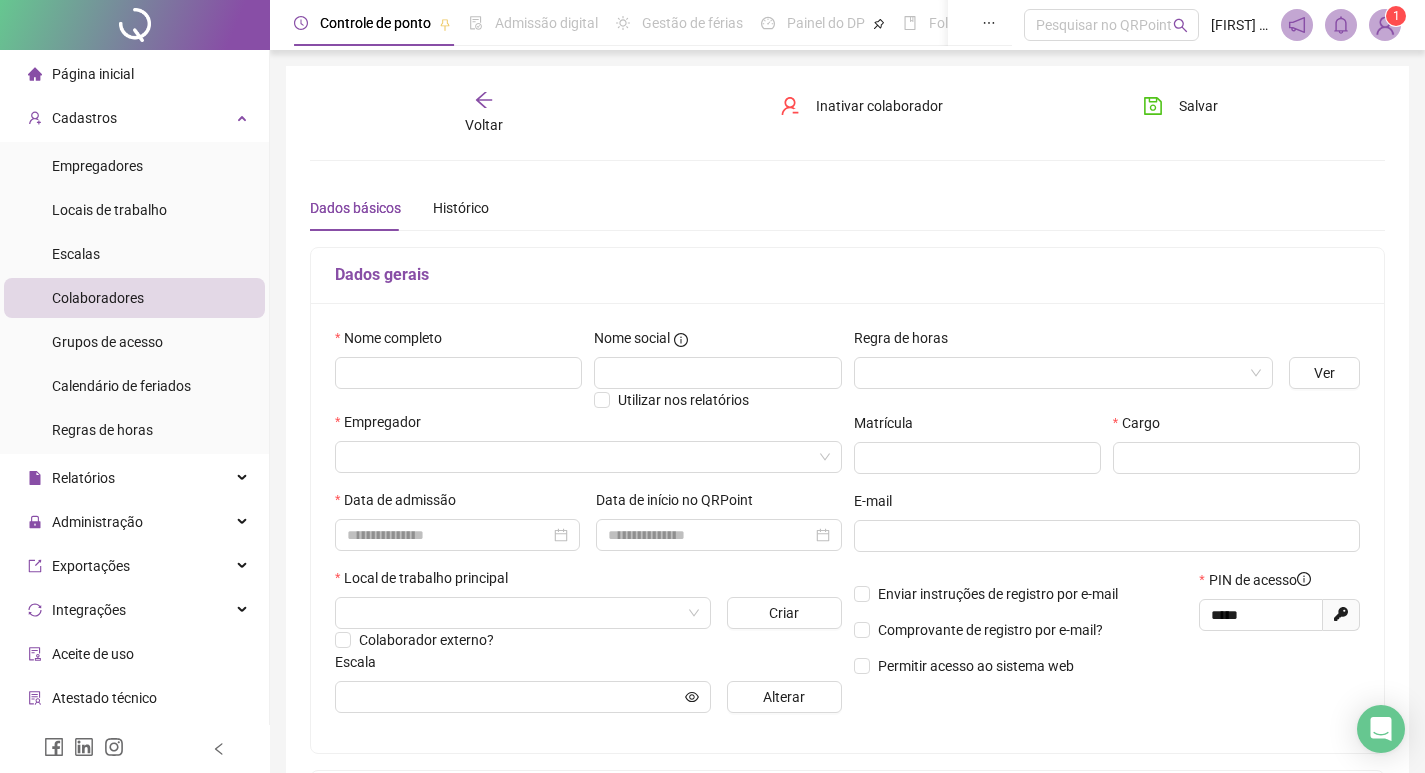 click on "Colaboradores" at bounding box center (98, 298) 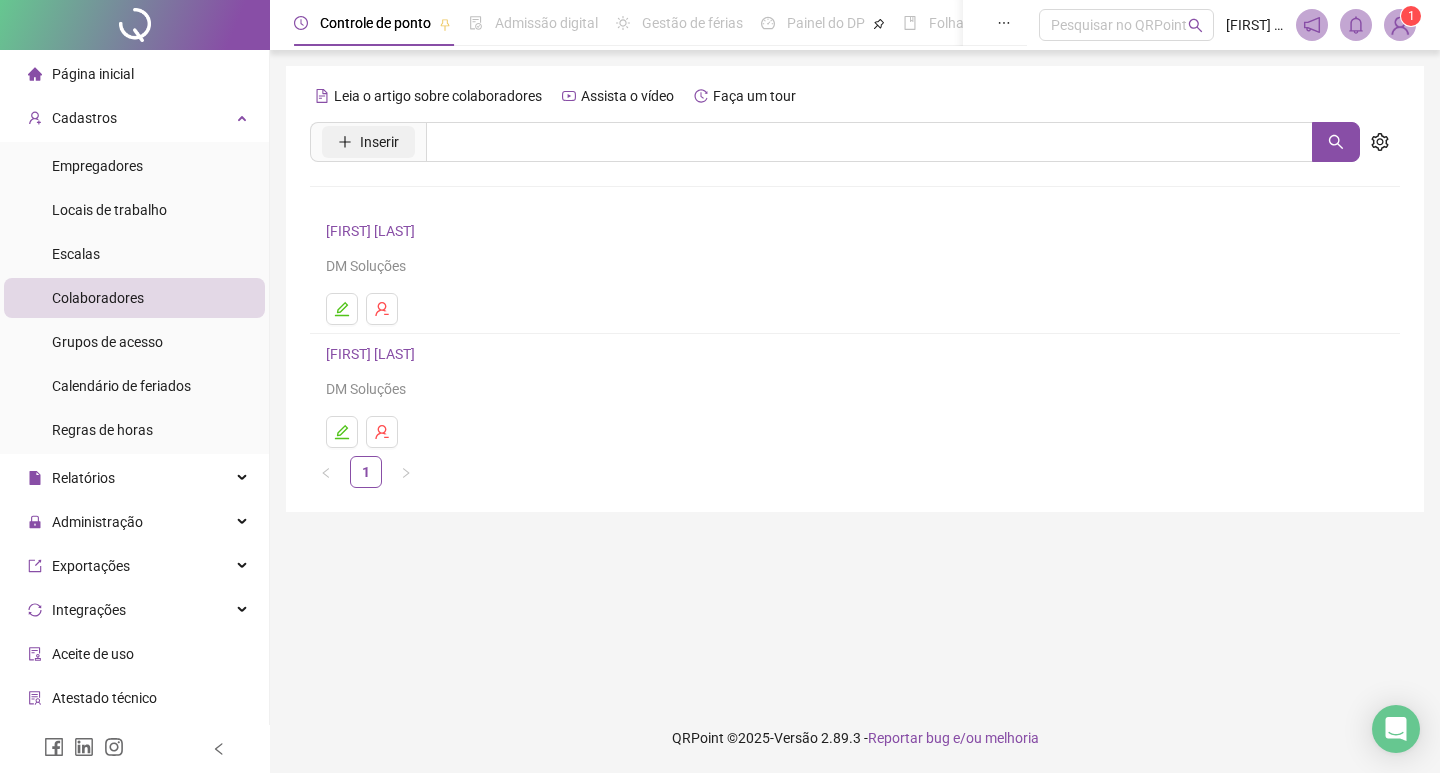click on "Inserir" at bounding box center (379, 142) 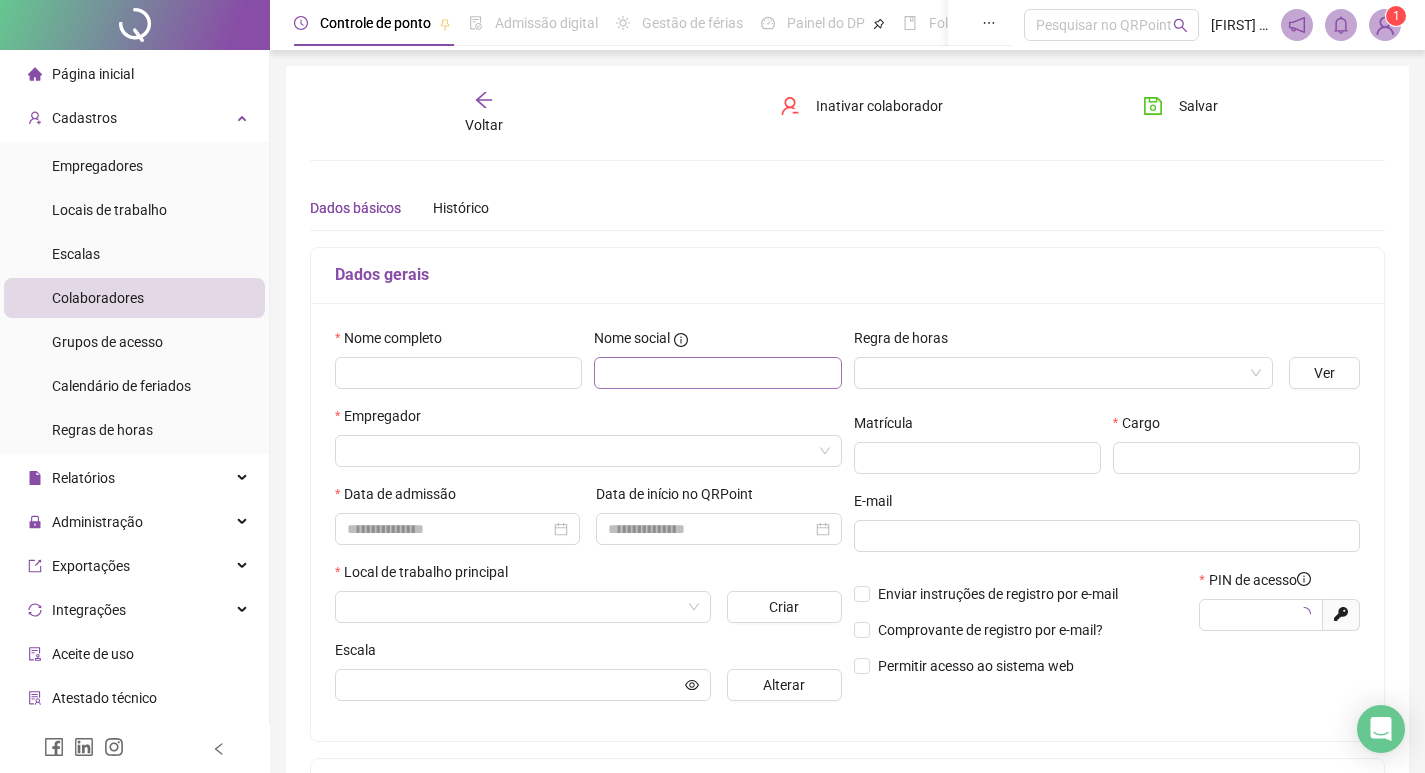 type on "*****" 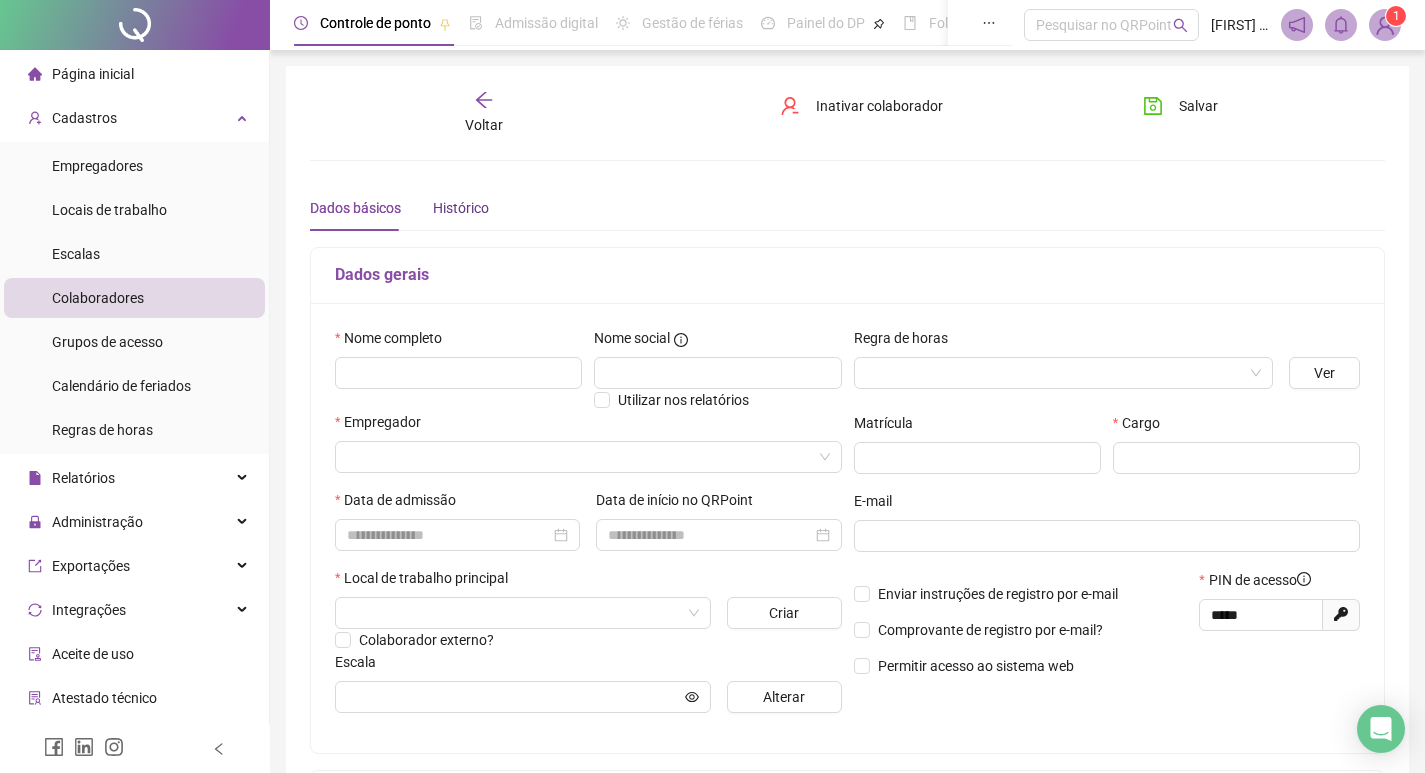 click on "Histórico" at bounding box center (461, 208) 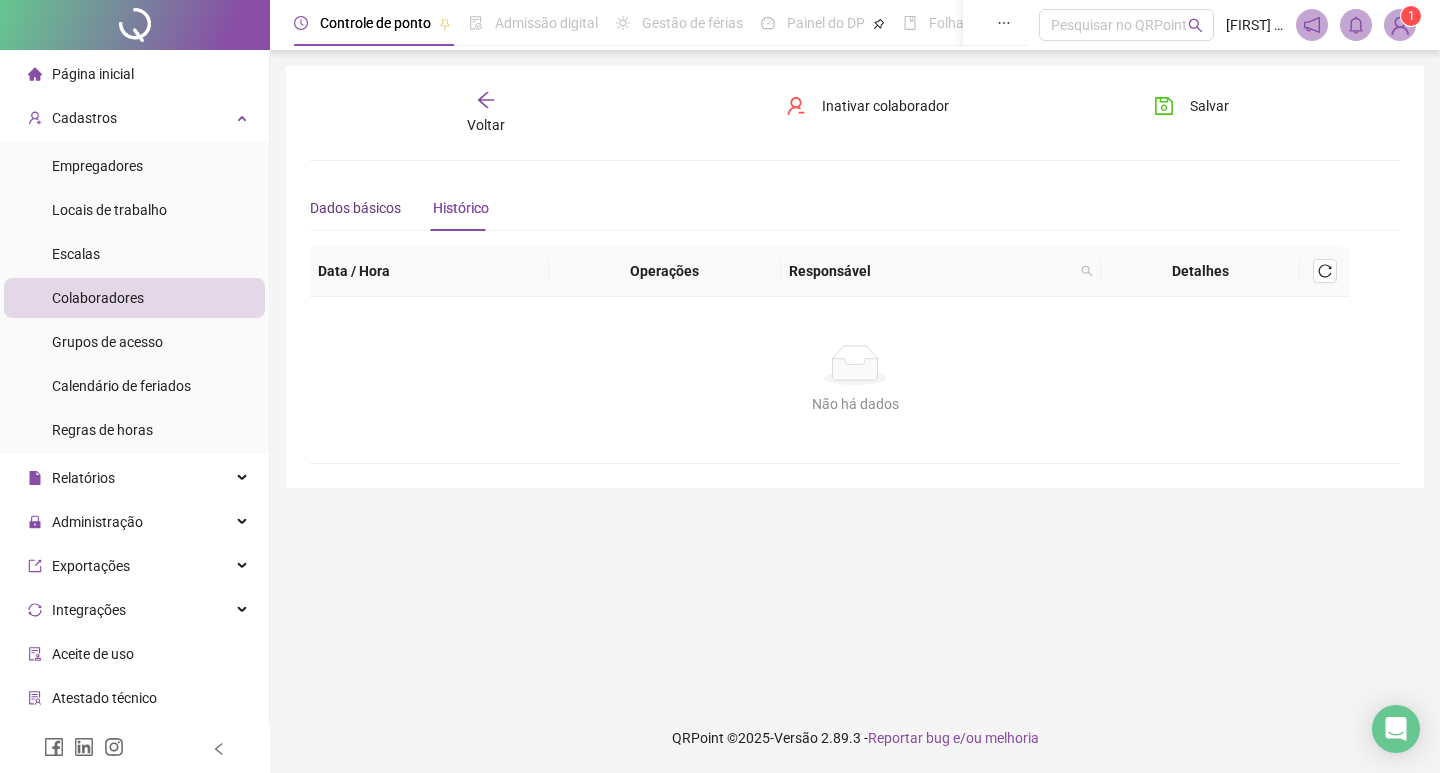 click on "Dados básicos" at bounding box center [355, 208] 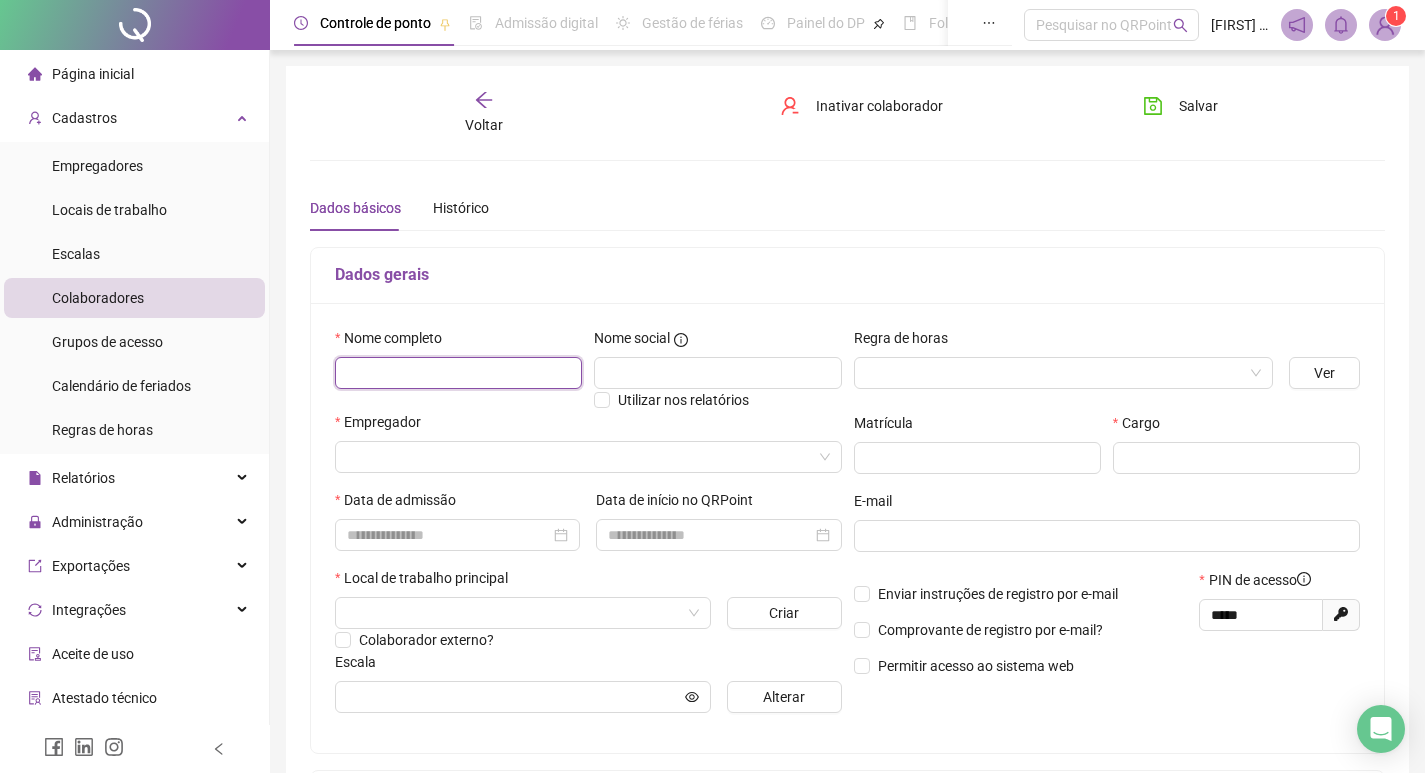 click at bounding box center (458, 373) 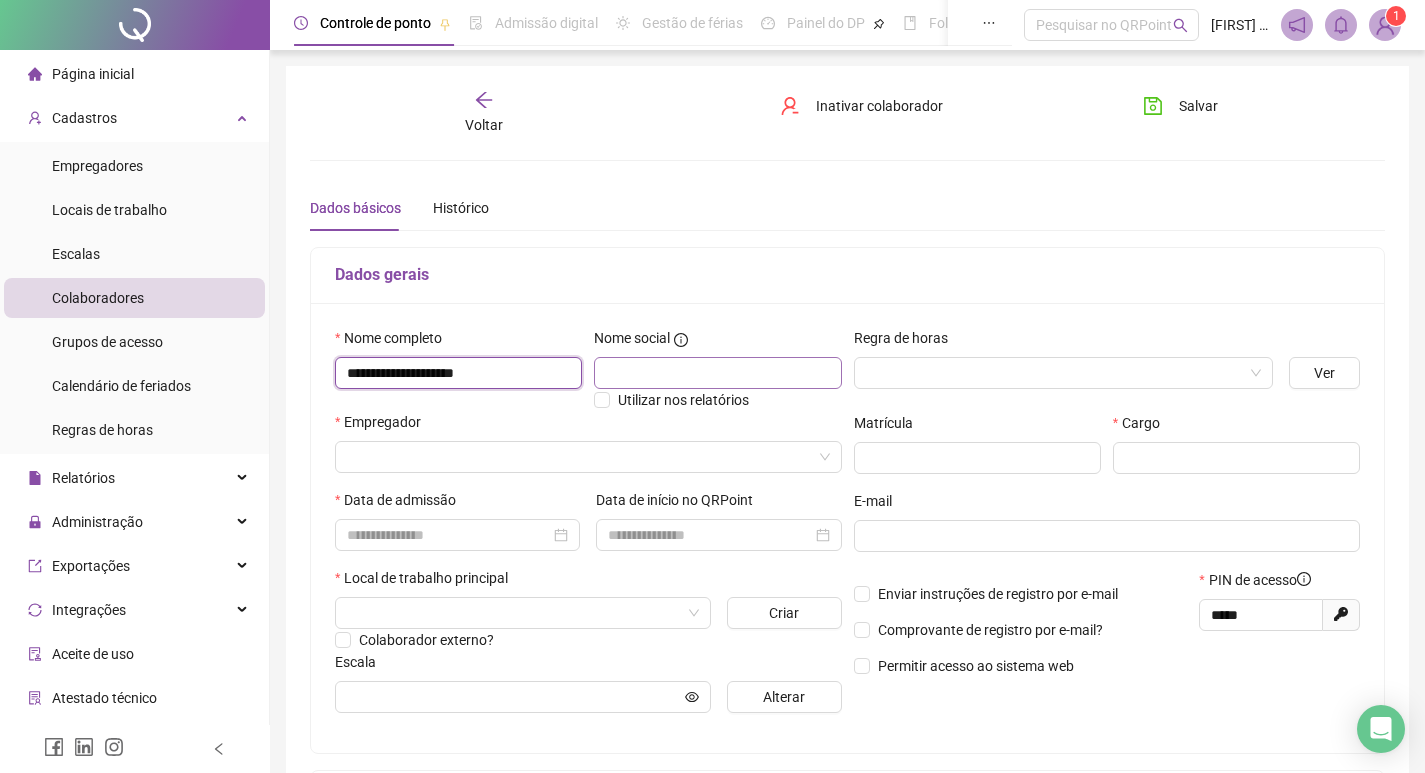type on "**********" 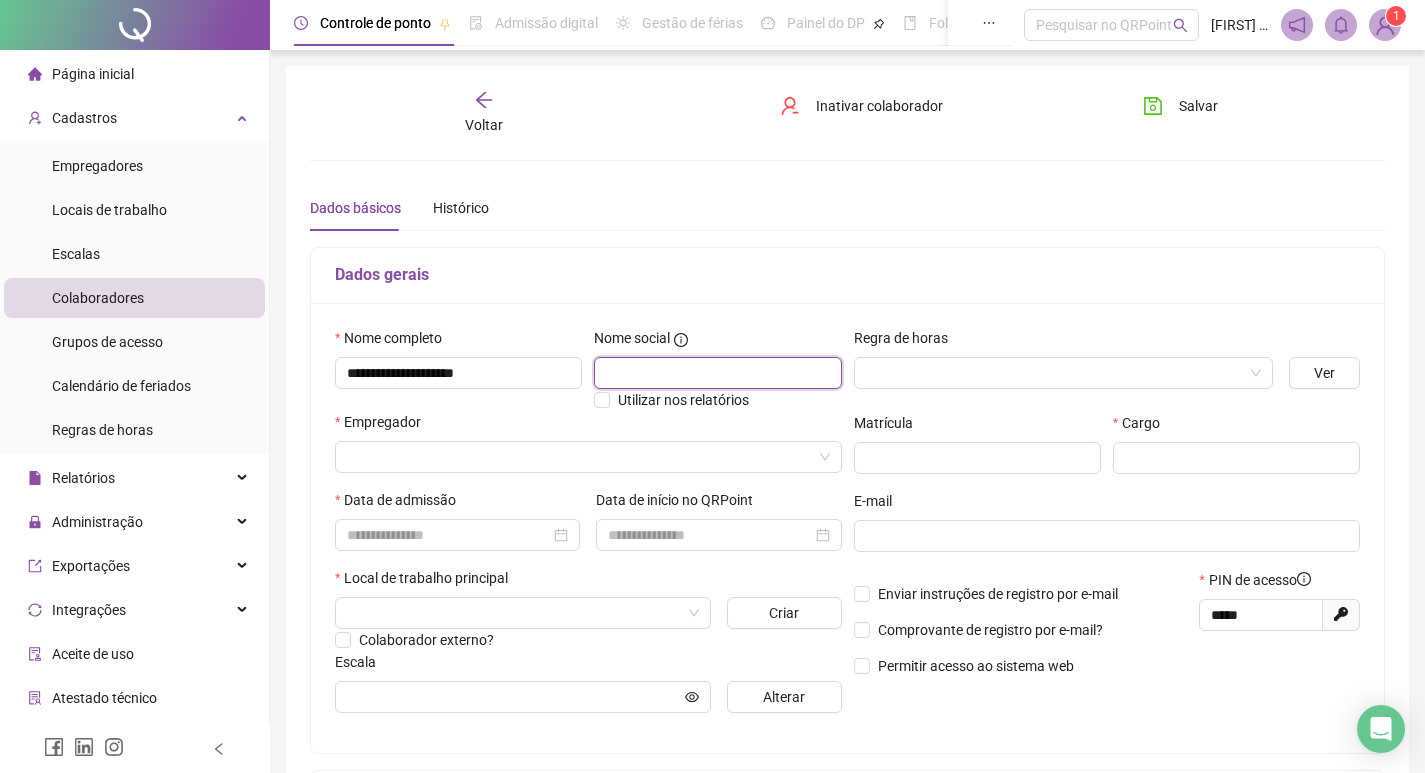 click at bounding box center [717, 373] 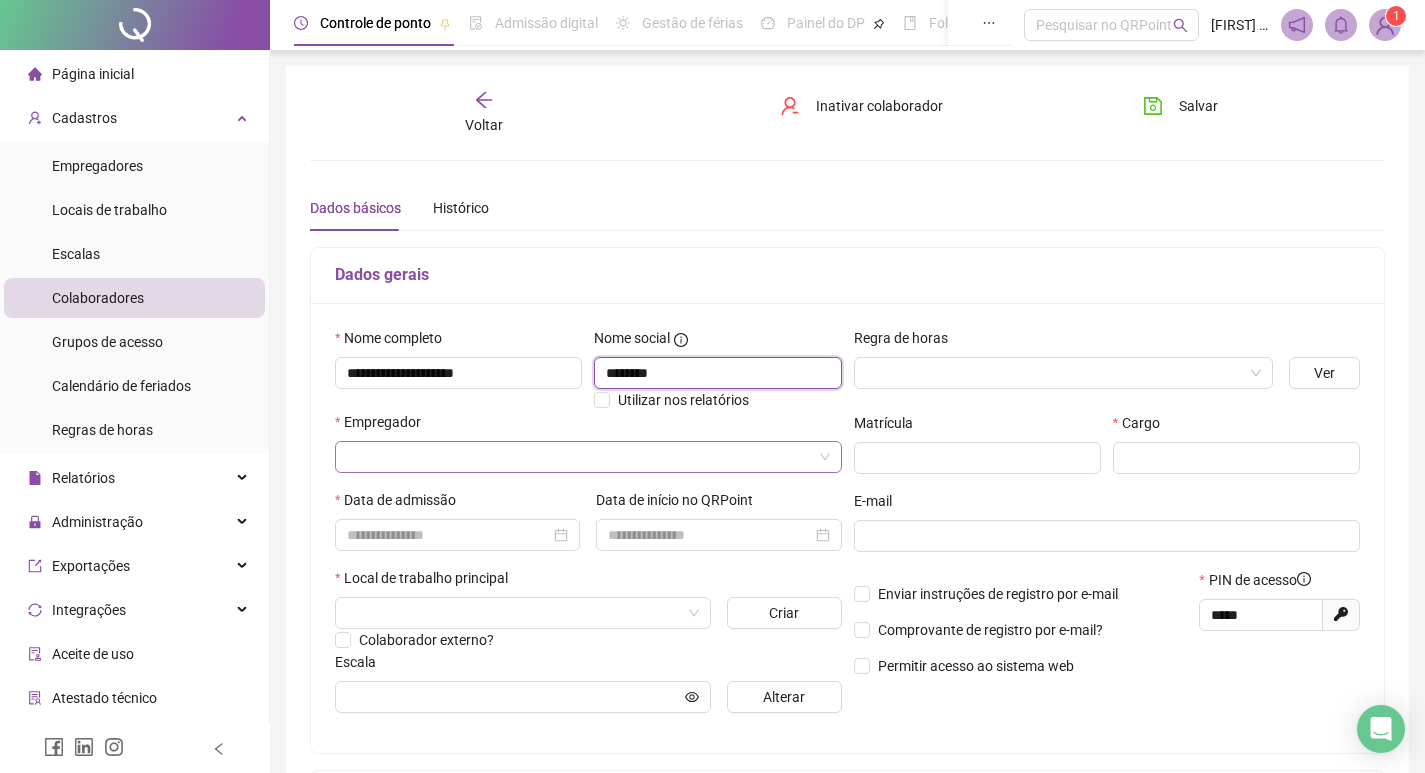 type on "********" 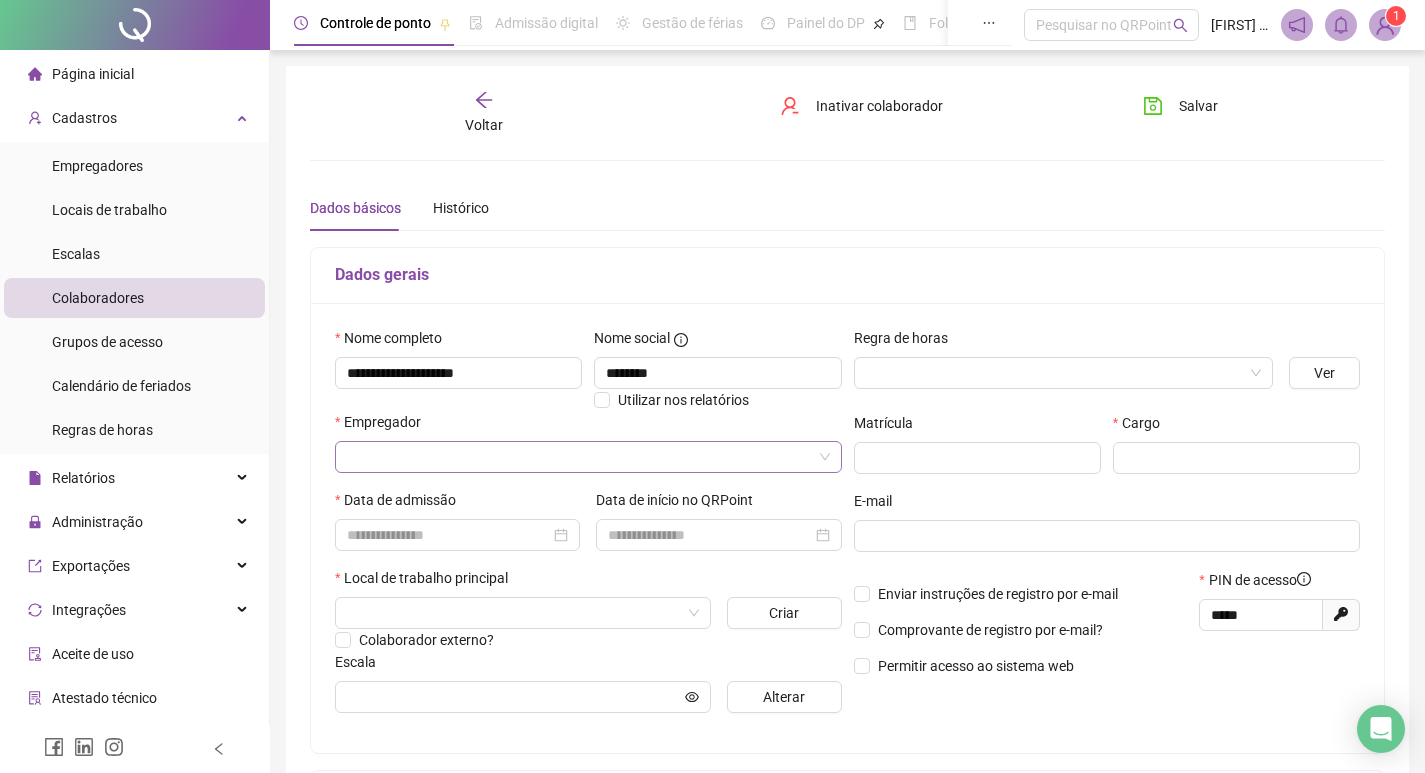 click at bounding box center (579, 457) 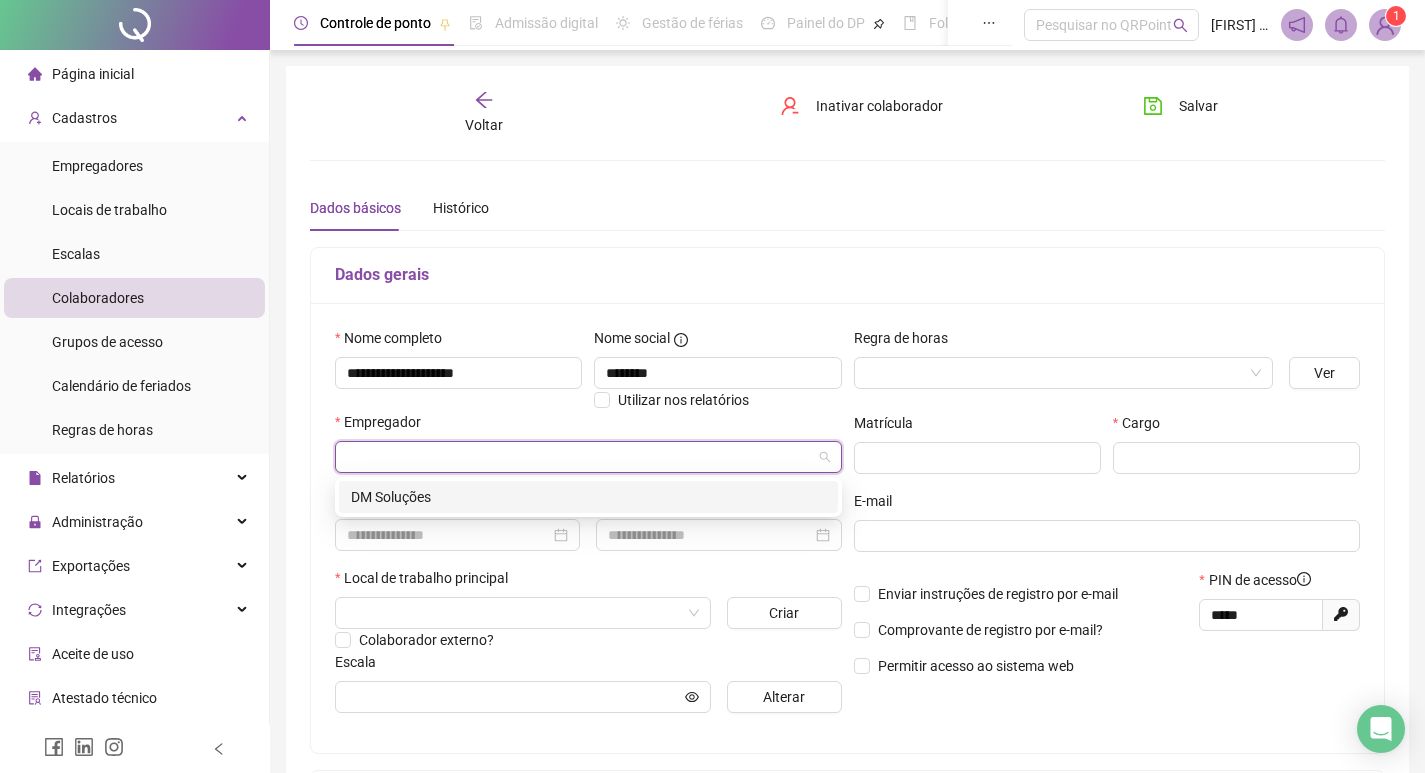 click on "DM Soluções" at bounding box center [588, 497] 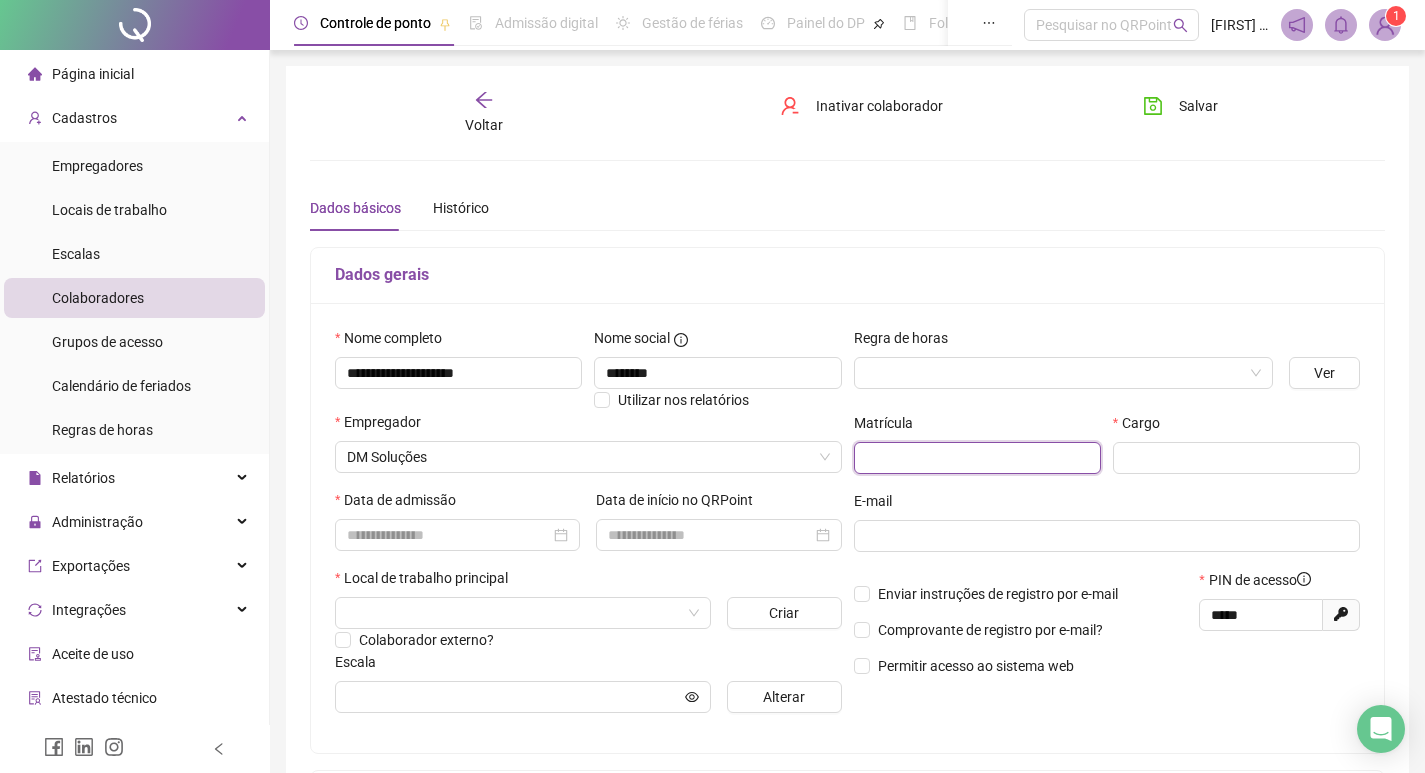 click at bounding box center (977, 458) 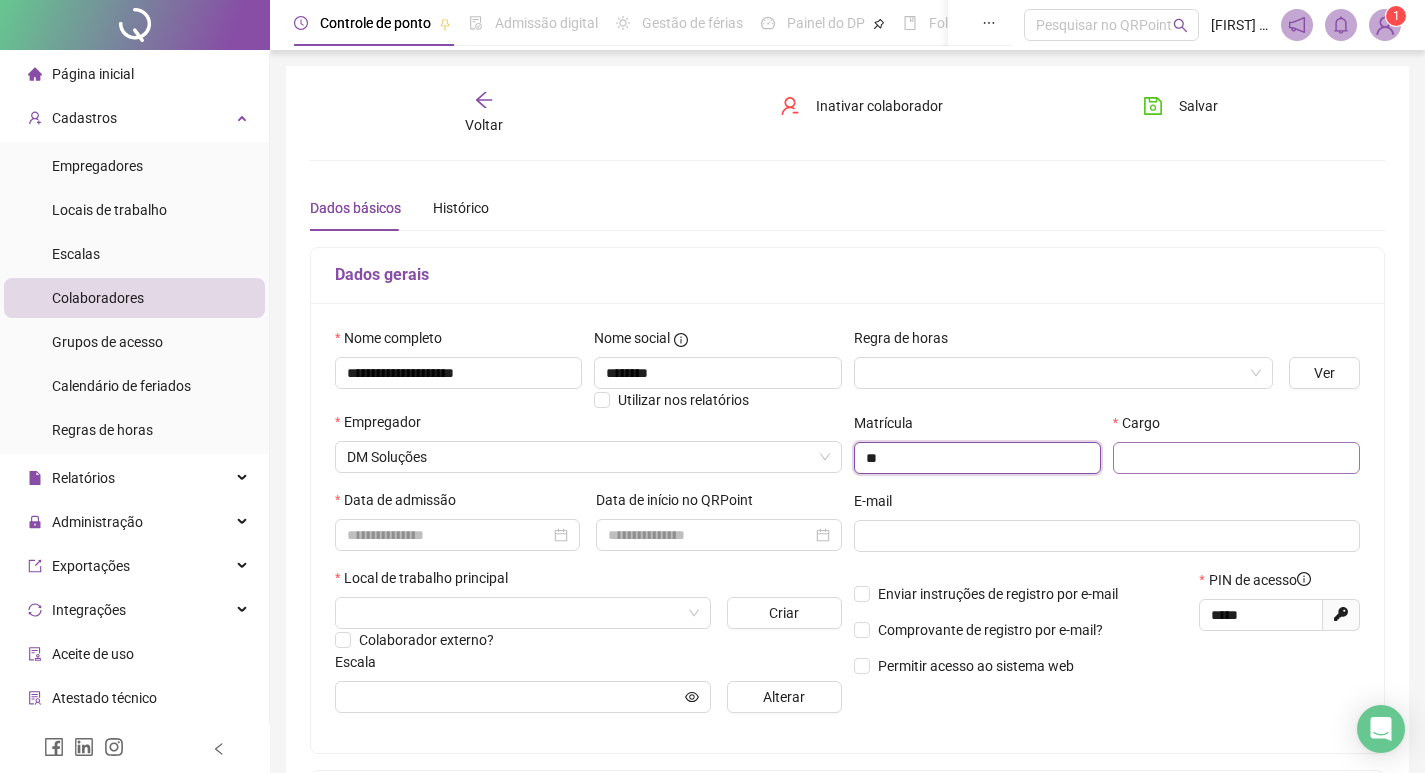 type on "**" 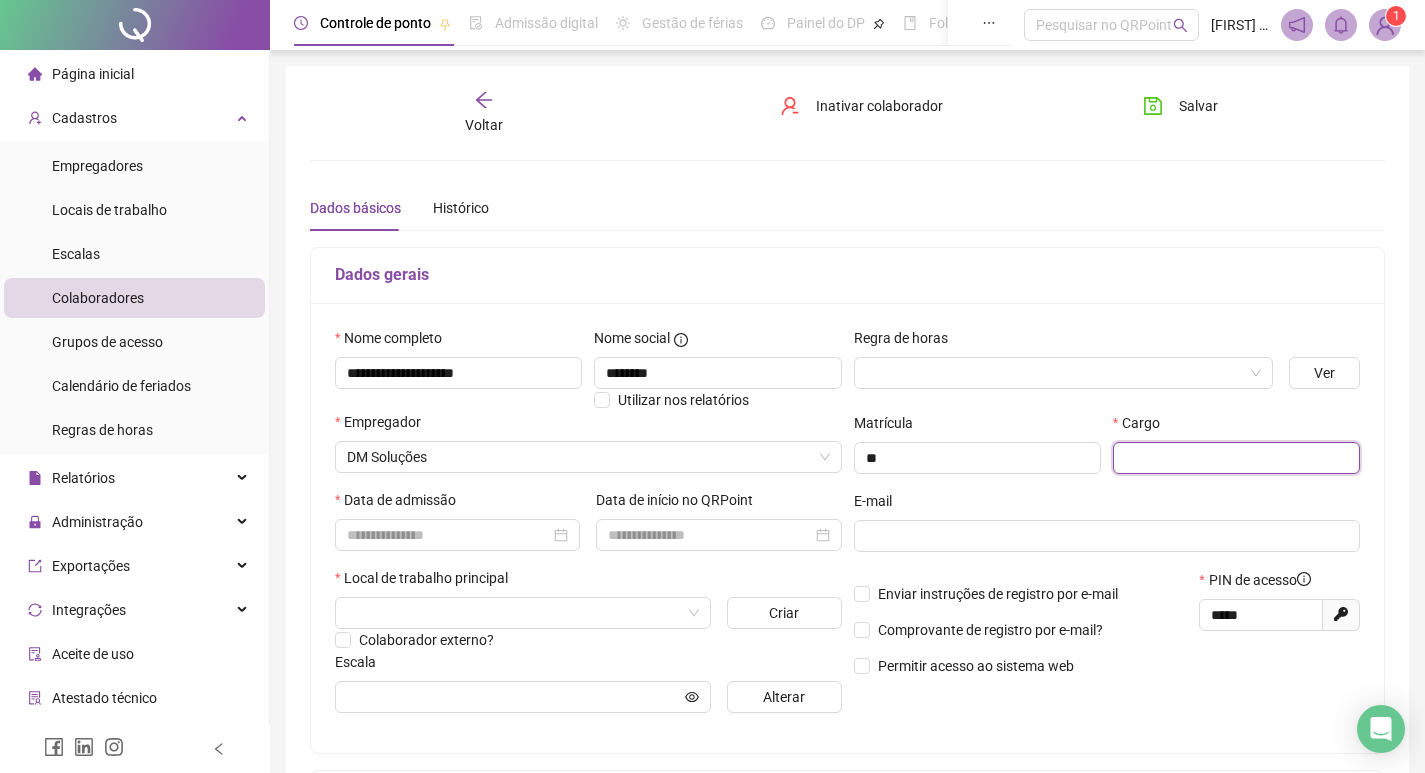 click at bounding box center (1236, 458) 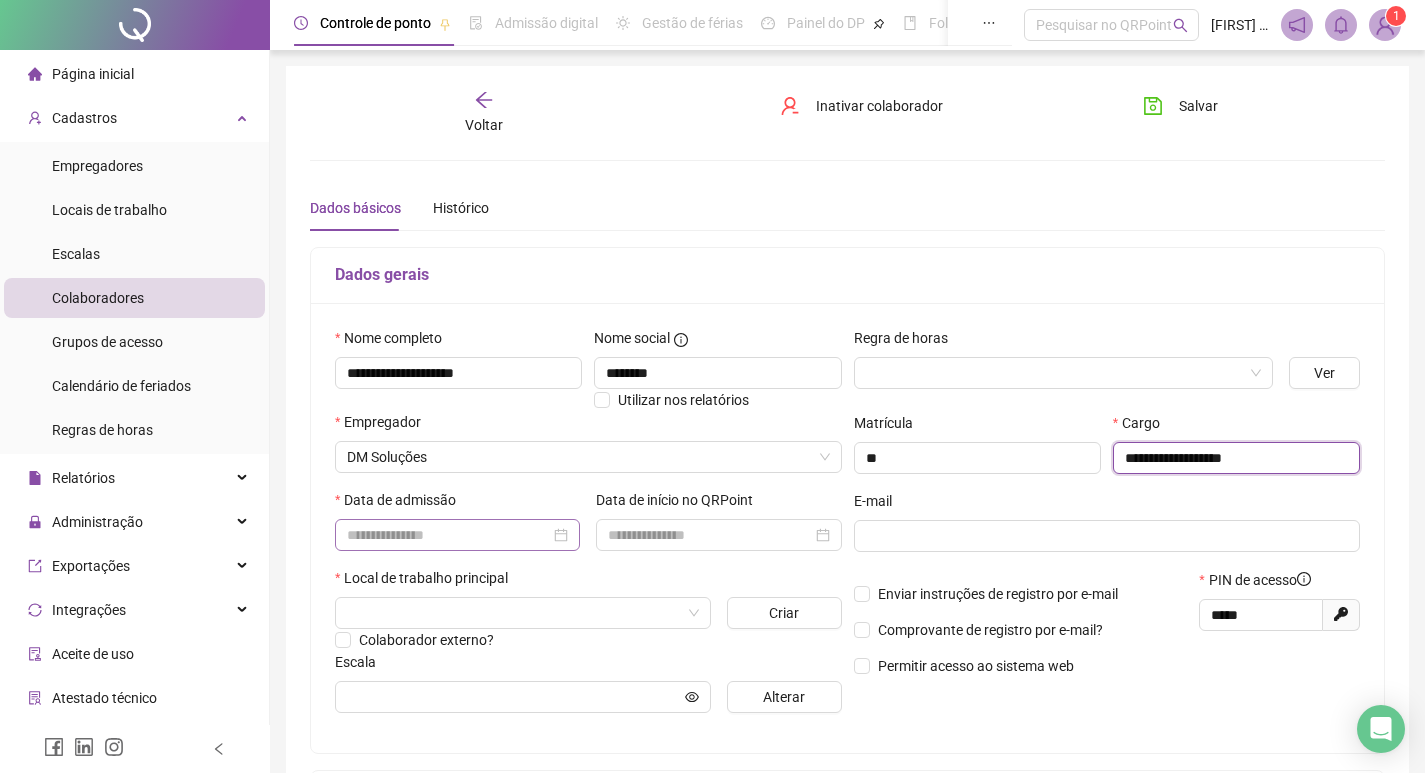 type on "**********" 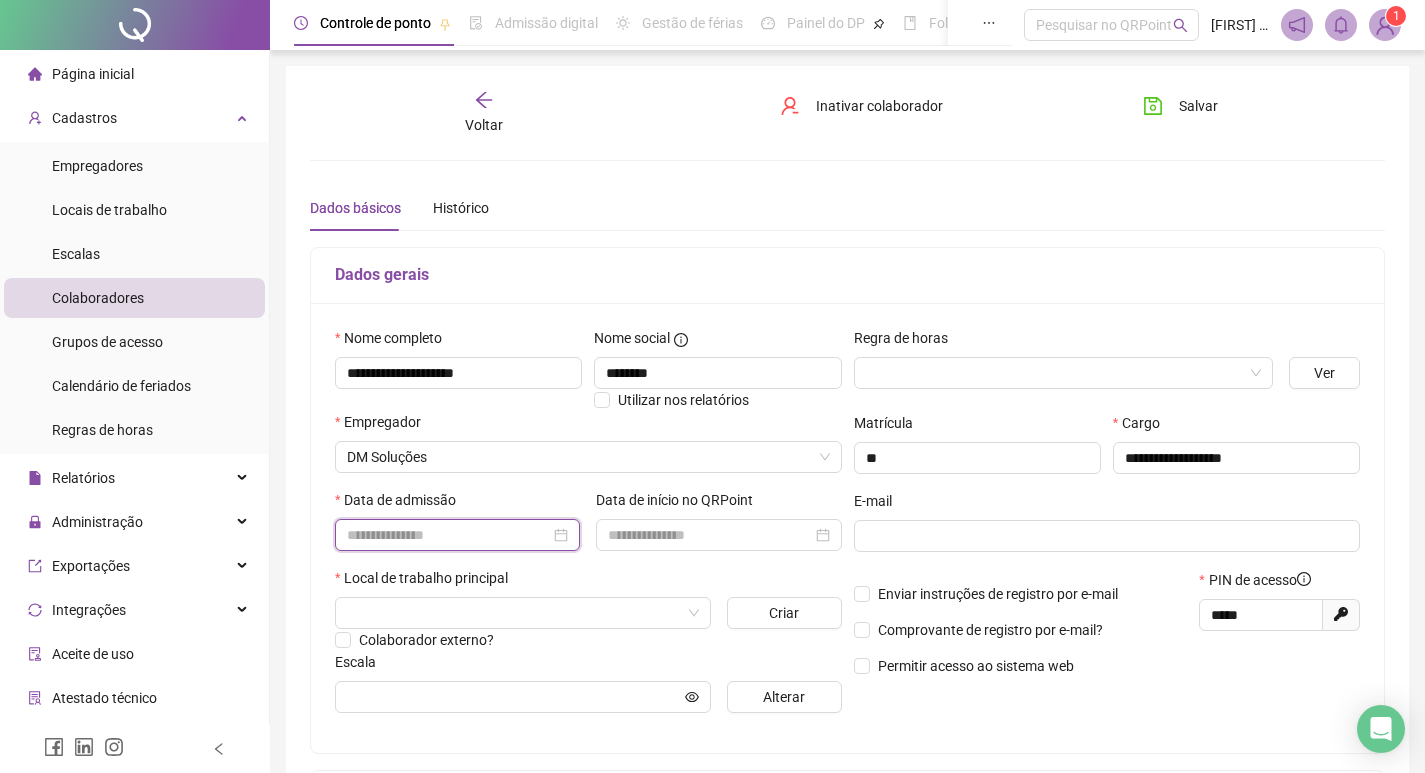 click at bounding box center [448, 535] 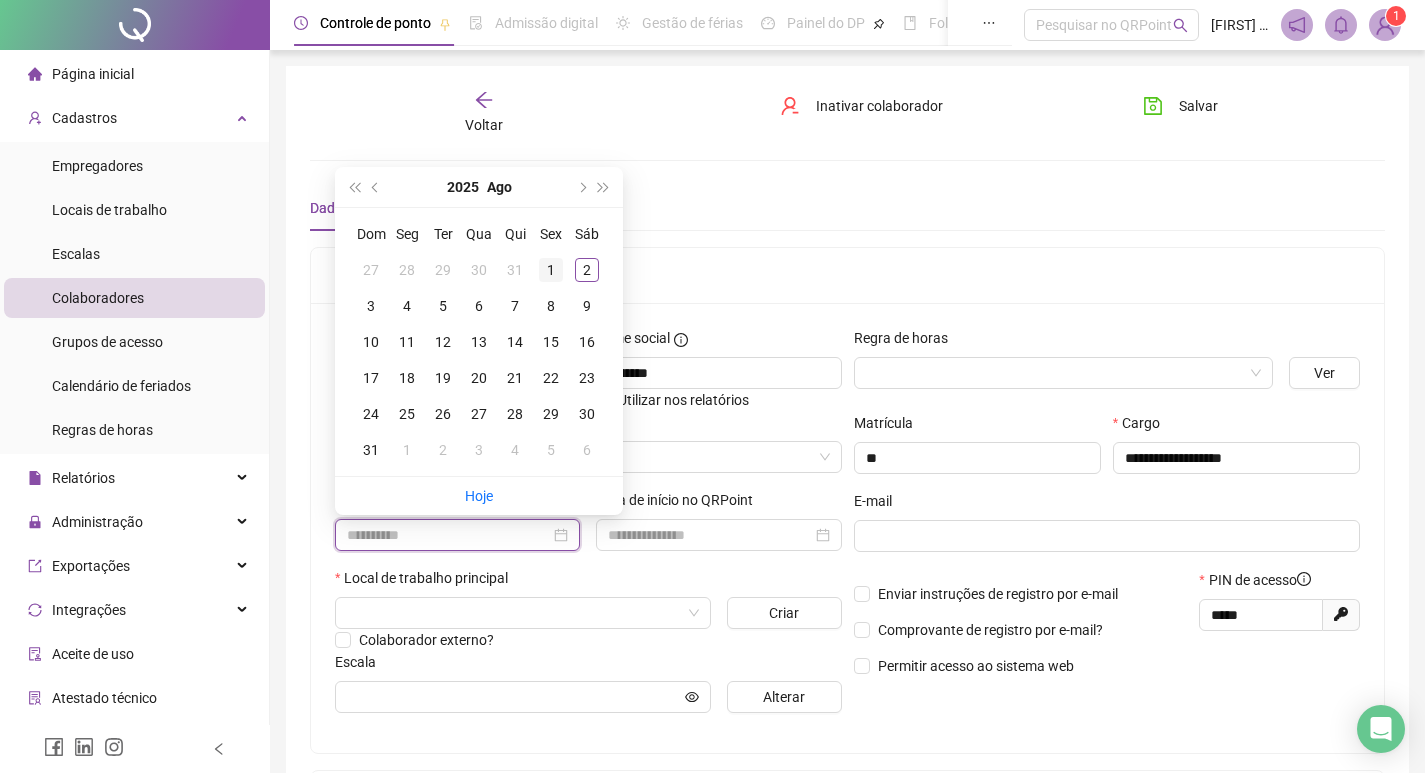 type on "**********" 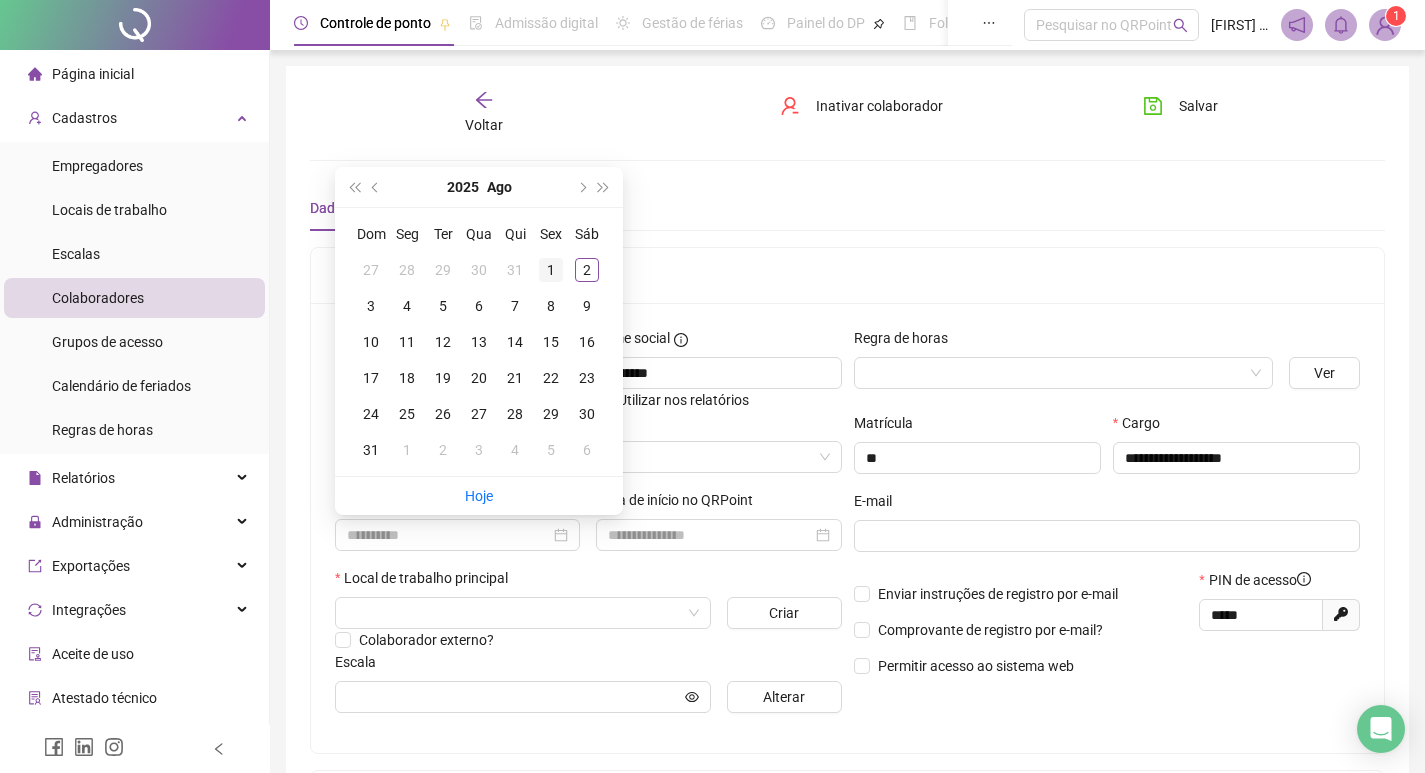 click on "1" at bounding box center [551, 270] 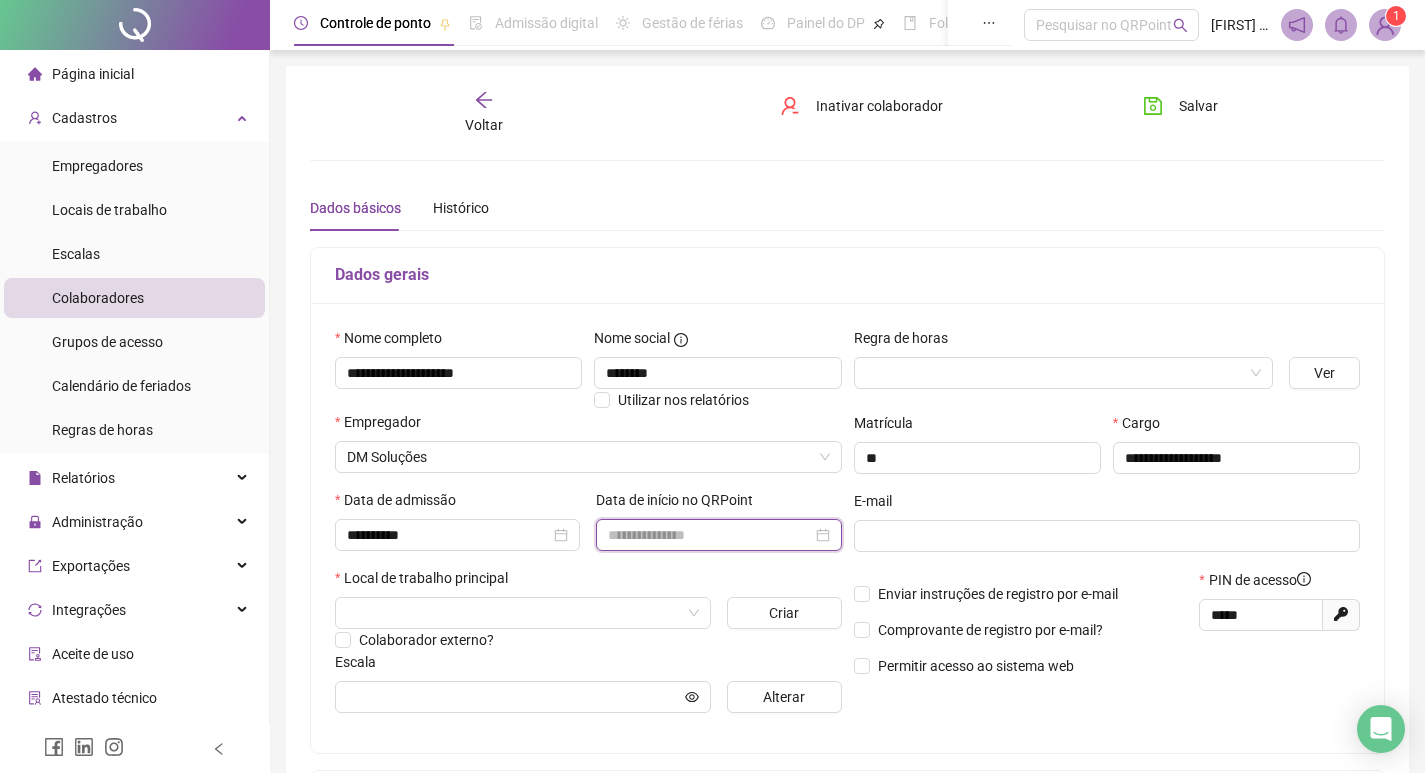 click at bounding box center (709, 535) 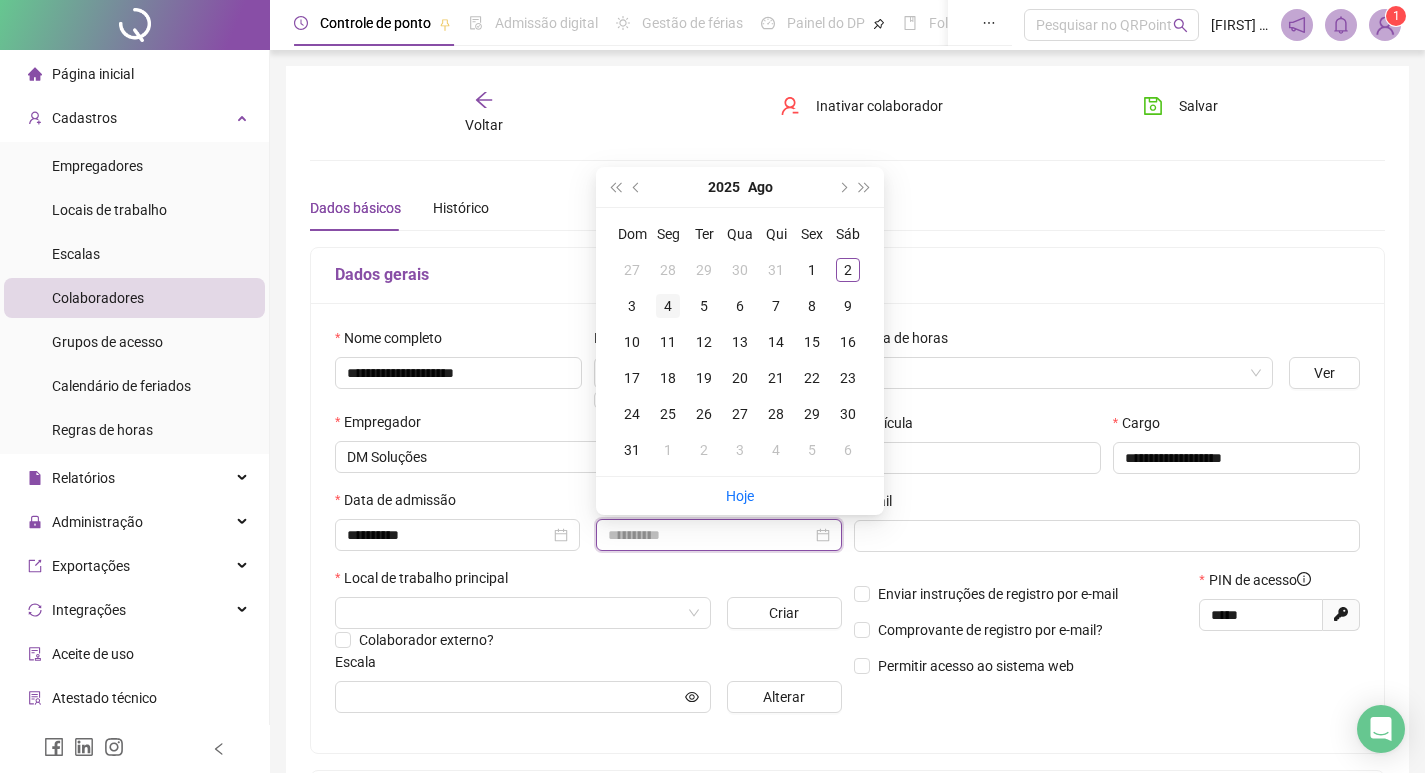 type on "**********" 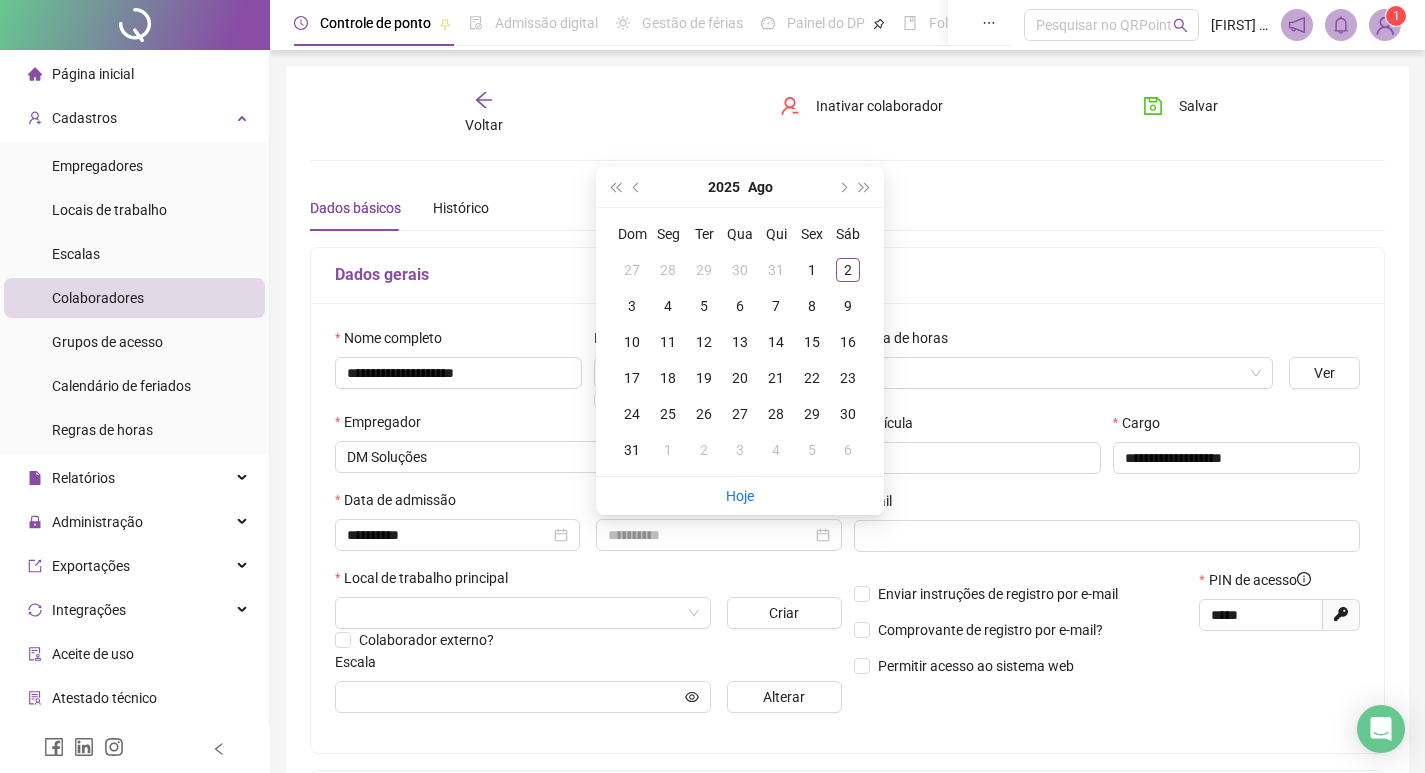 click on "4" at bounding box center [668, 306] 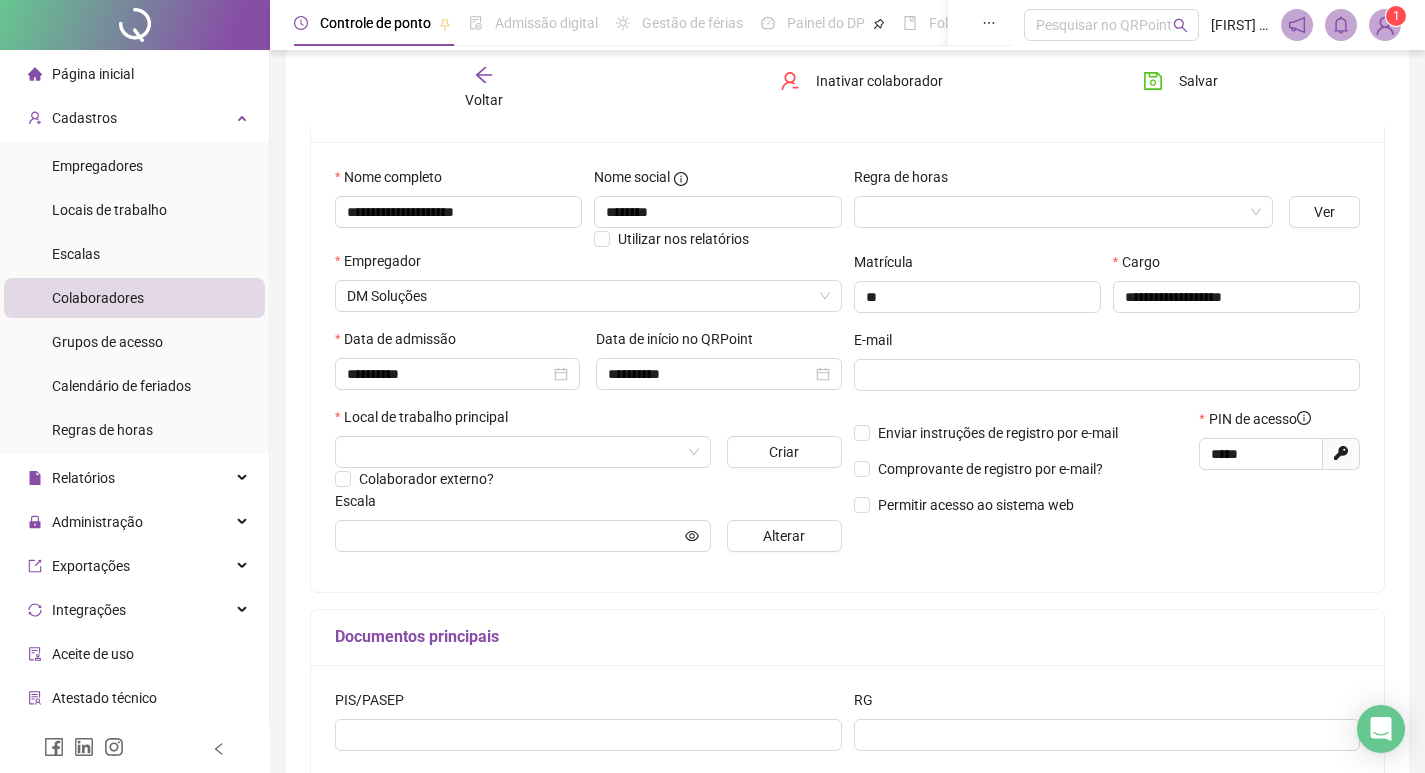 scroll, scrollTop: 200, scrollLeft: 0, axis: vertical 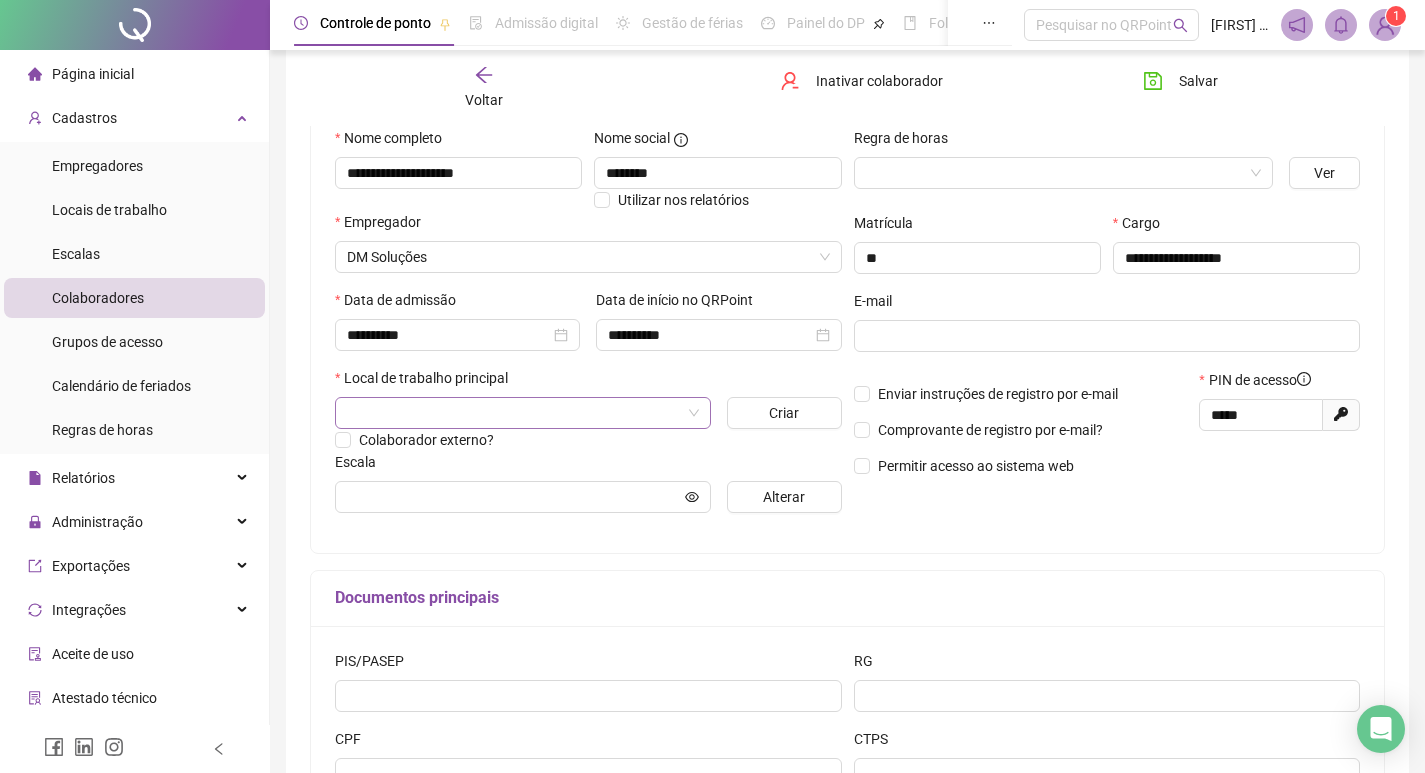 click at bounding box center (514, 413) 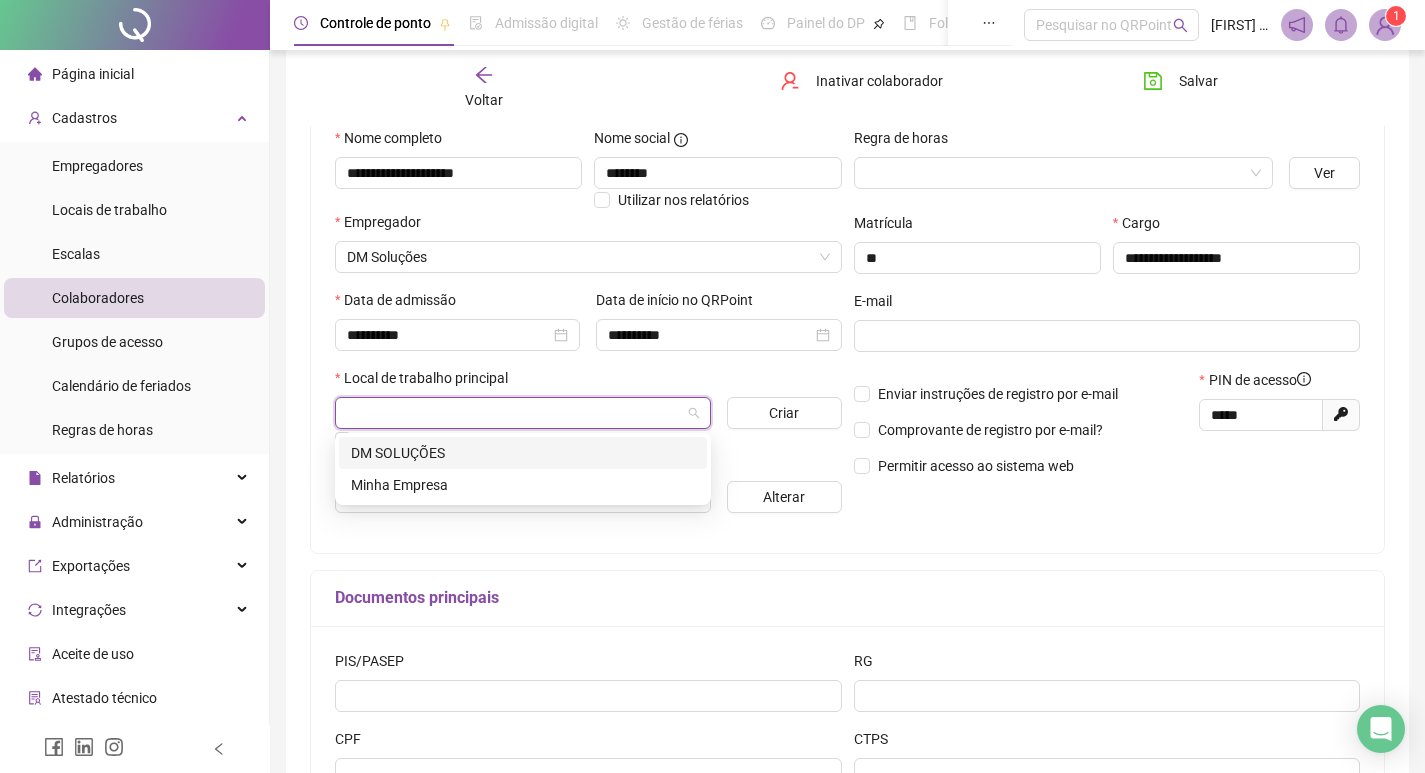 click on "DM SOLUÇÕES" at bounding box center [523, 453] 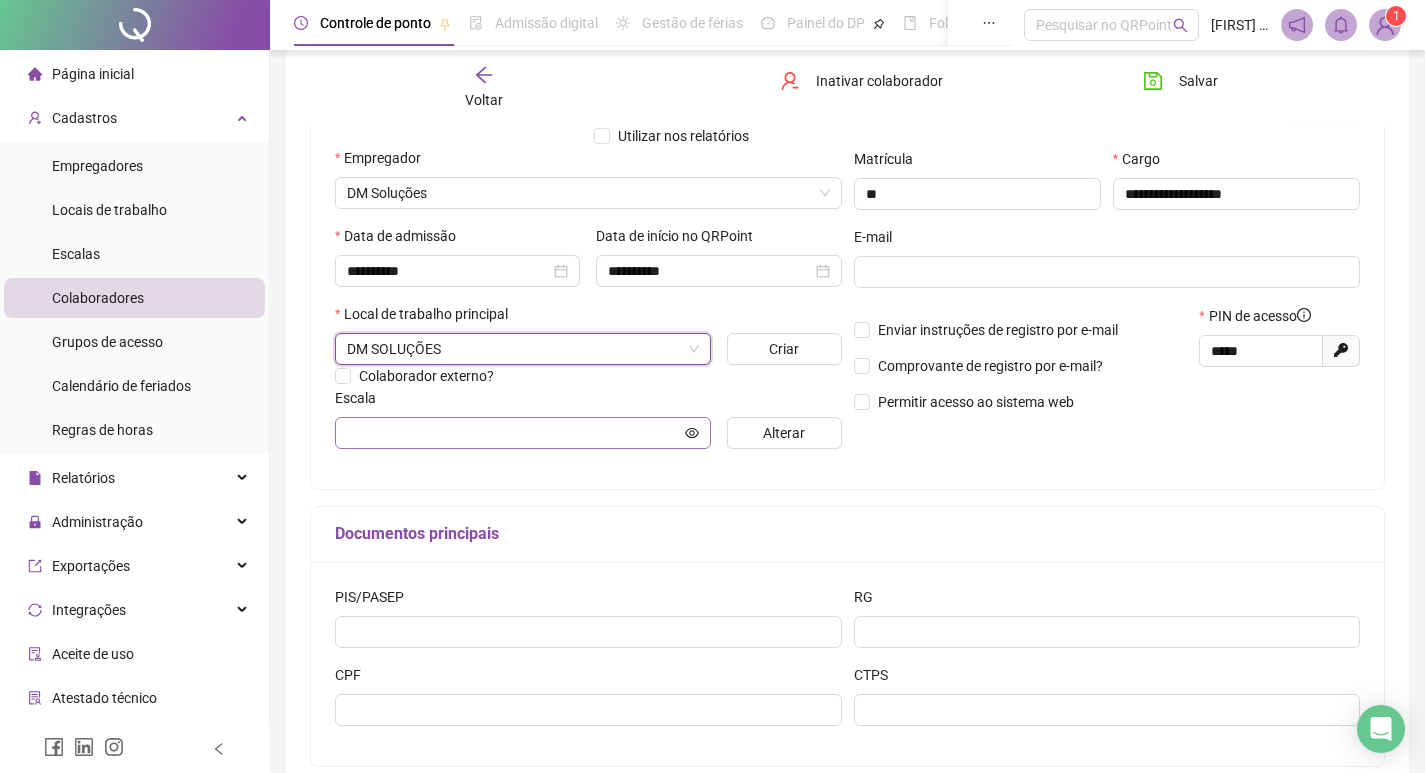 scroll, scrollTop: 300, scrollLeft: 0, axis: vertical 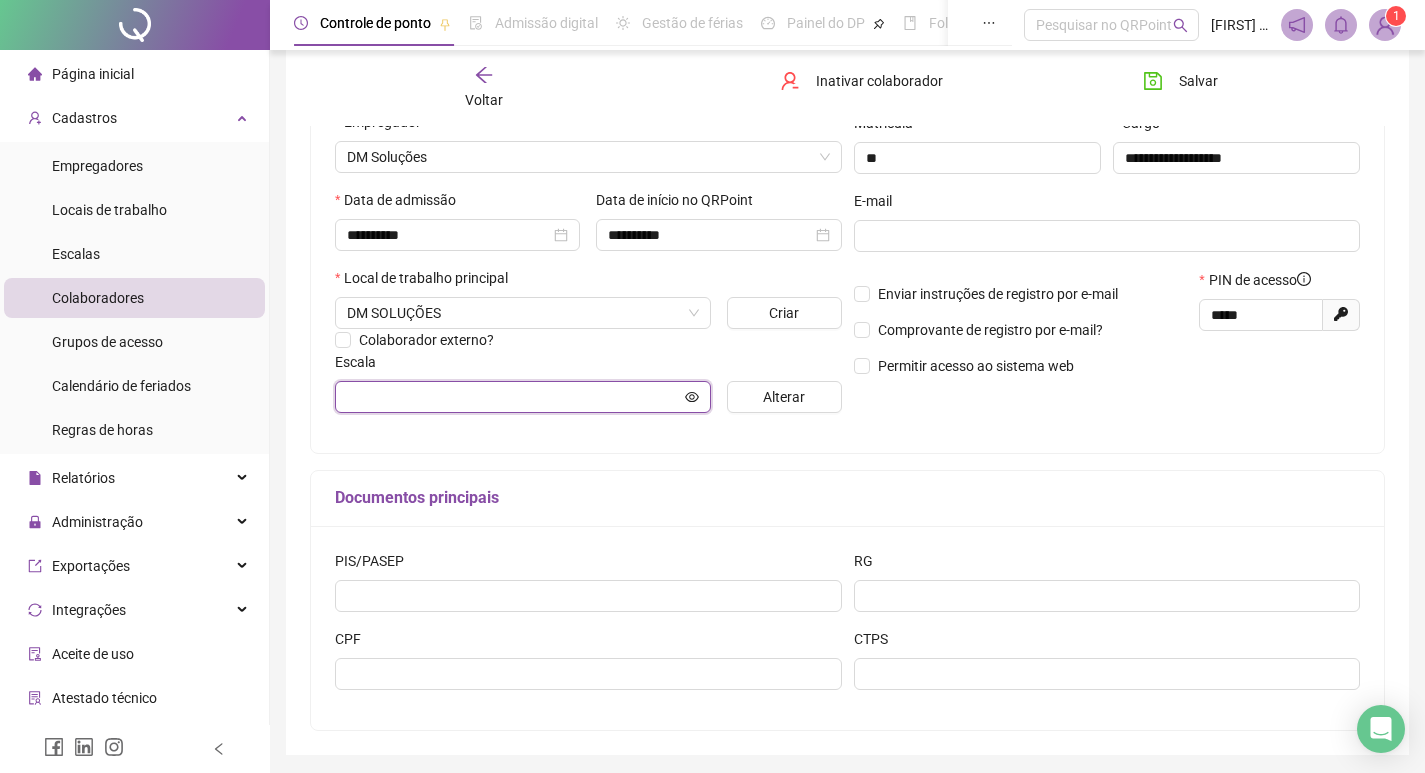 click 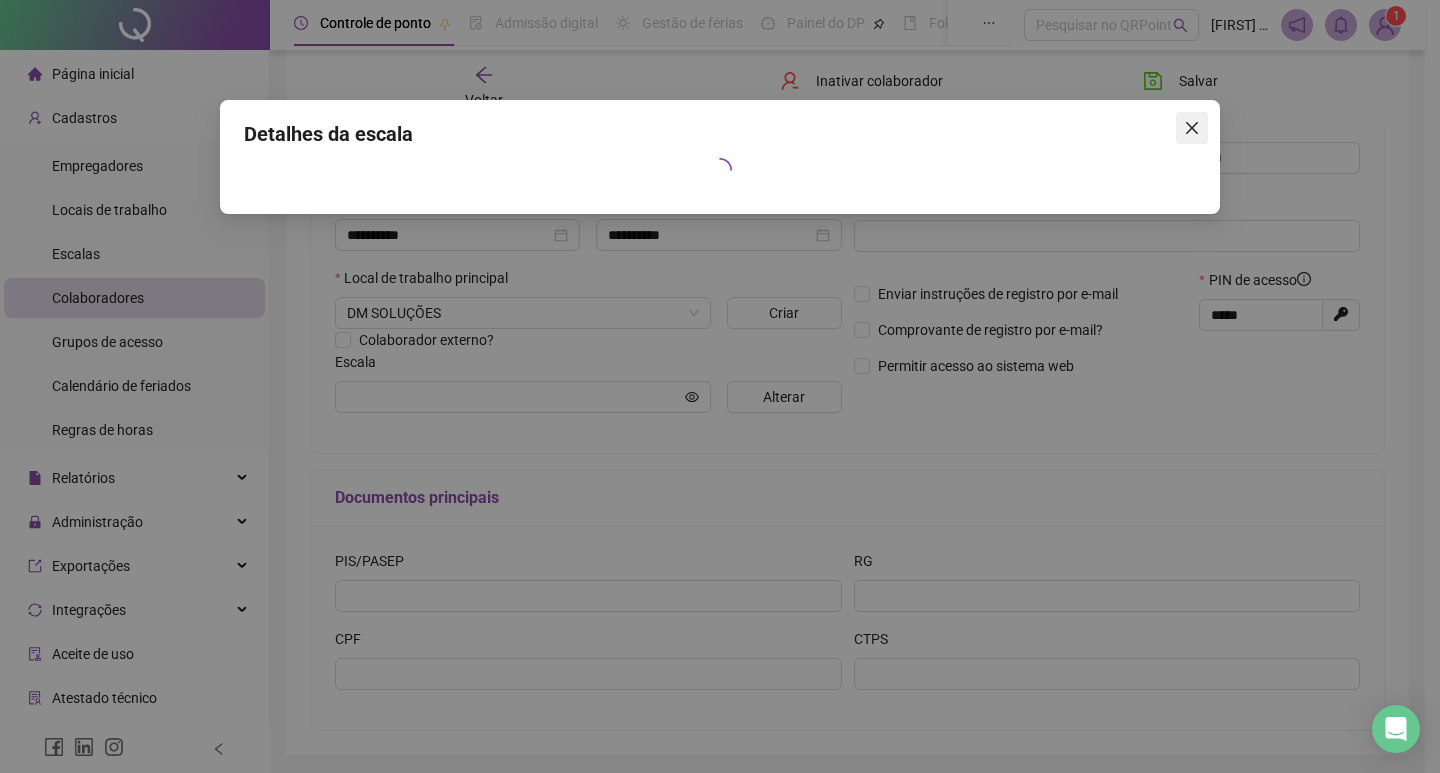 click 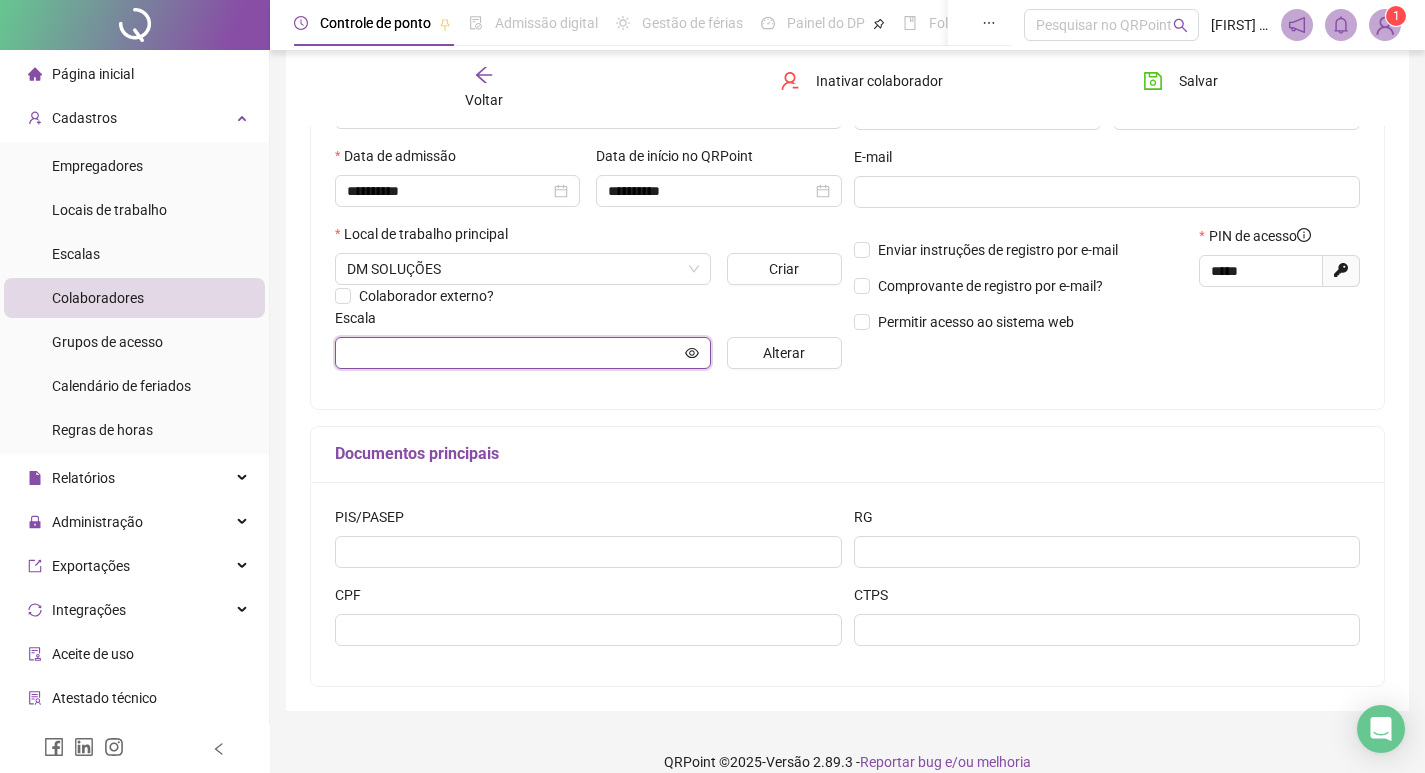 scroll, scrollTop: 368, scrollLeft: 0, axis: vertical 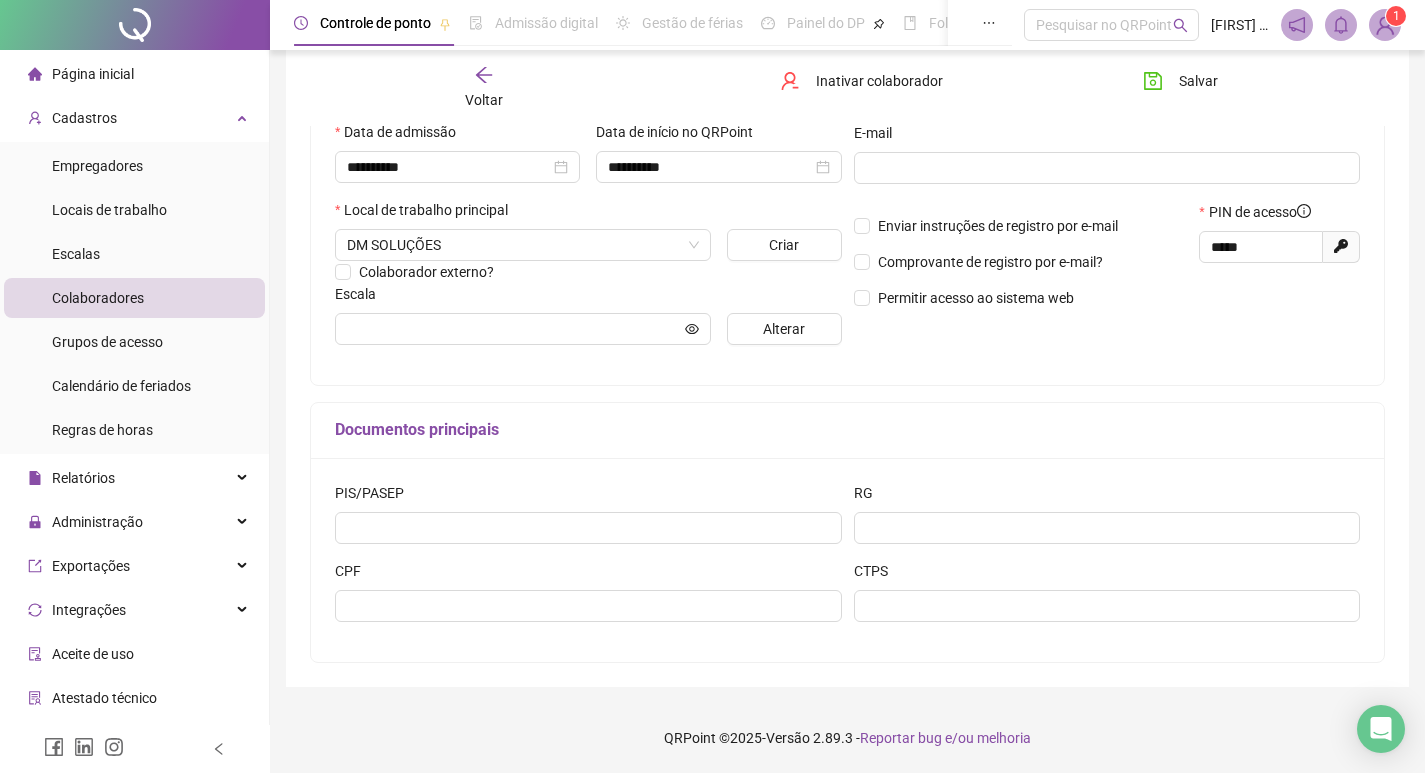 click on "PIS/PASEP" at bounding box center [588, 521] 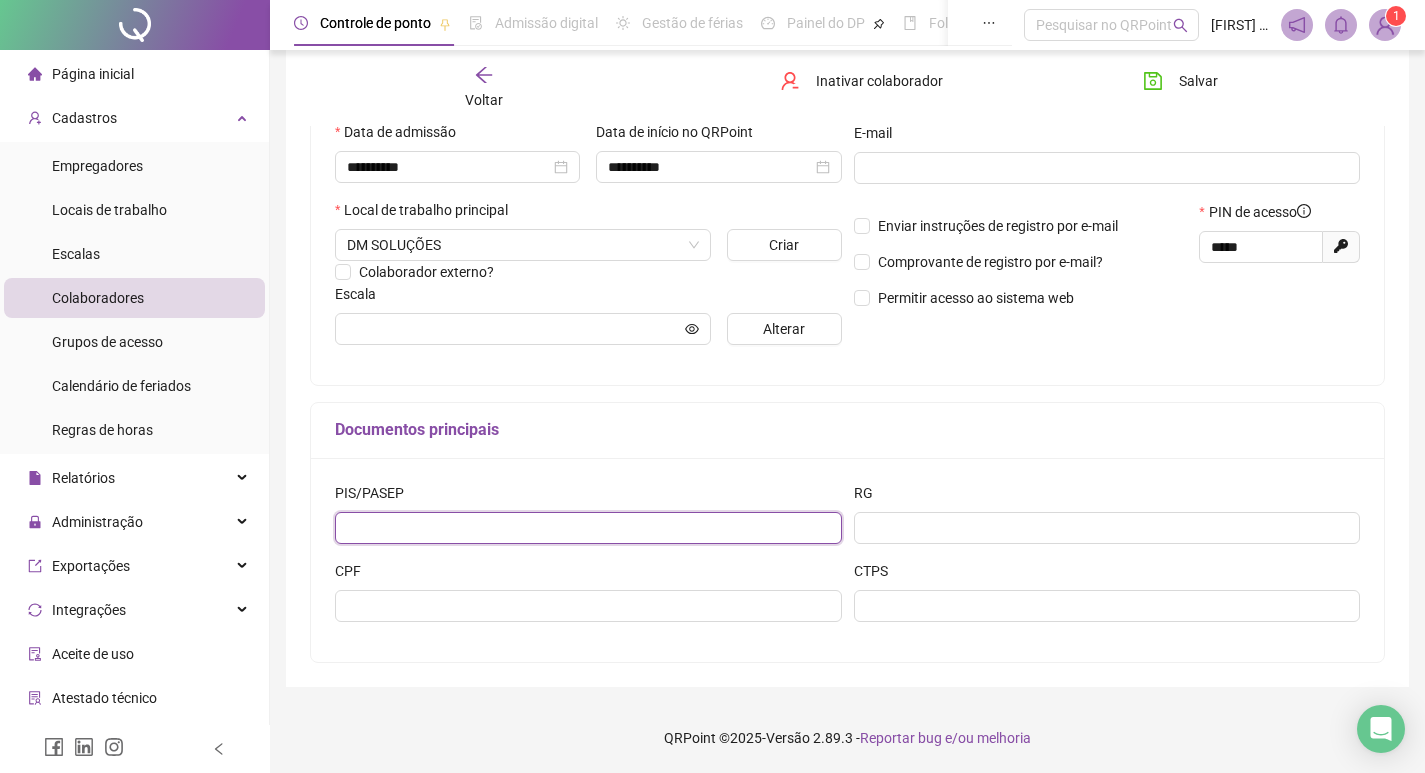 click at bounding box center (588, 528) 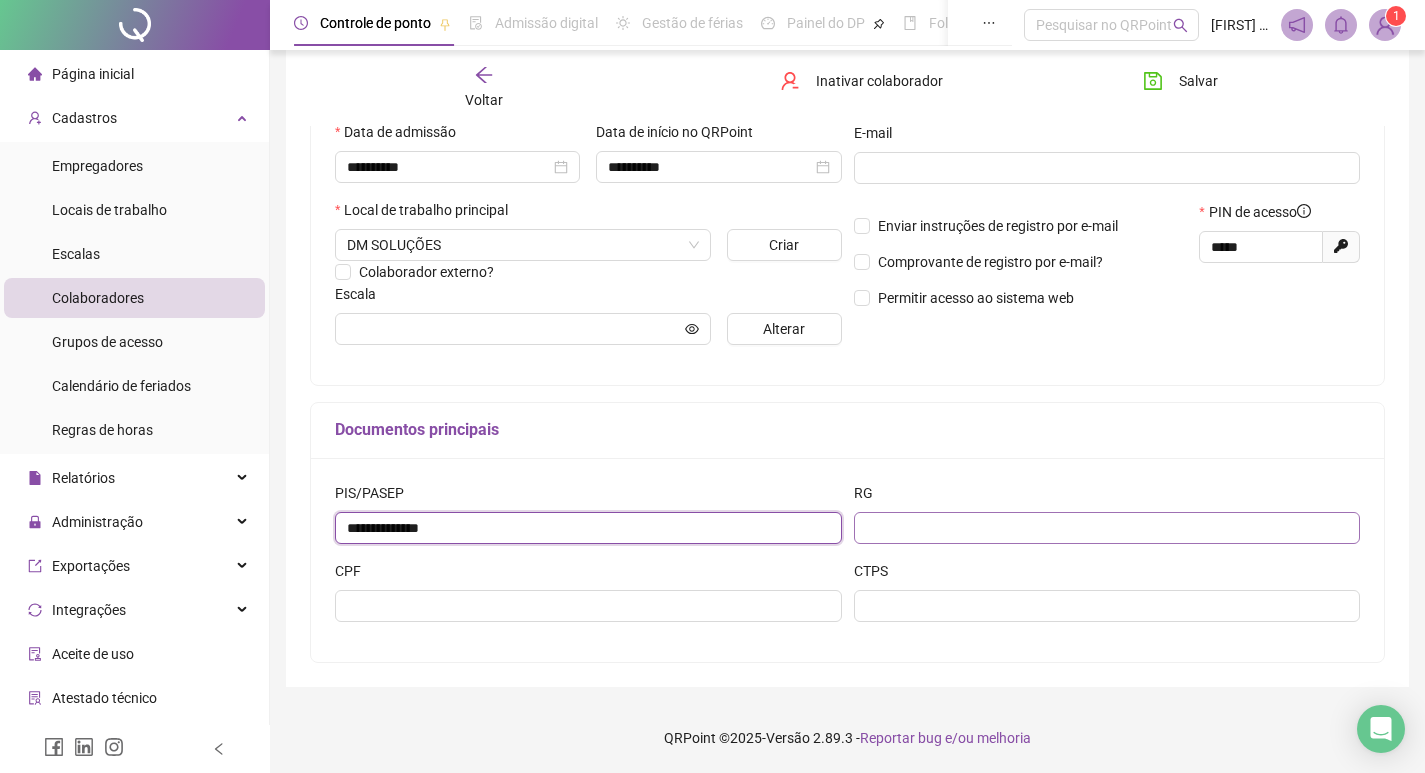 type on "**********" 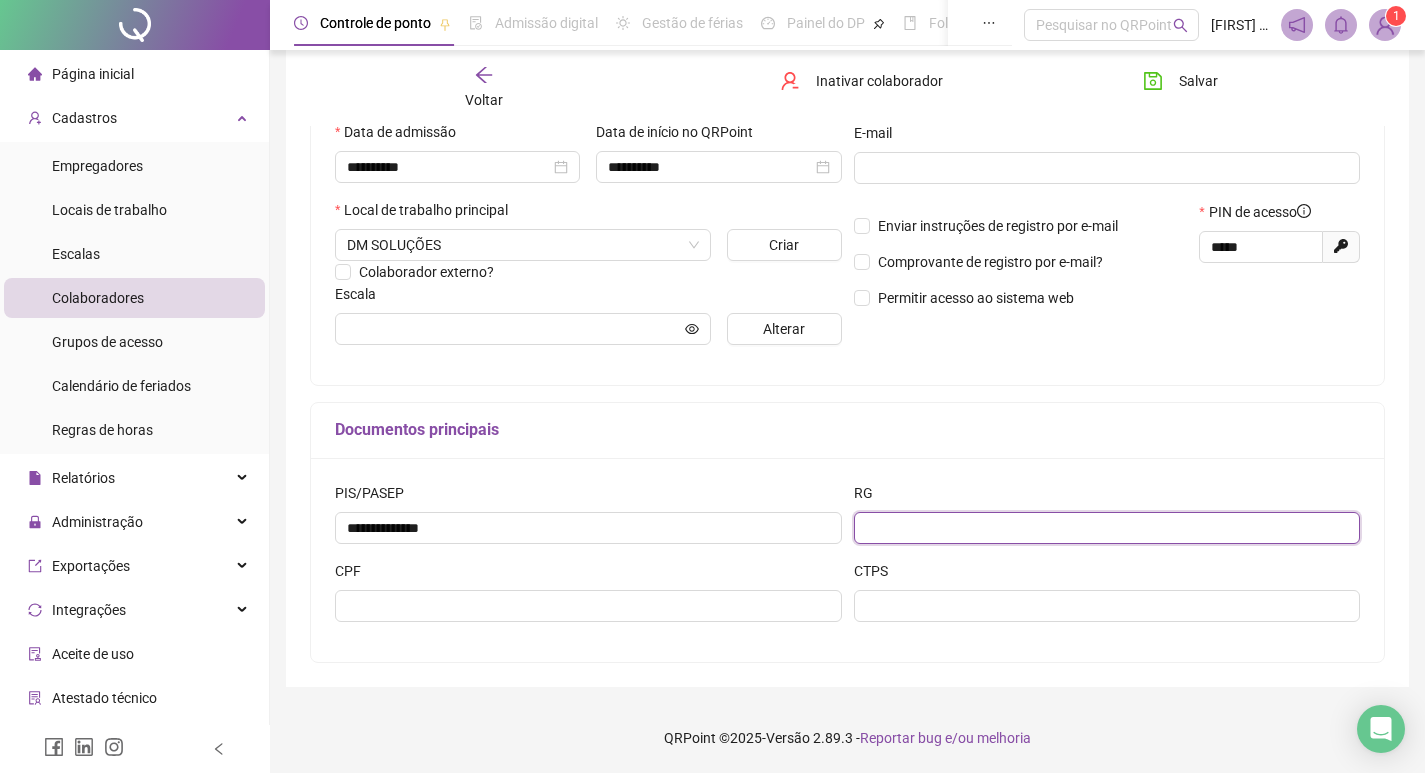 click at bounding box center (1107, 528) 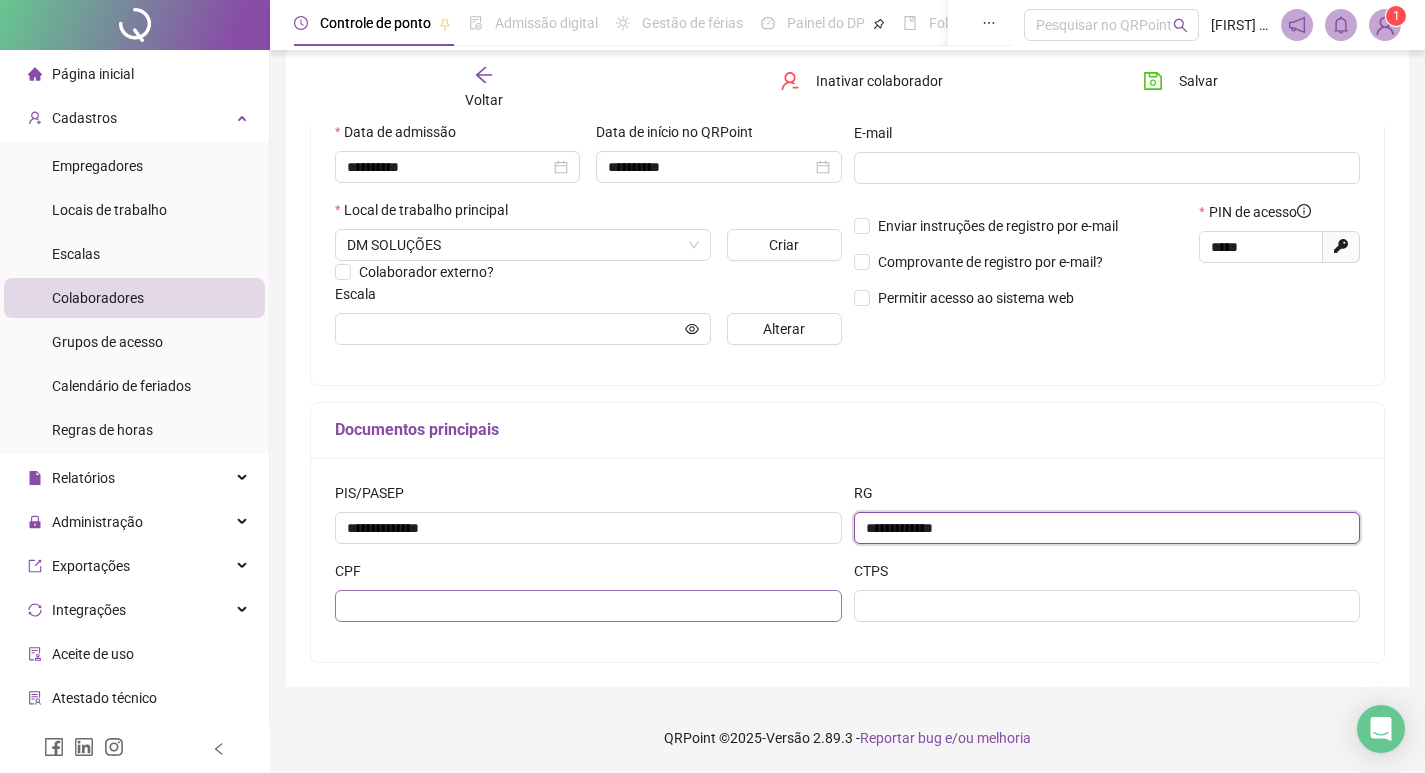 type on "**********" 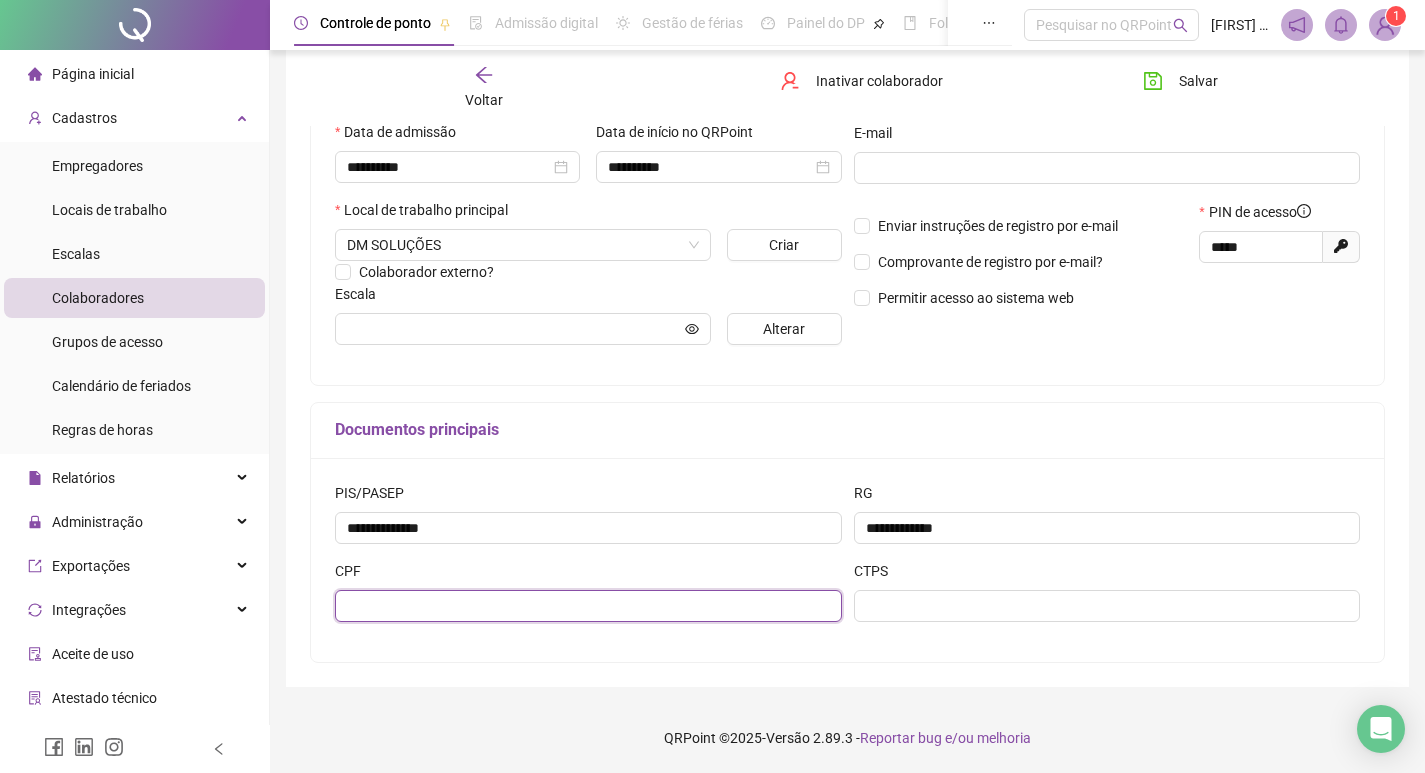 click at bounding box center (588, 606) 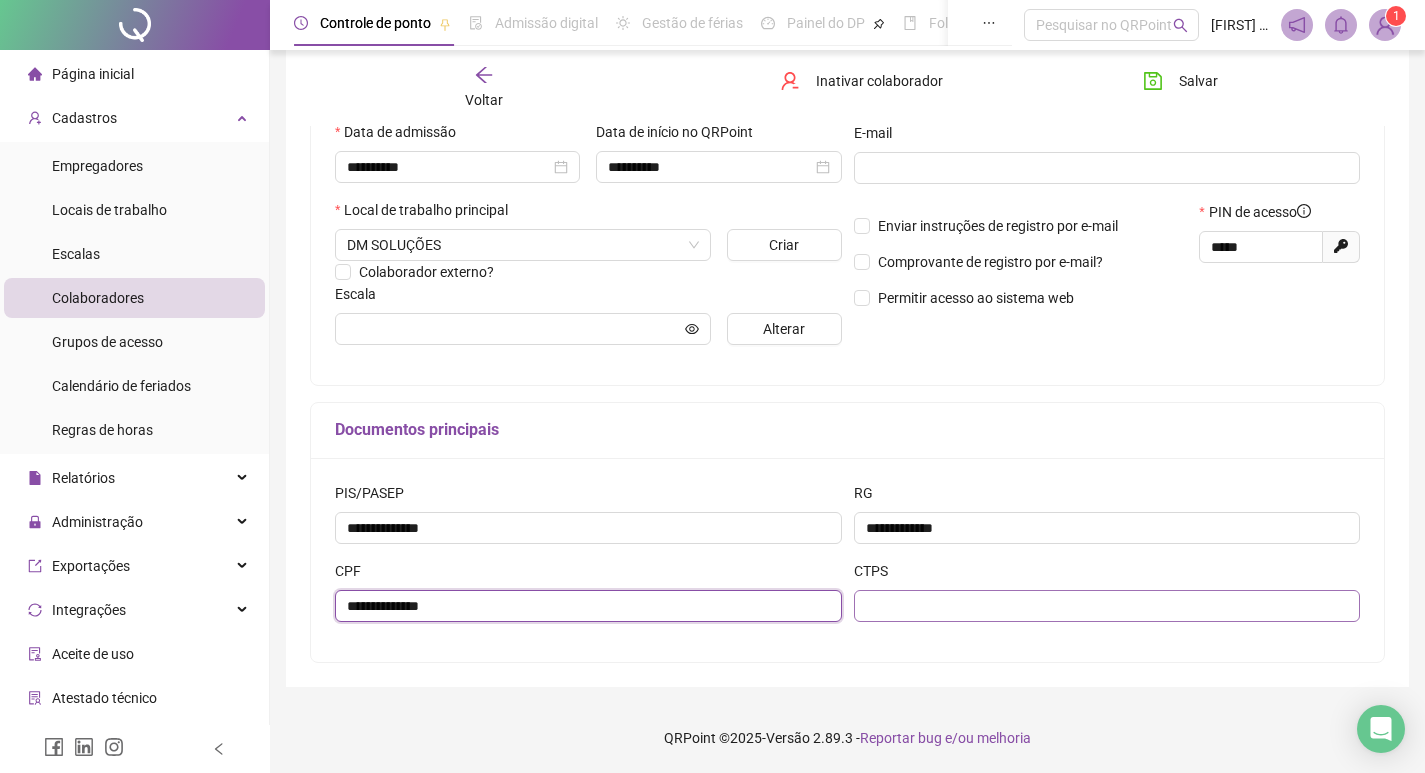 type on "**********" 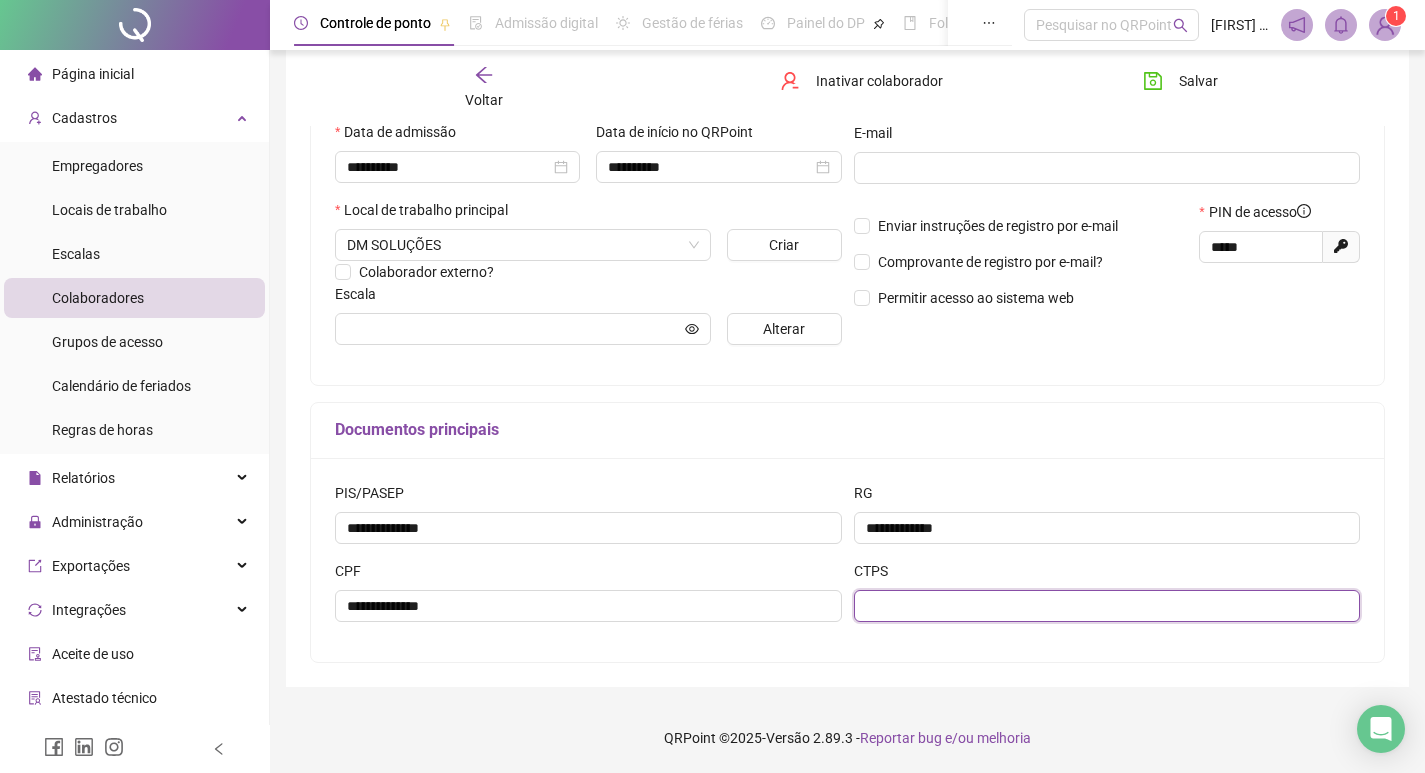 click at bounding box center (1107, 606) 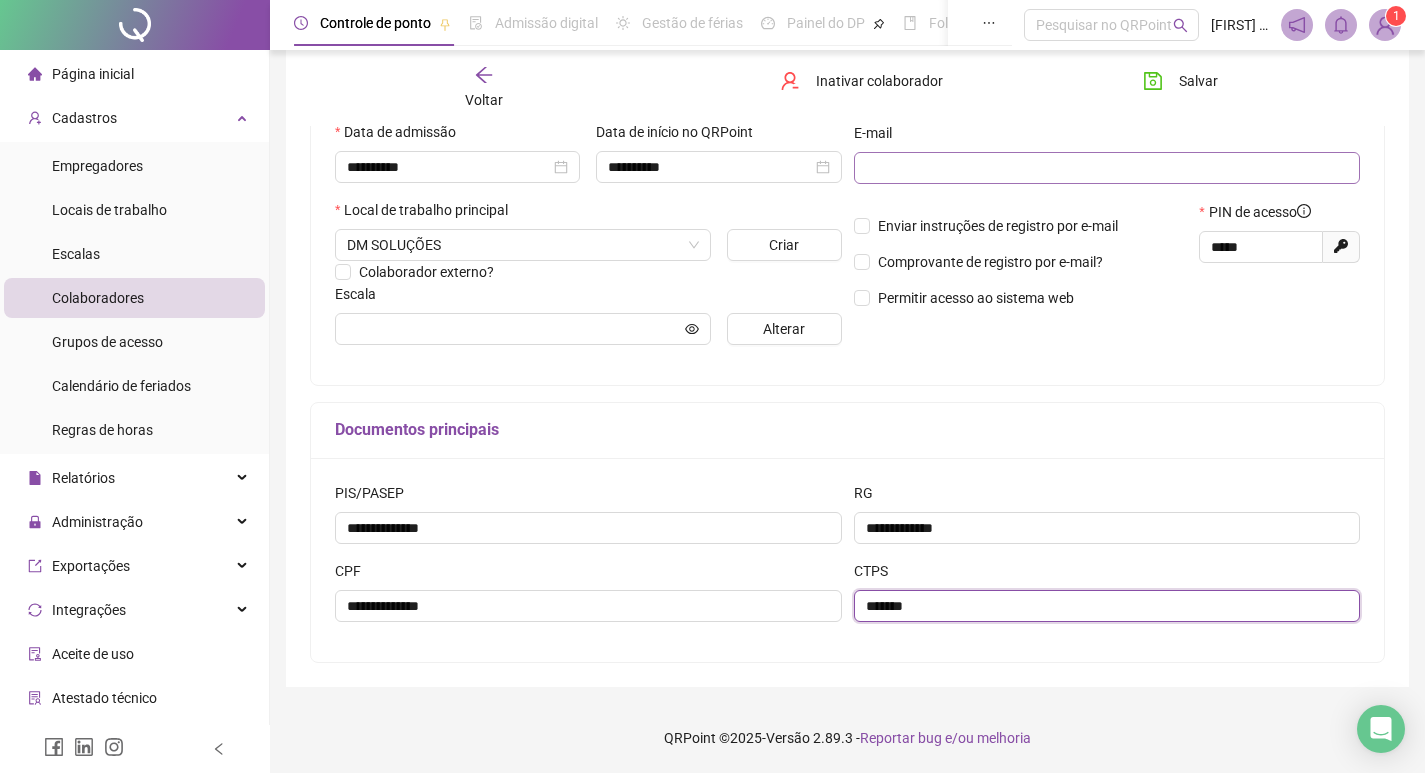 type on "*******" 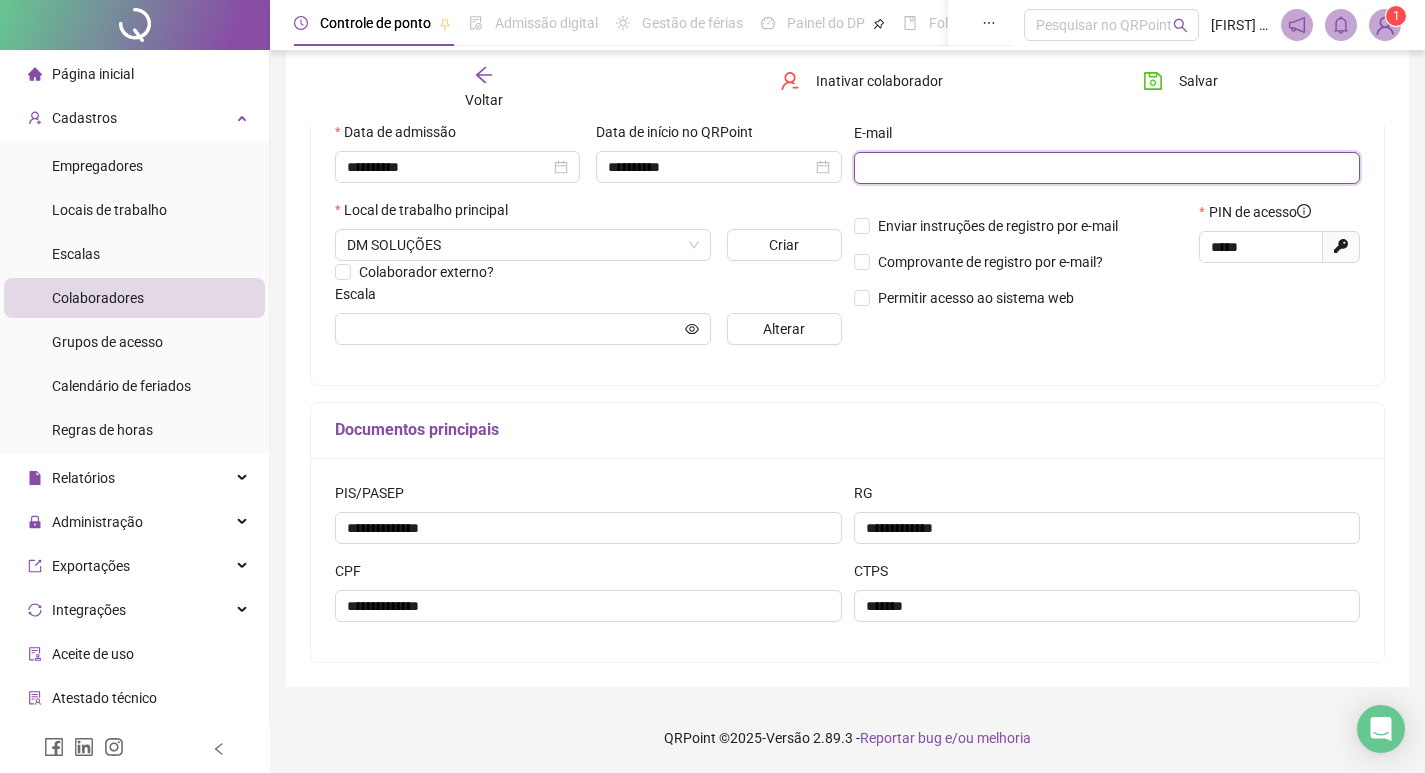 click at bounding box center (1105, 168) 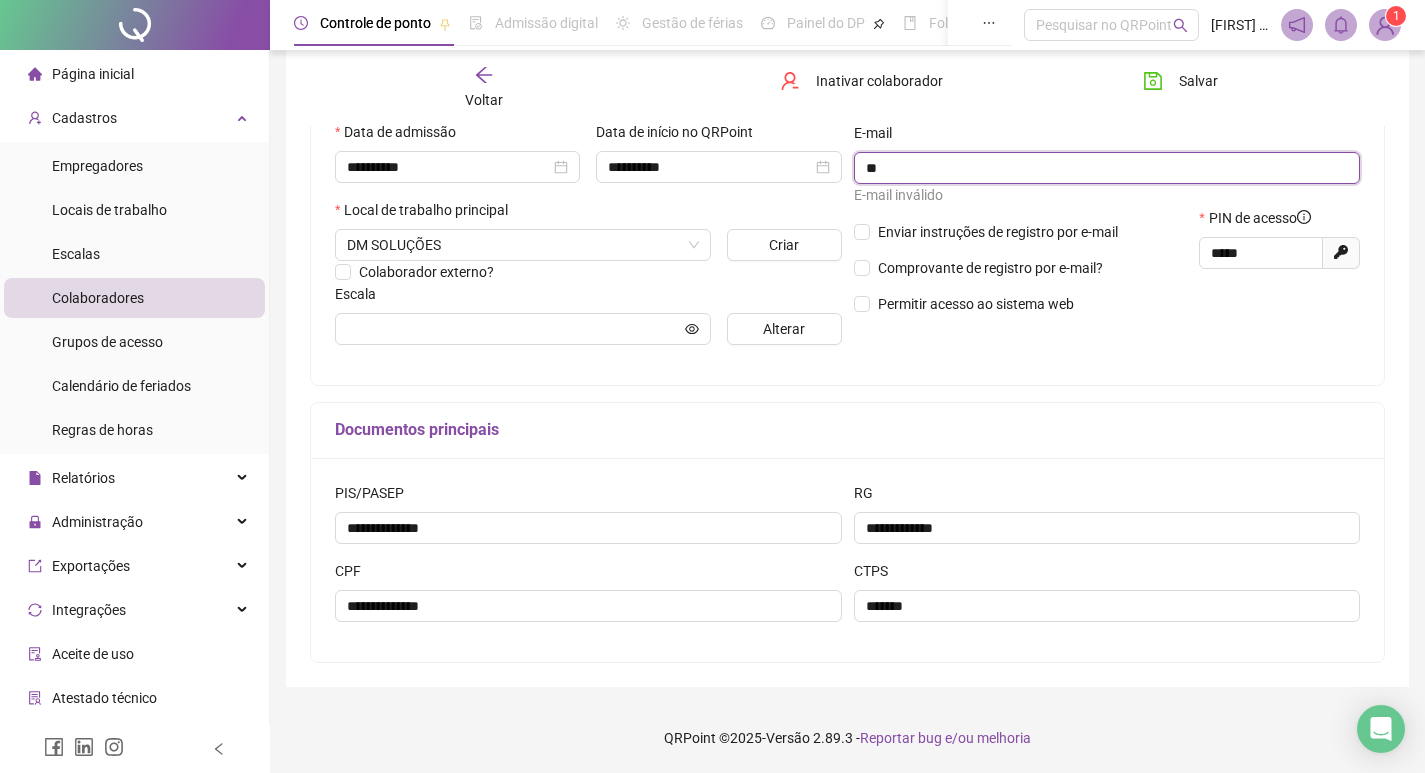 type on "*" 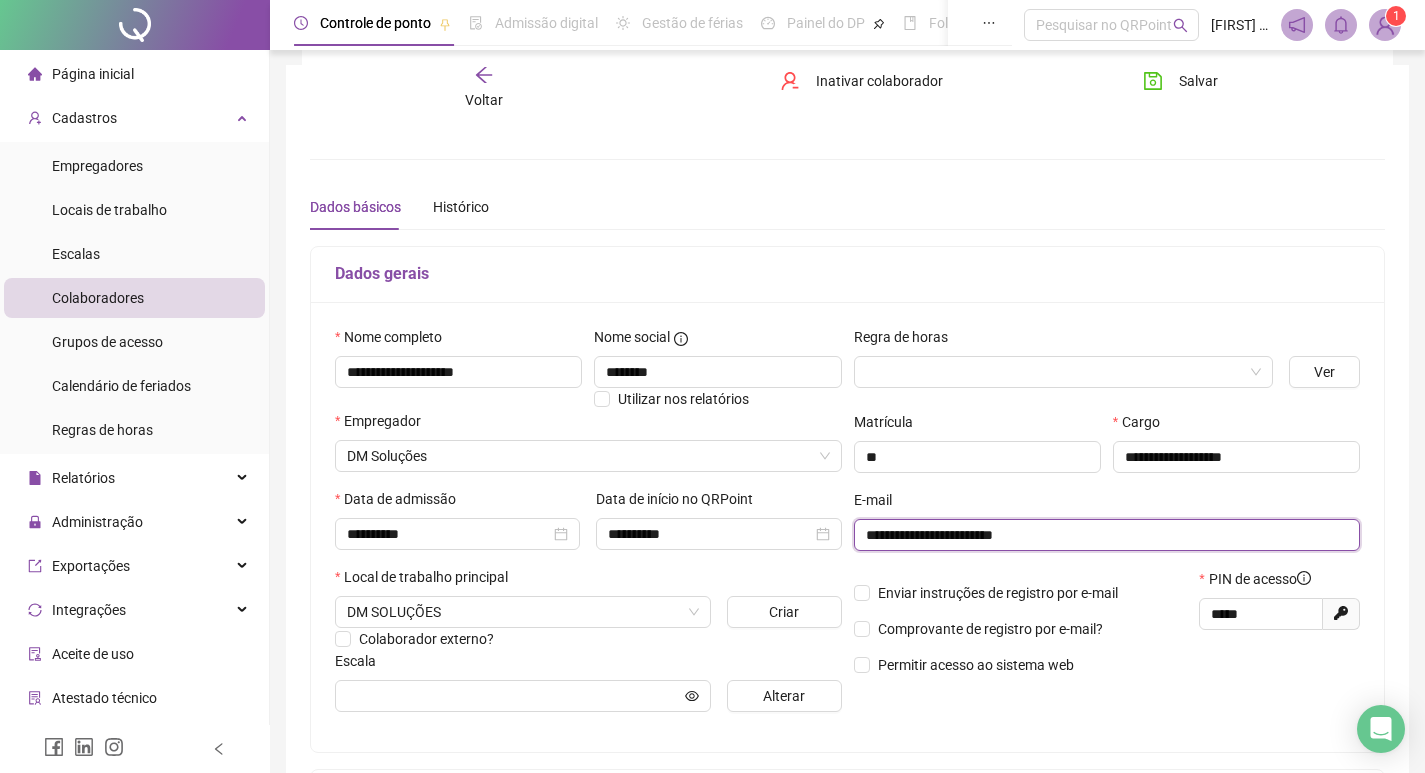 scroll, scrollTop: 0, scrollLeft: 0, axis: both 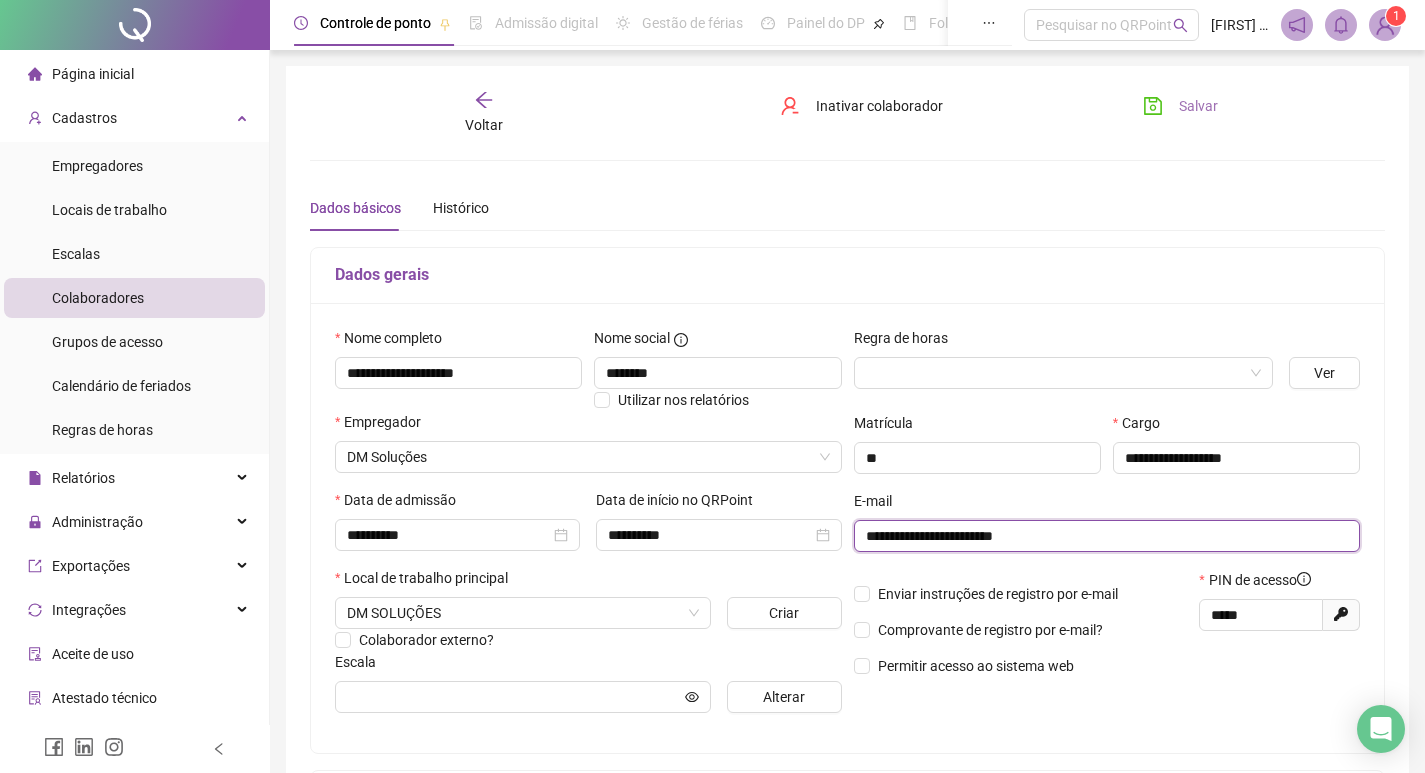 type on "**********" 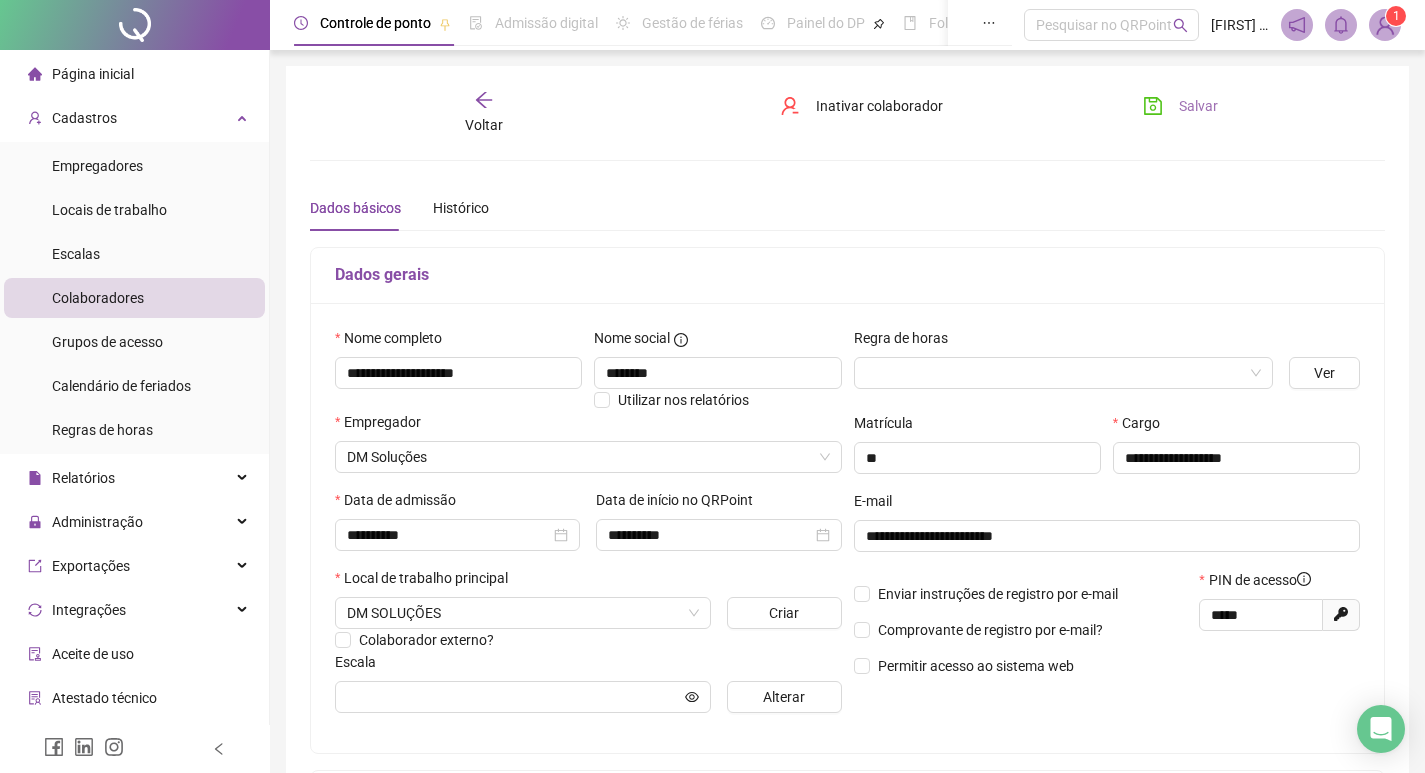click on "Salvar" at bounding box center [1180, 106] 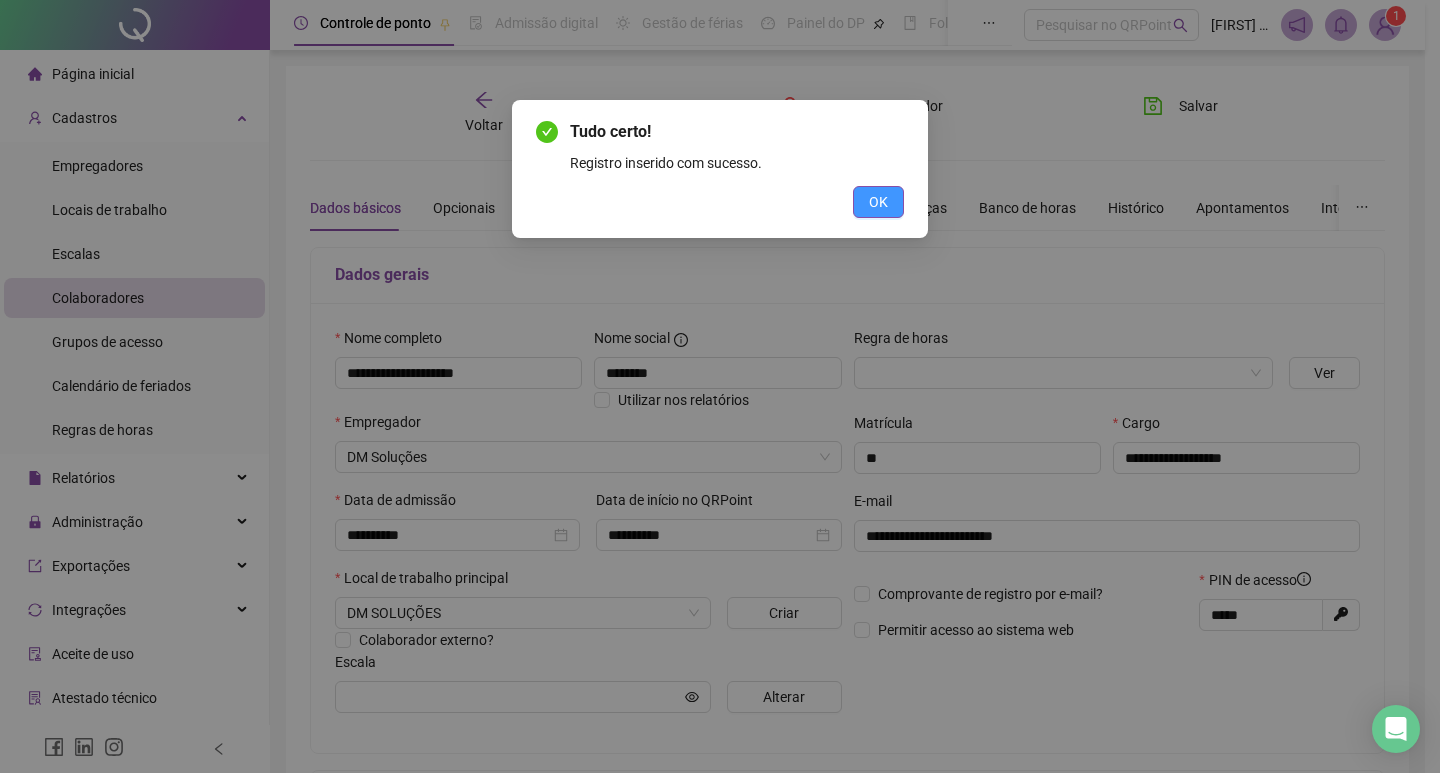 click on "OK" at bounding box center [878, 202] 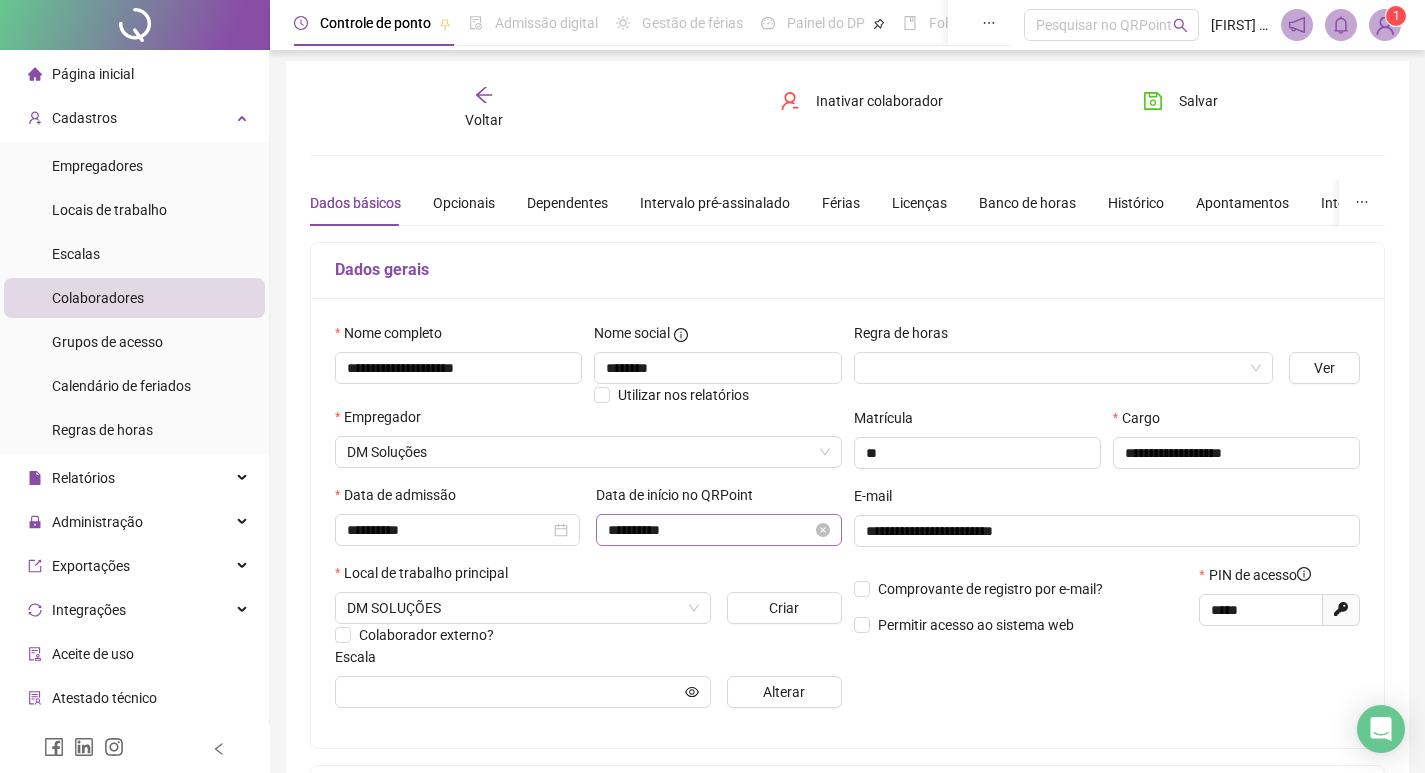 scroll, scrollTop: 0, scrollLeft: 0, axis: both 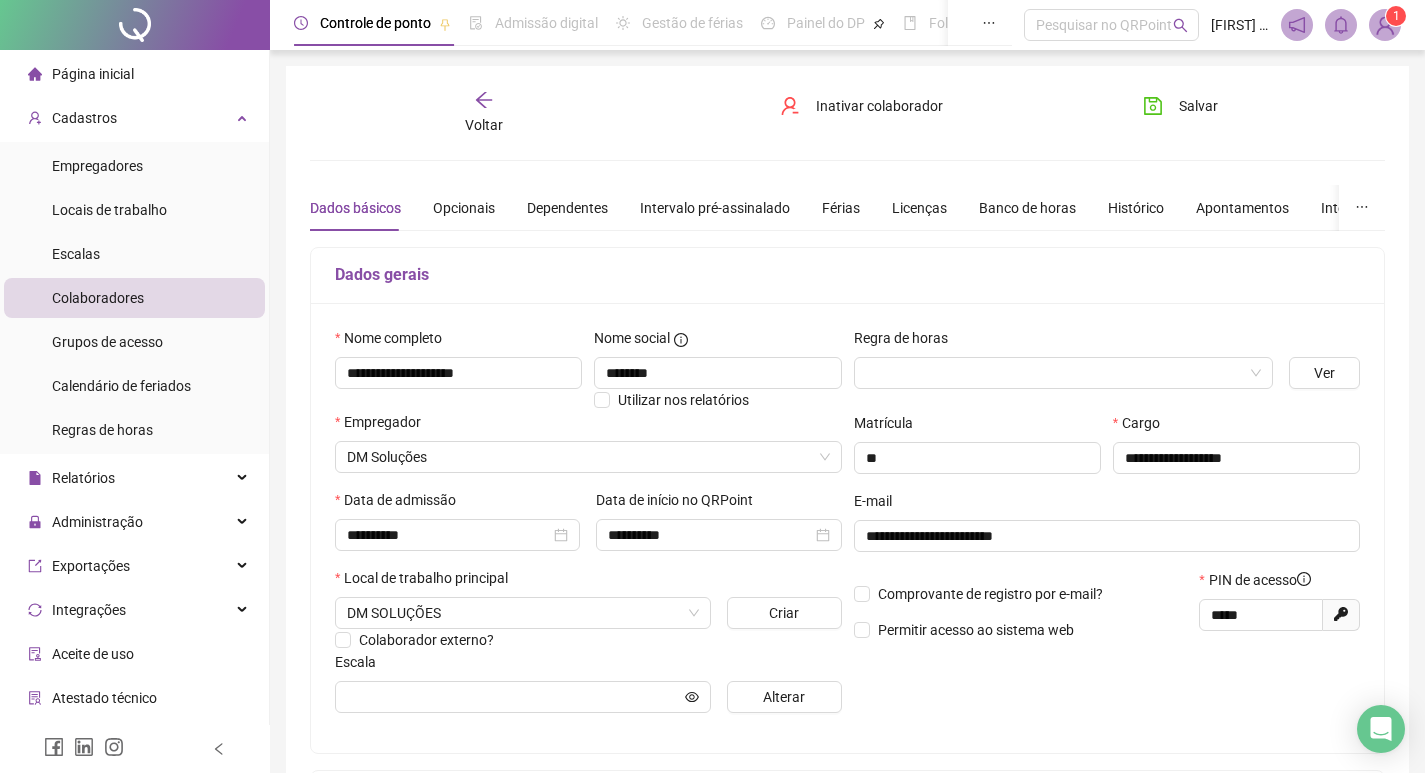 click on "Colaboradores" at bounding box center [98, 298] 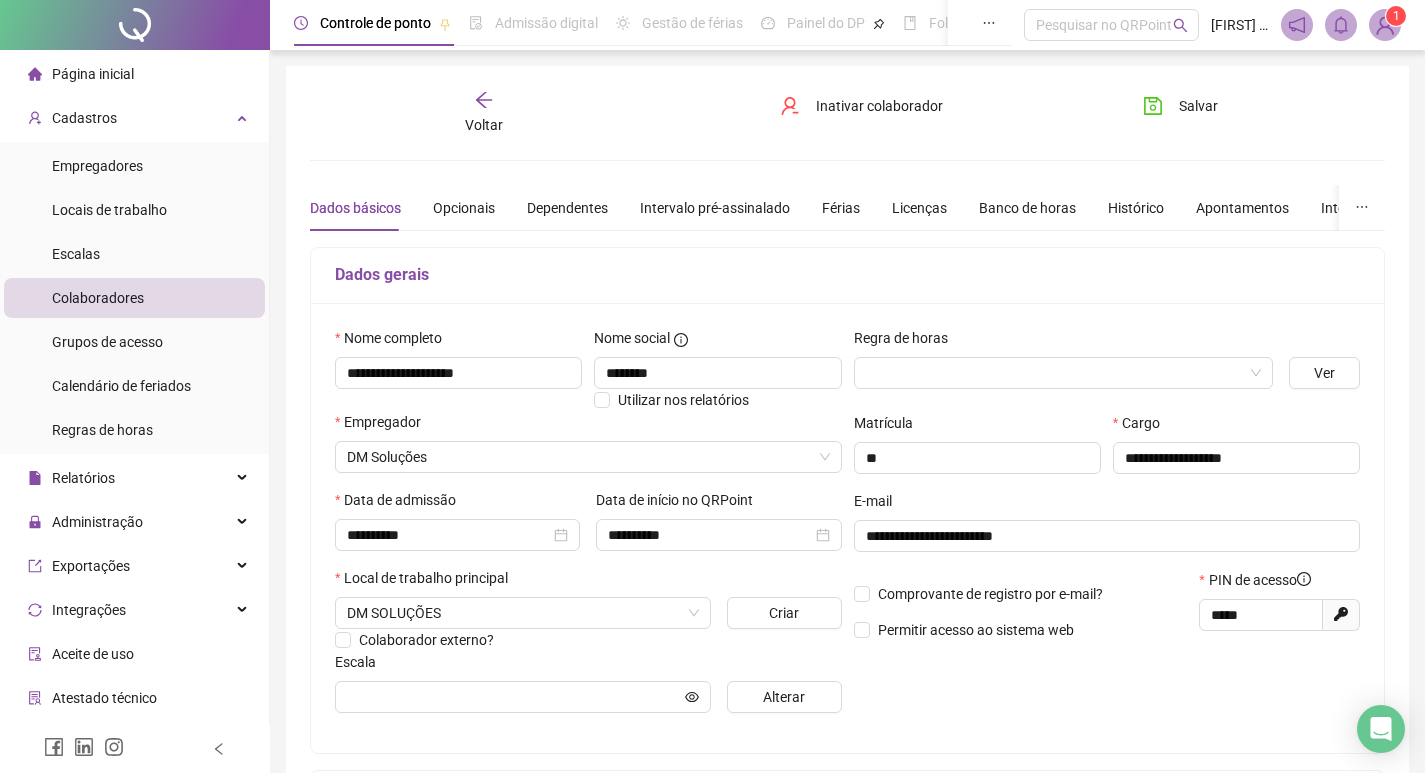 click on "Voltar" at bounding box center [484, 113] 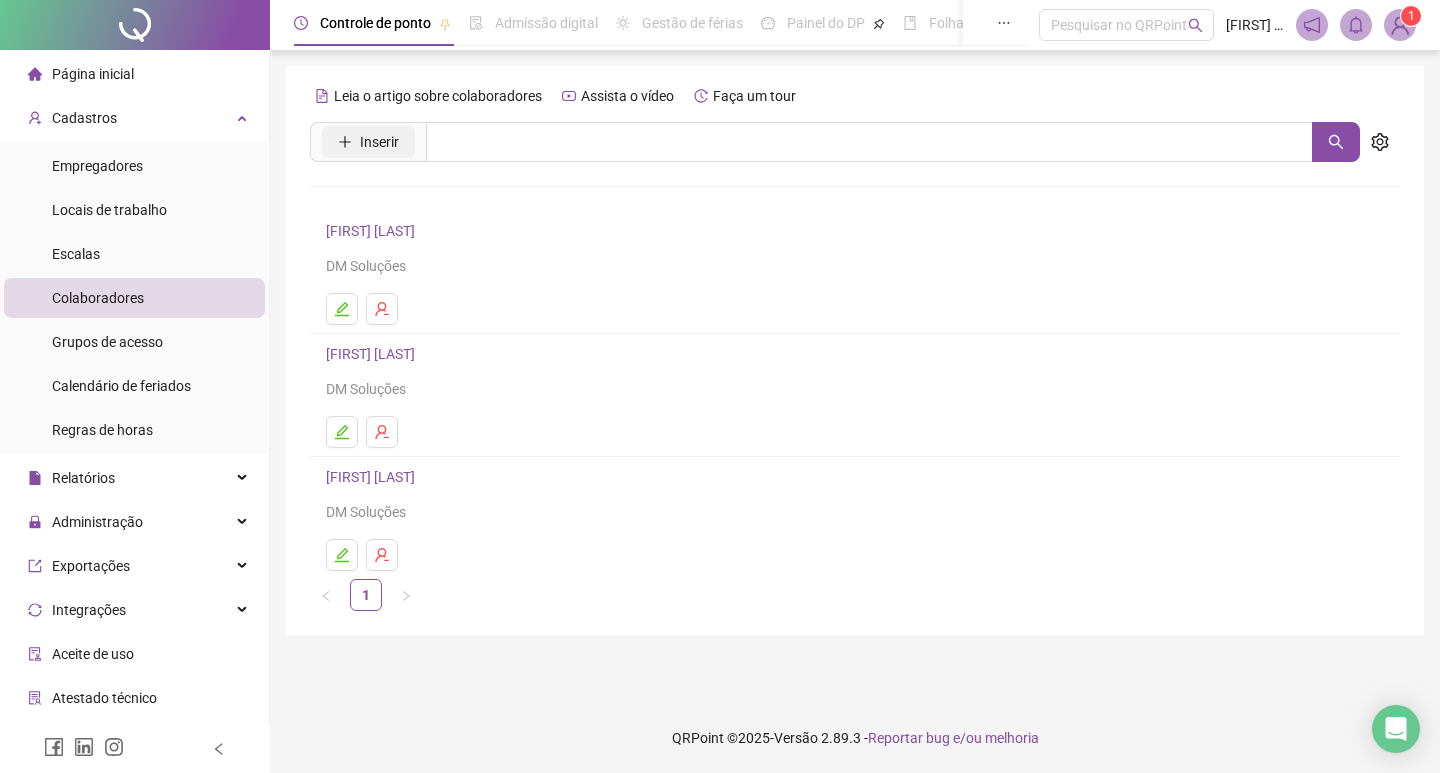 click on "Inserir" at bounding box center (379, 142) 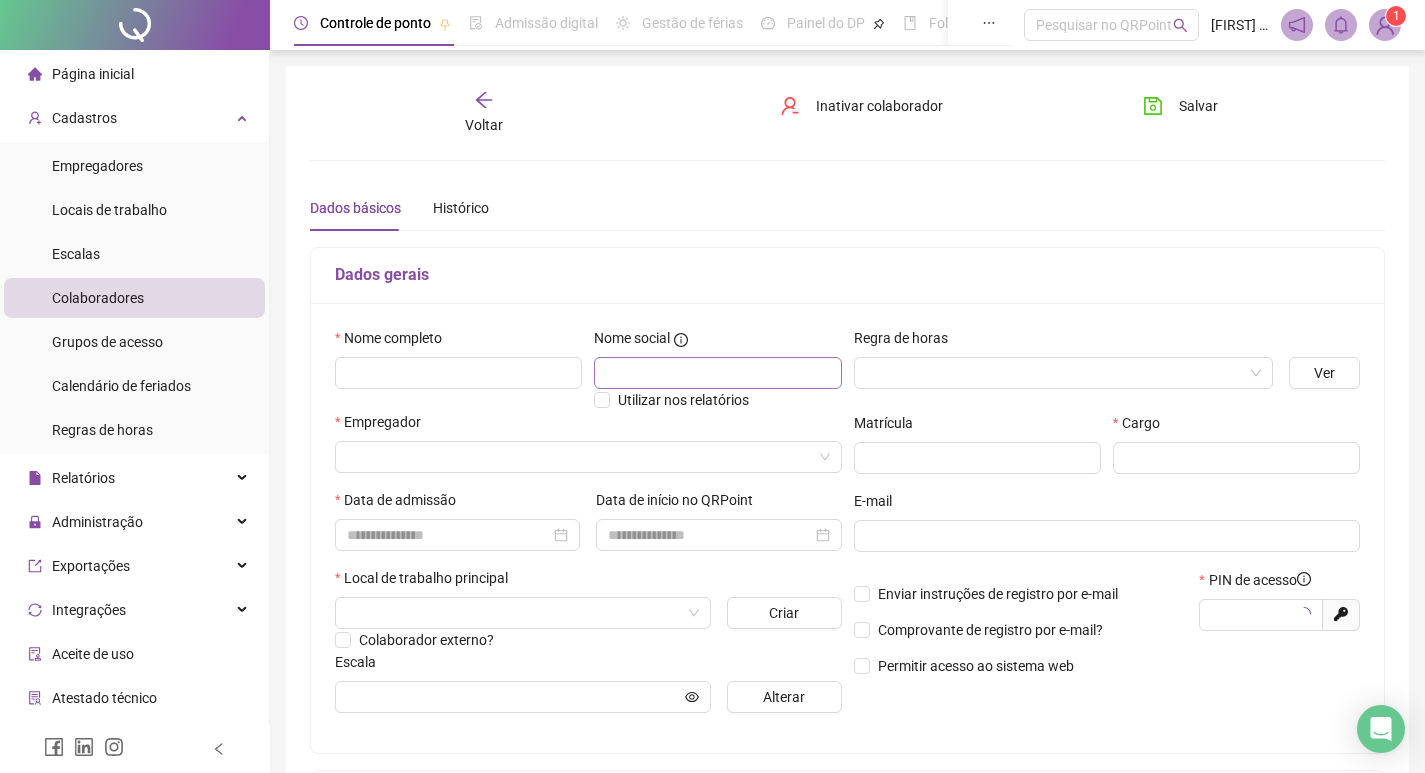 type on "*****" 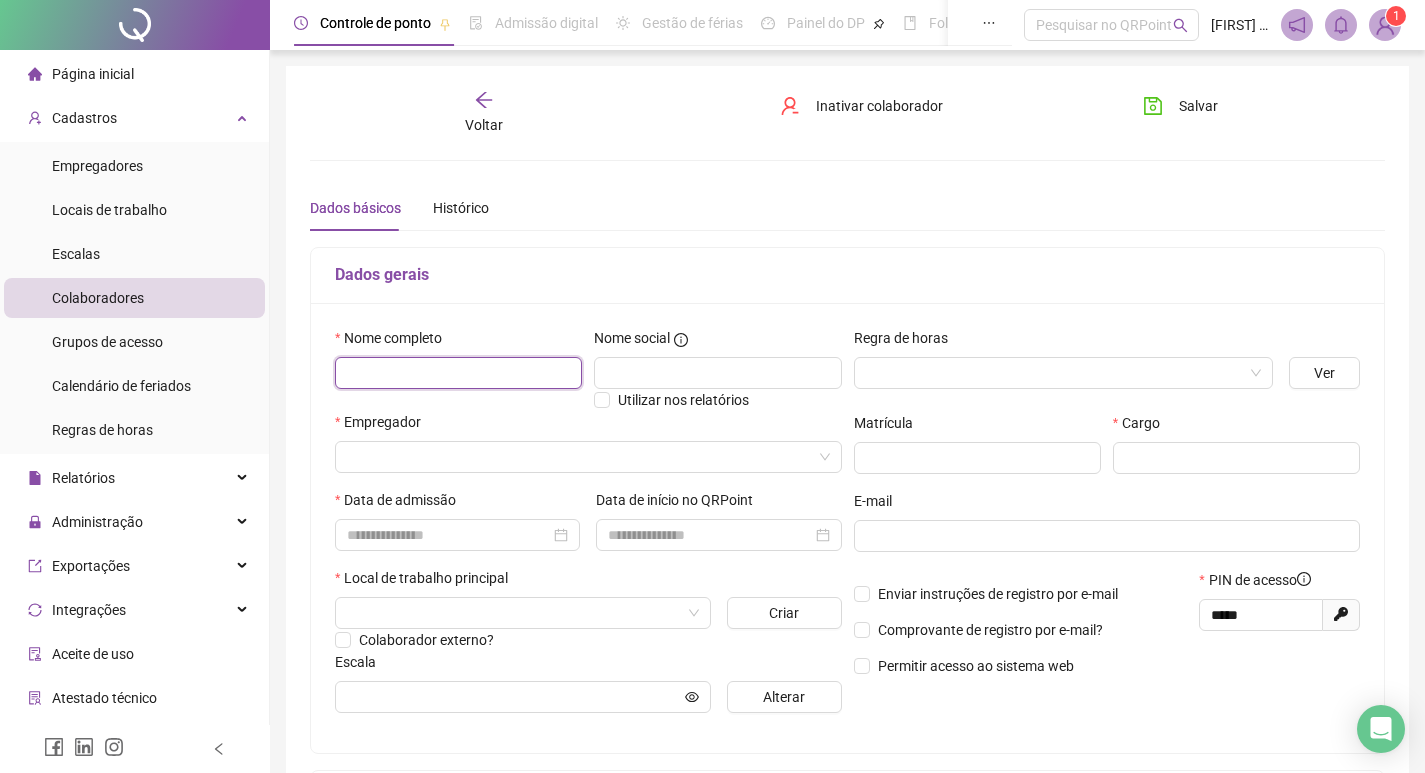 click at bounding box center (458, 373) 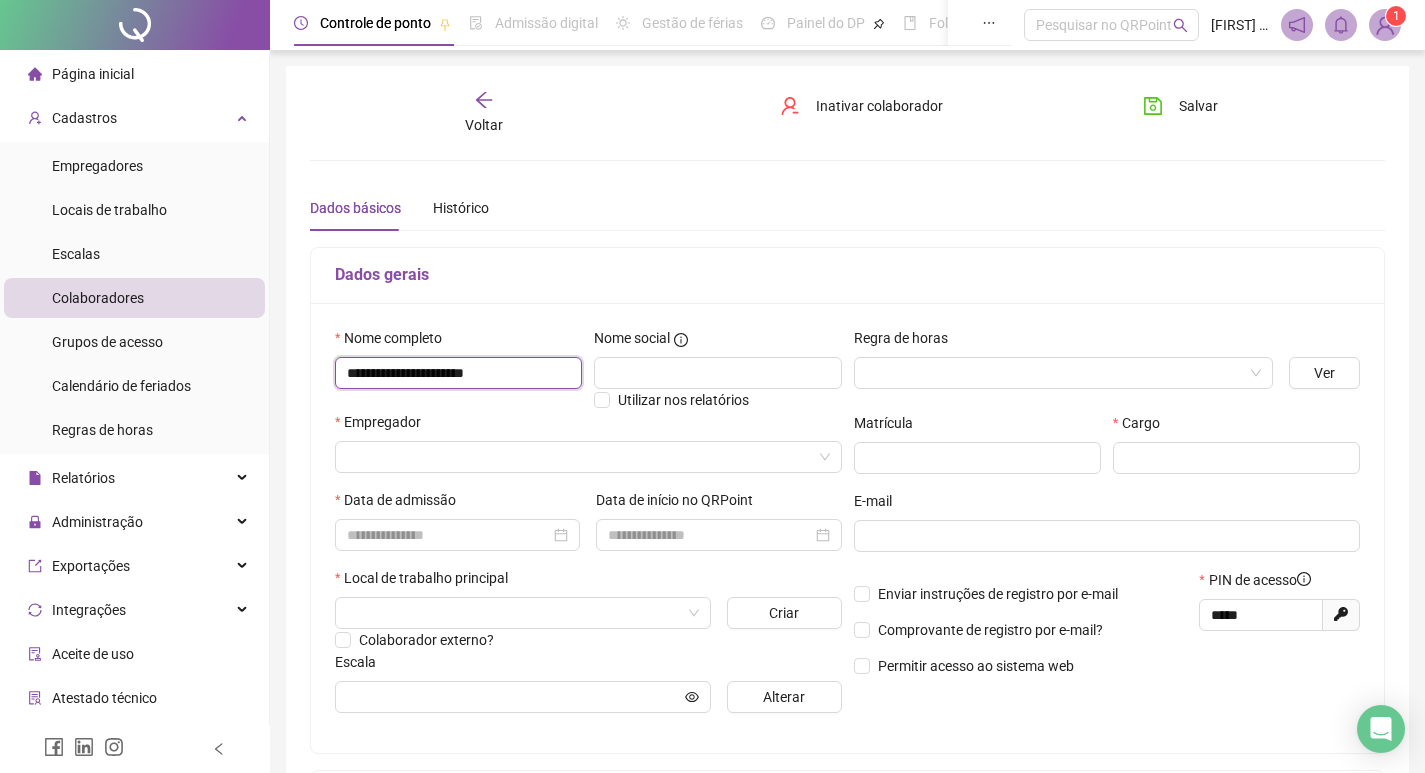 click on "**********" at bounding box center (458, 373) 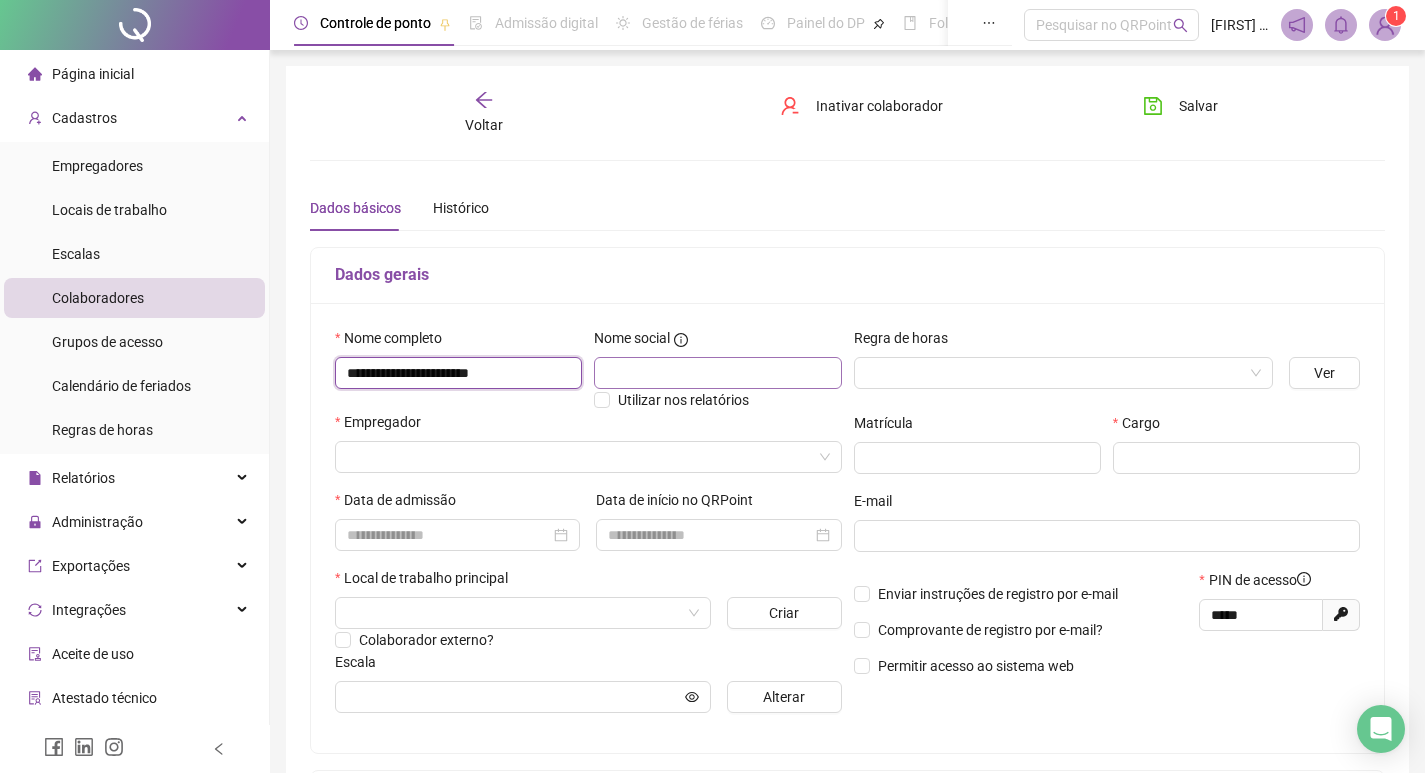 type on "**********" 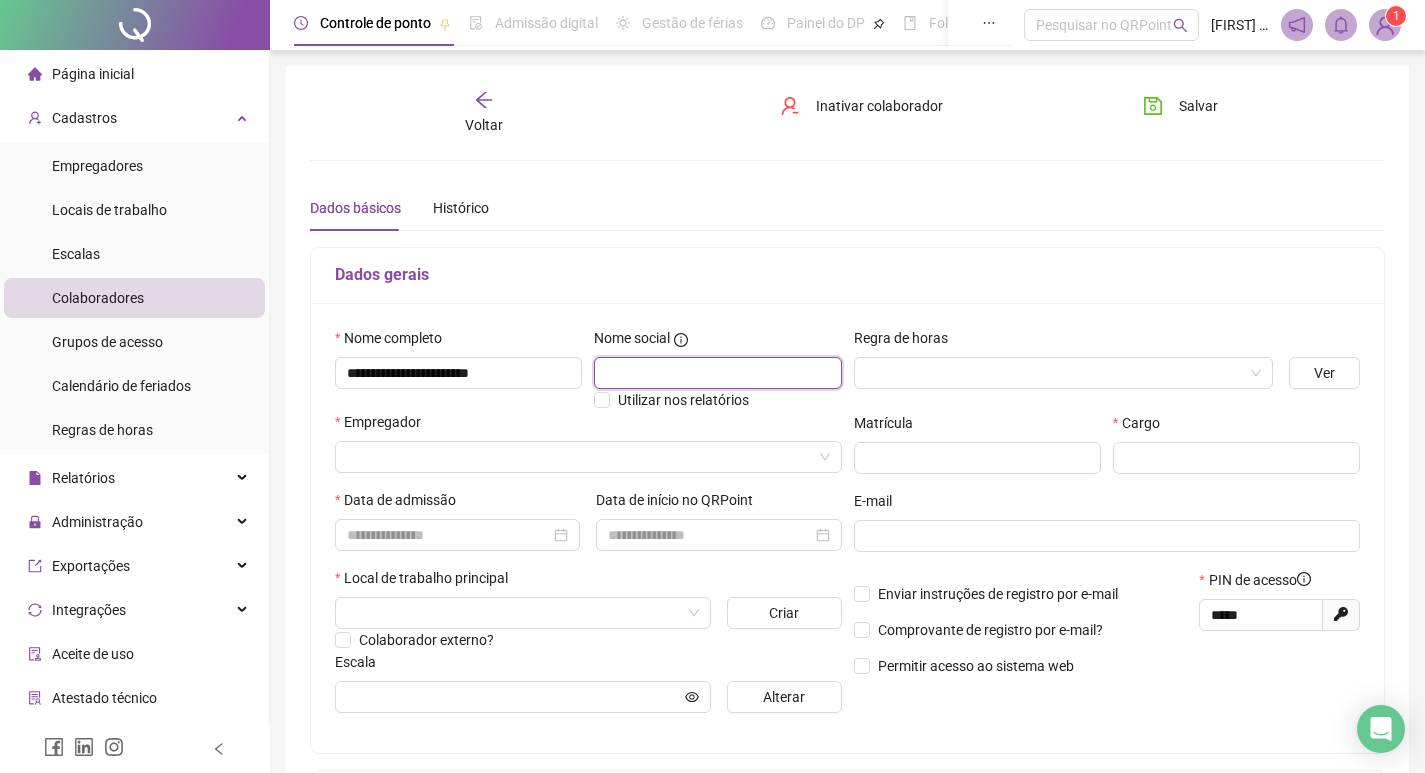 click at bounding box center (717, 373) 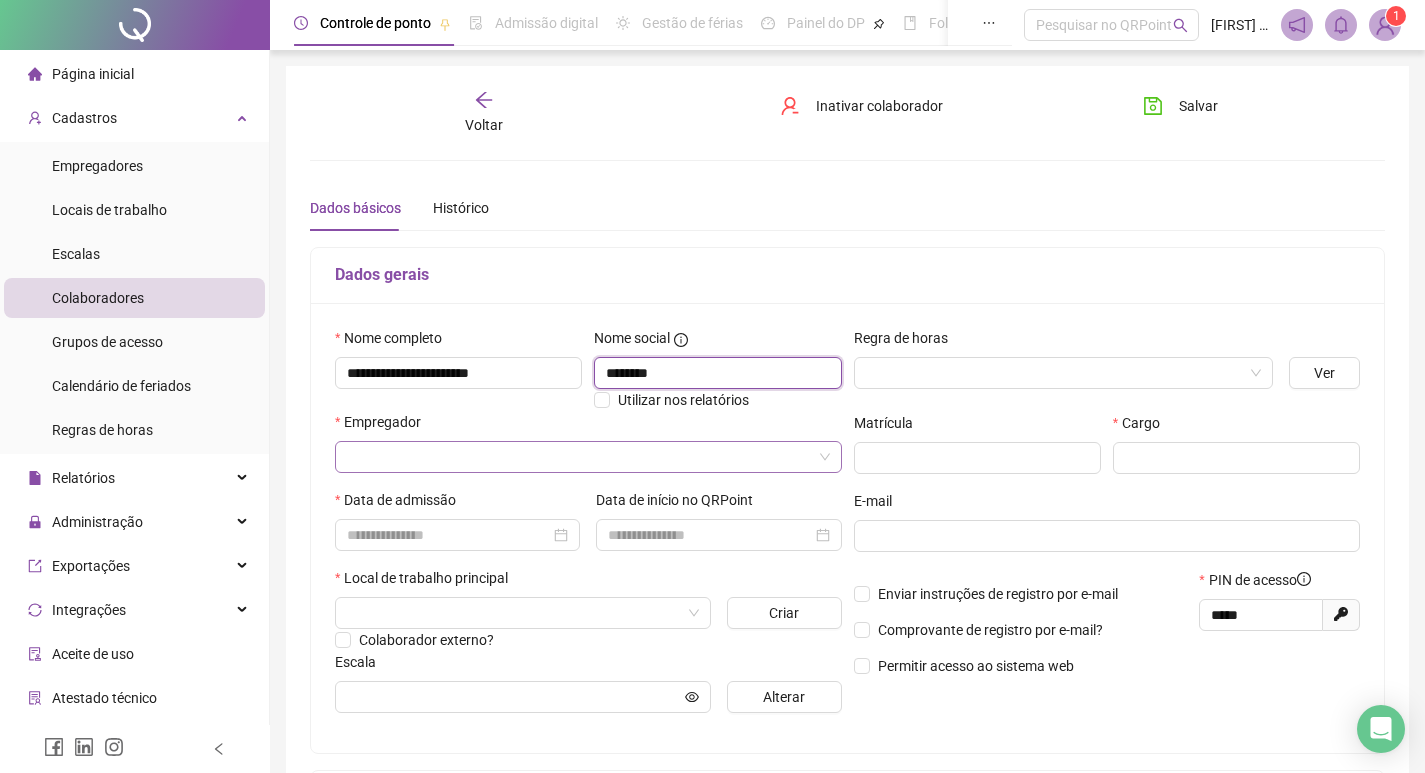 type on "********" 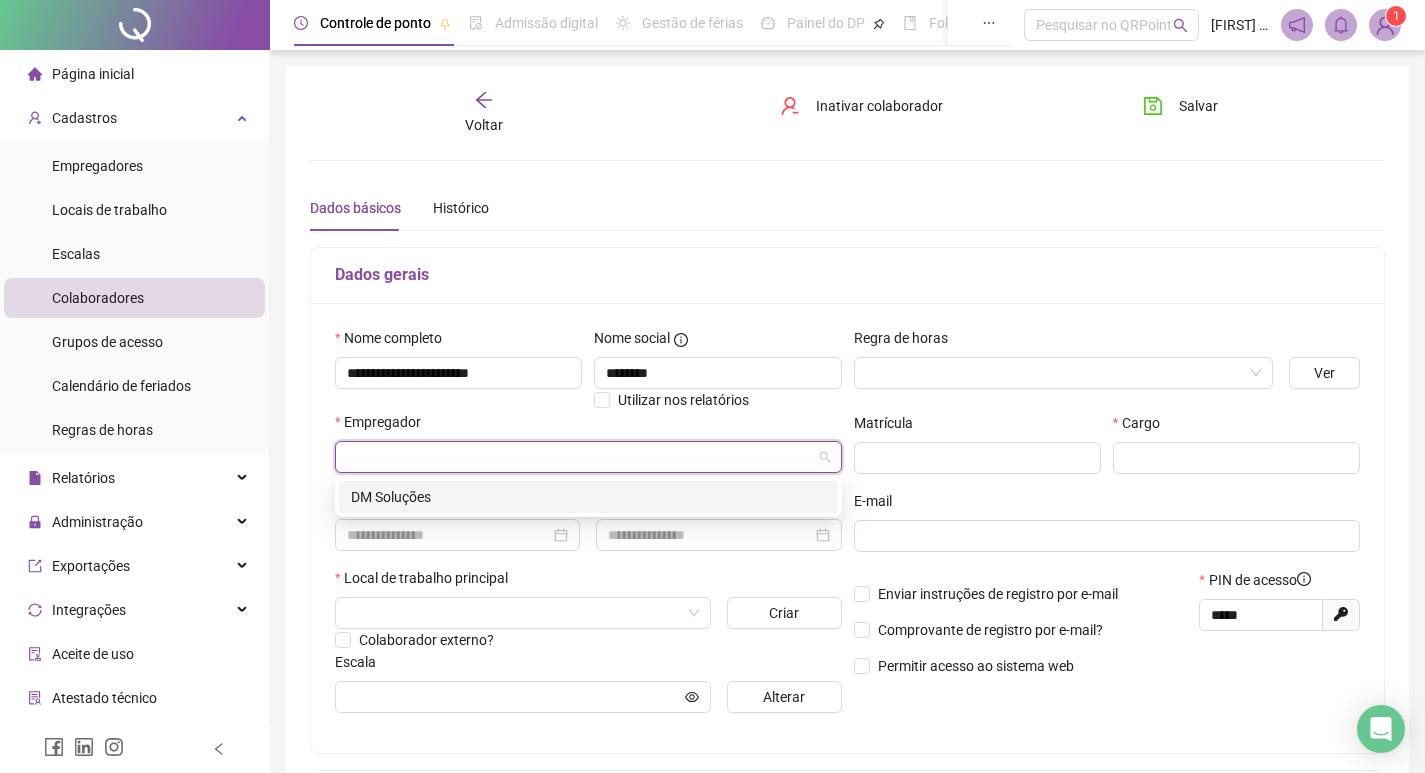 click at bounding box center (579, 457) 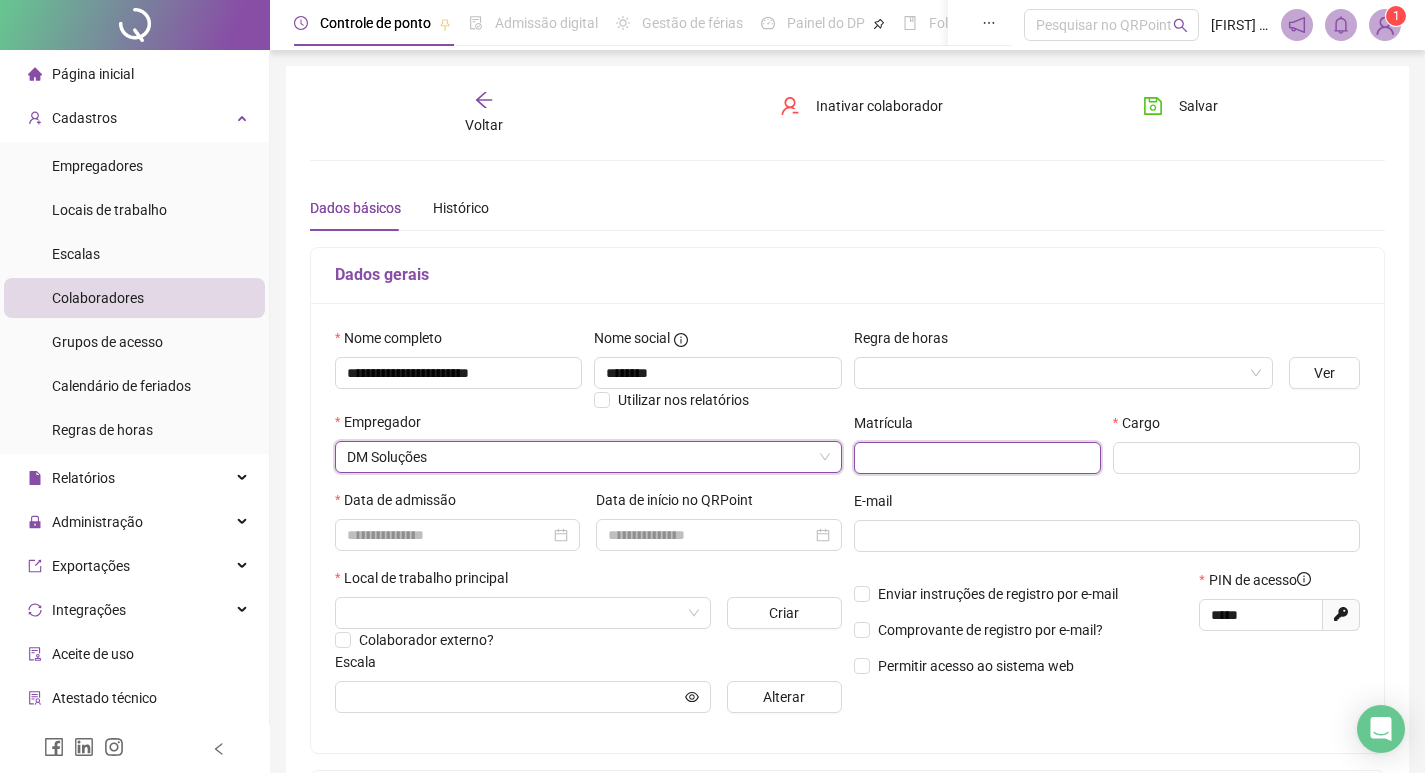 click at bounding box center (977, 458) 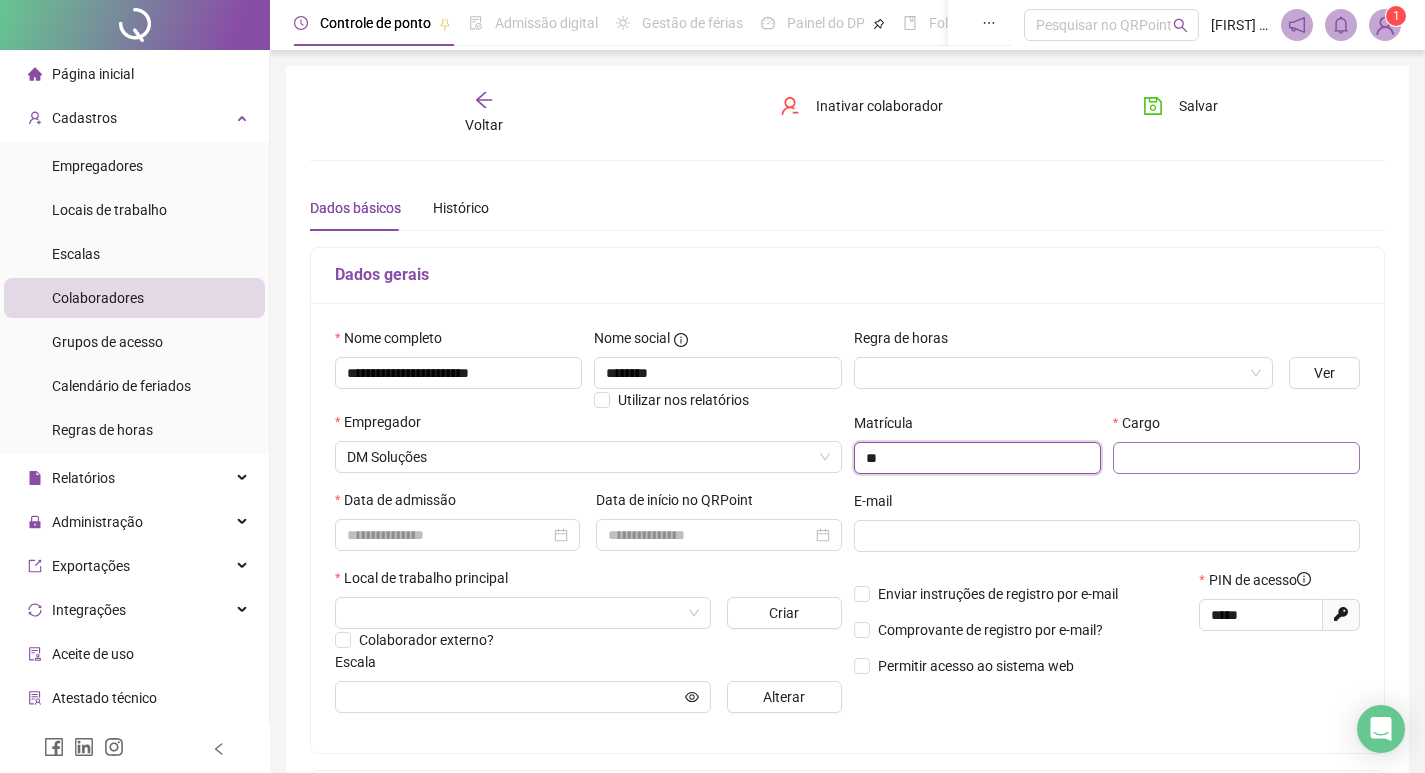 type on "**" 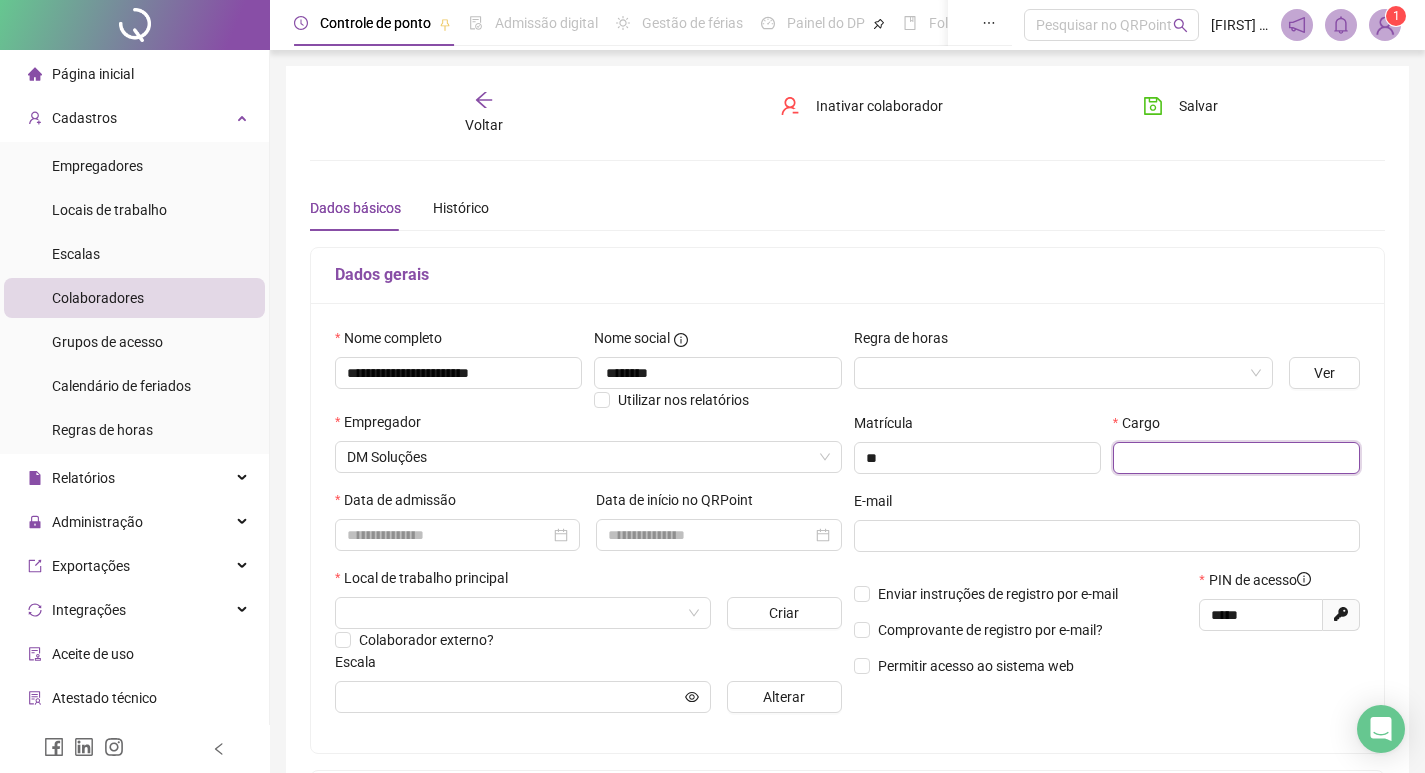 click at bounding box center [1236, 458] 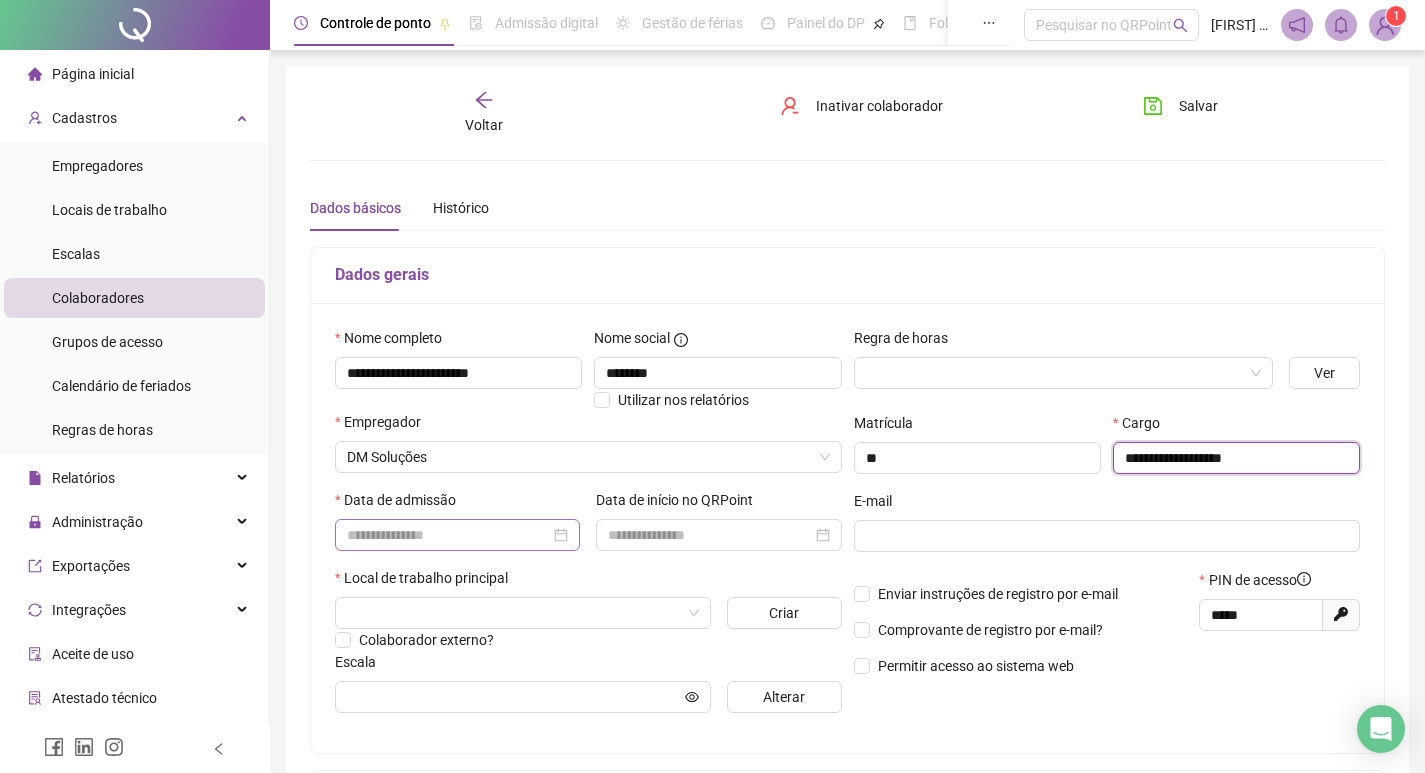 click at bounding box center (457, 535) 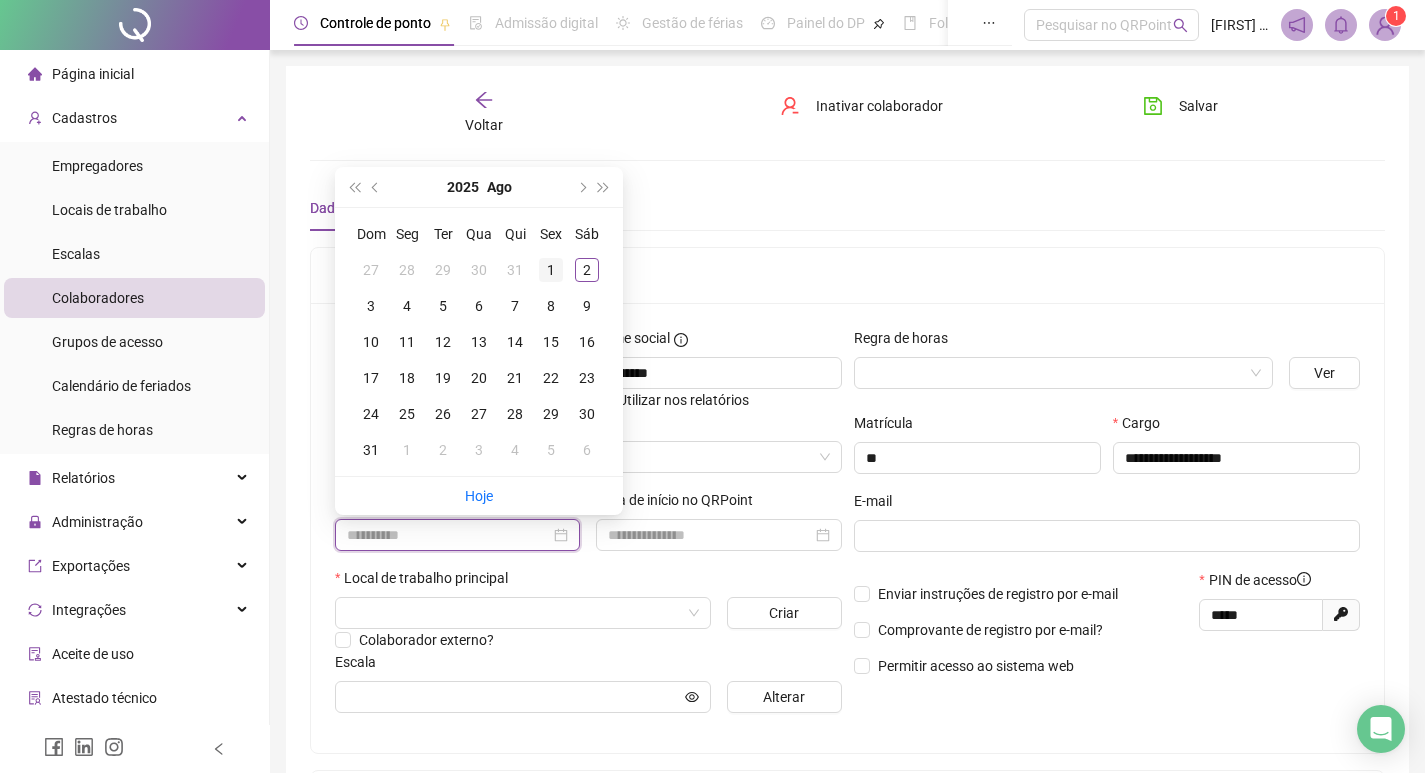 type on "**********" 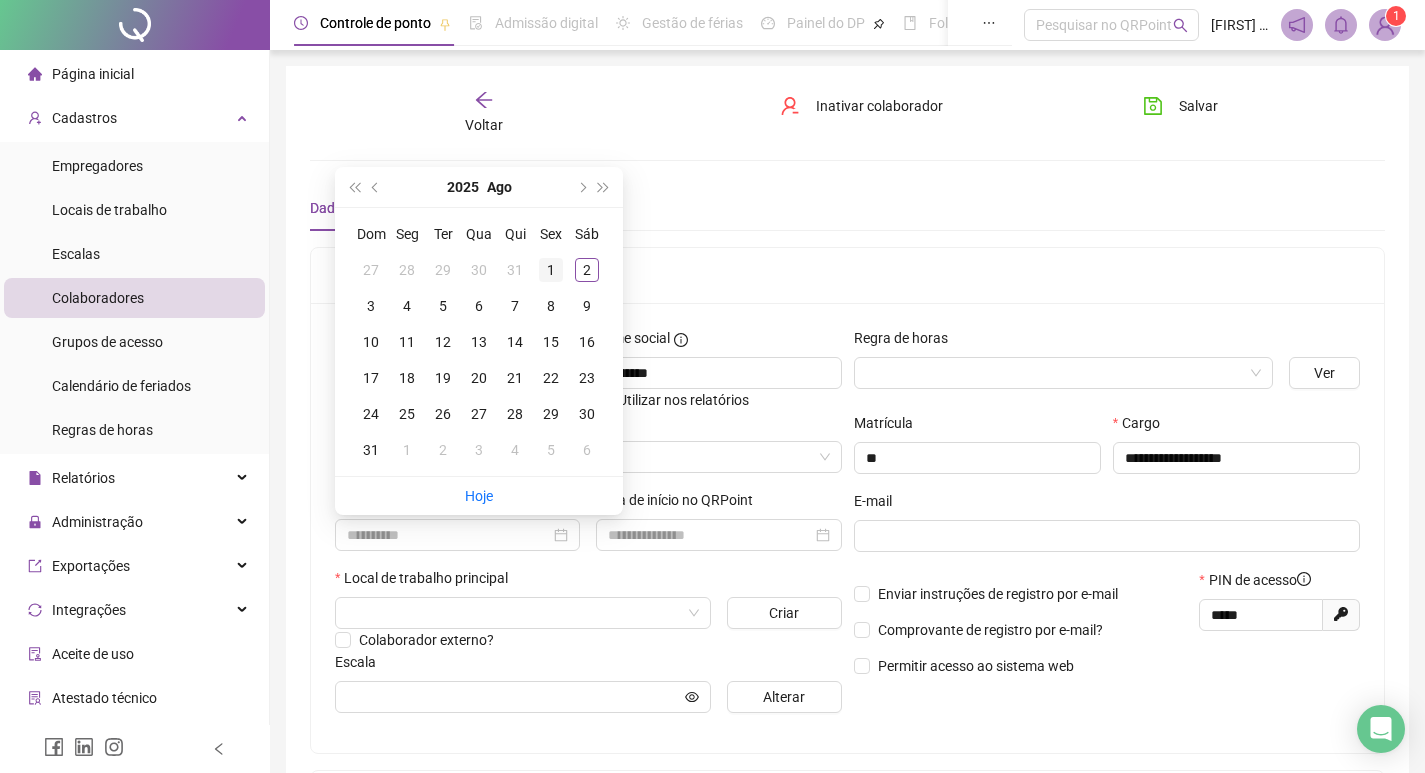 click on "1" at bounding box center (551, 270) 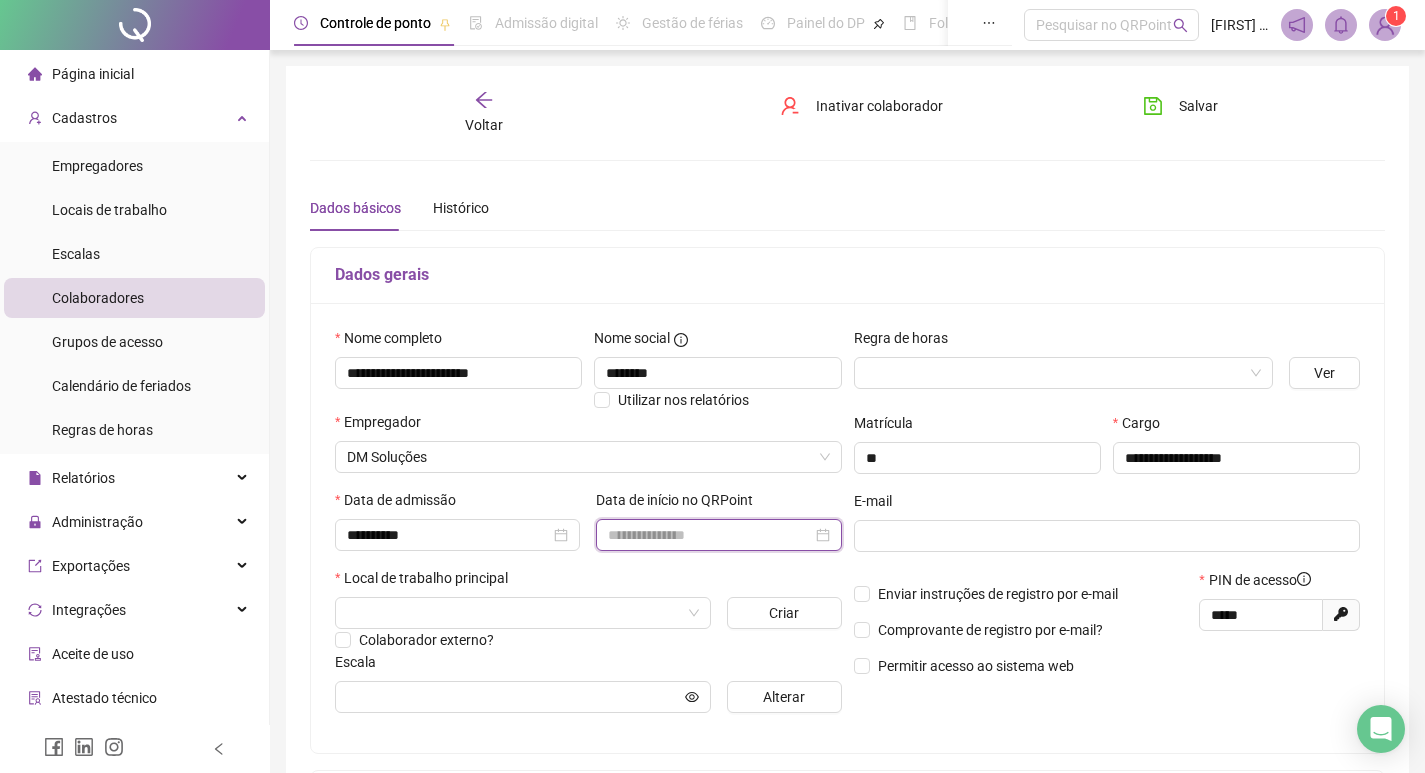 click at bounding box center [709, 535] 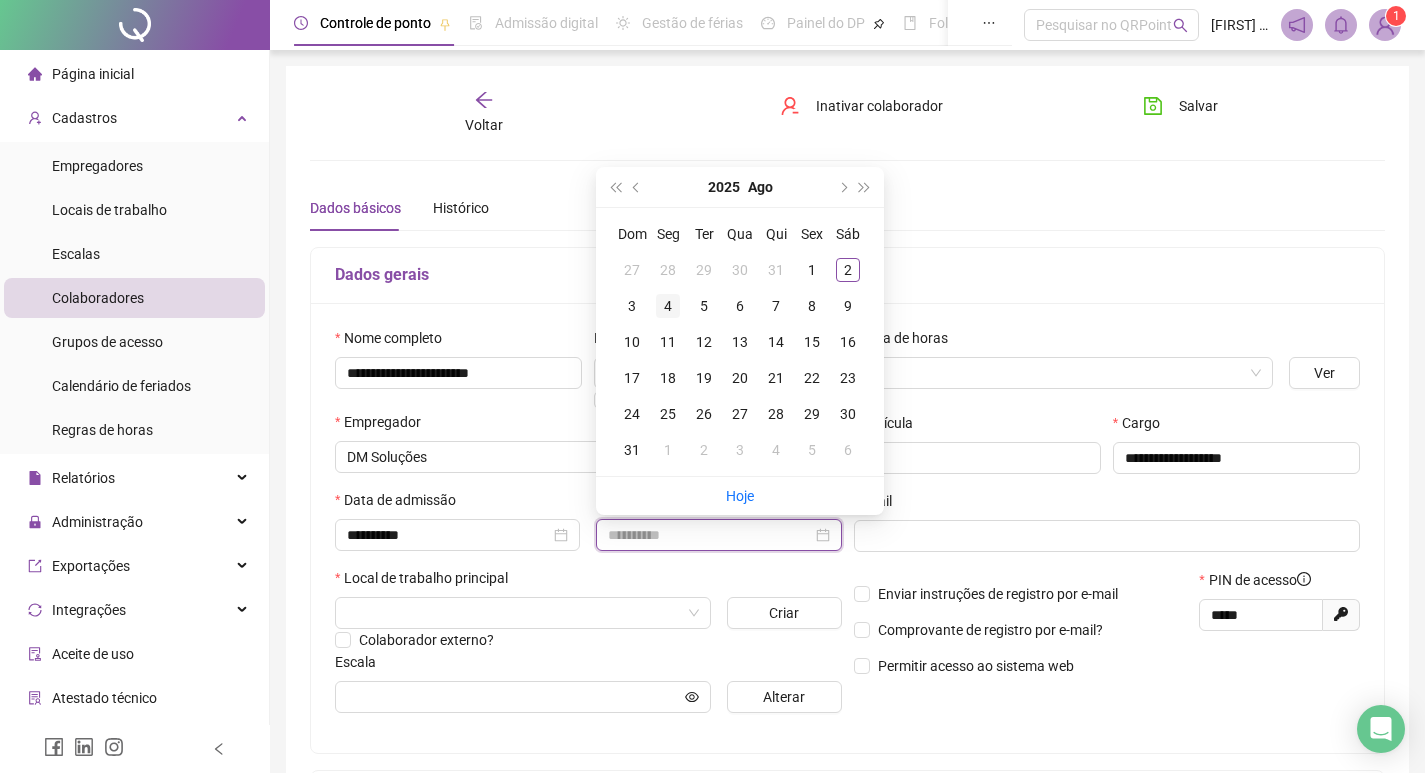 type on "**********" 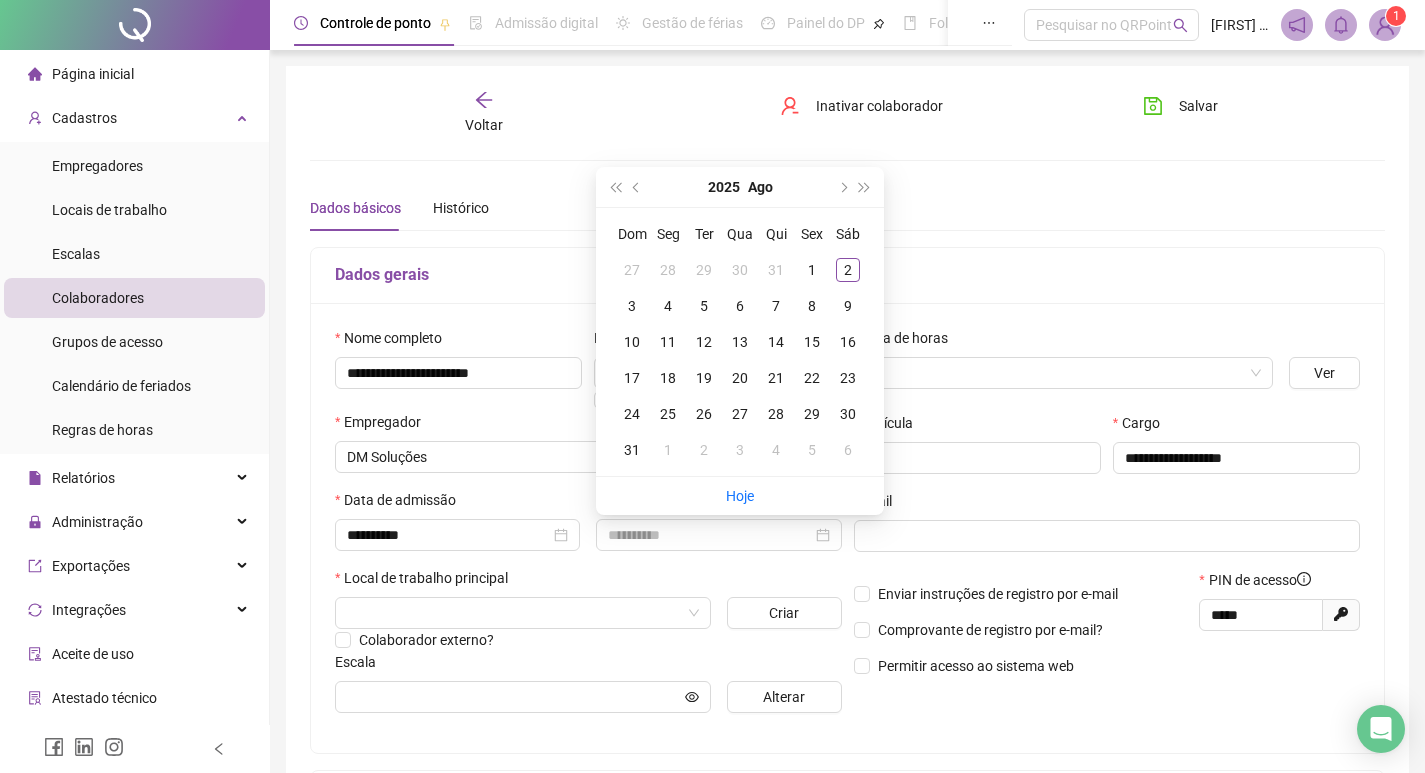 click on "4" at bounding box center [668, 306] 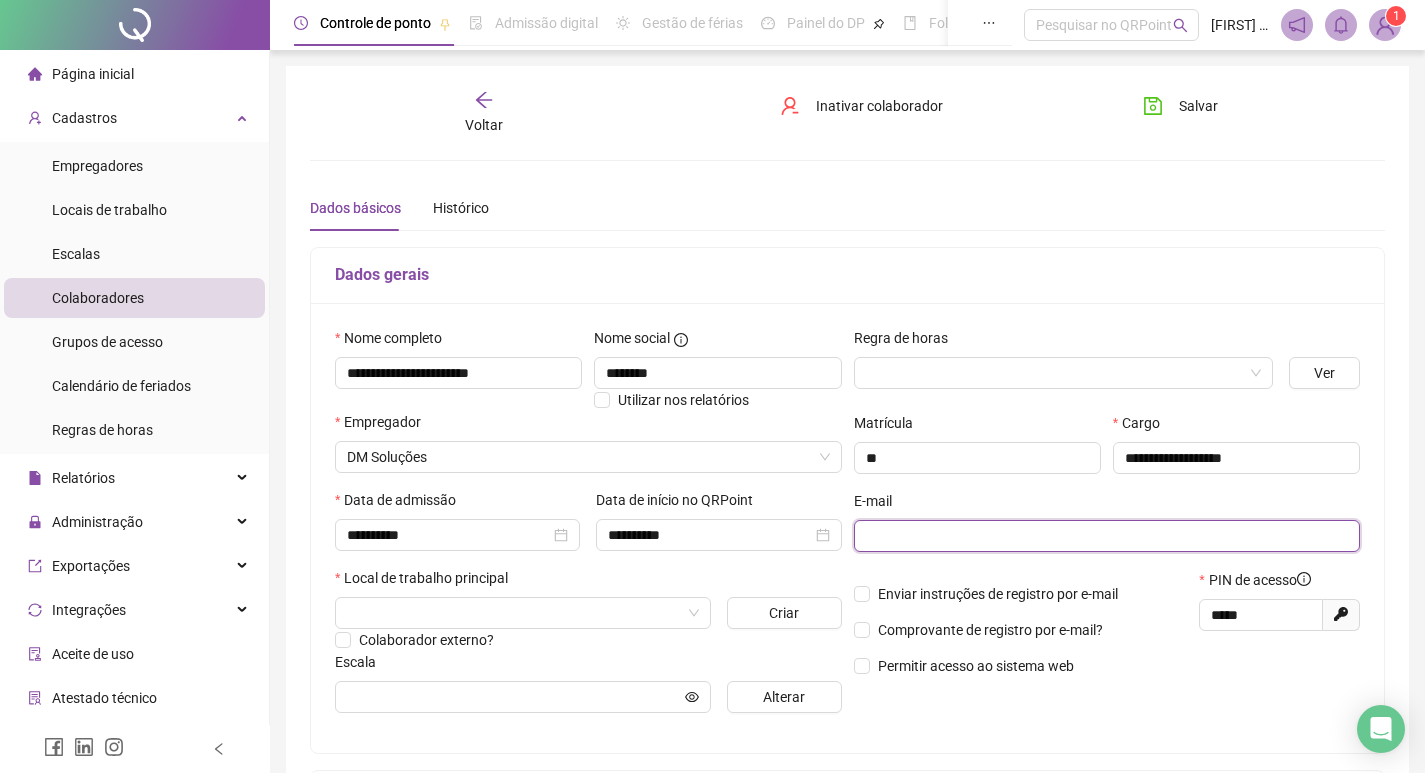 click at bounding box center [1105, 536] 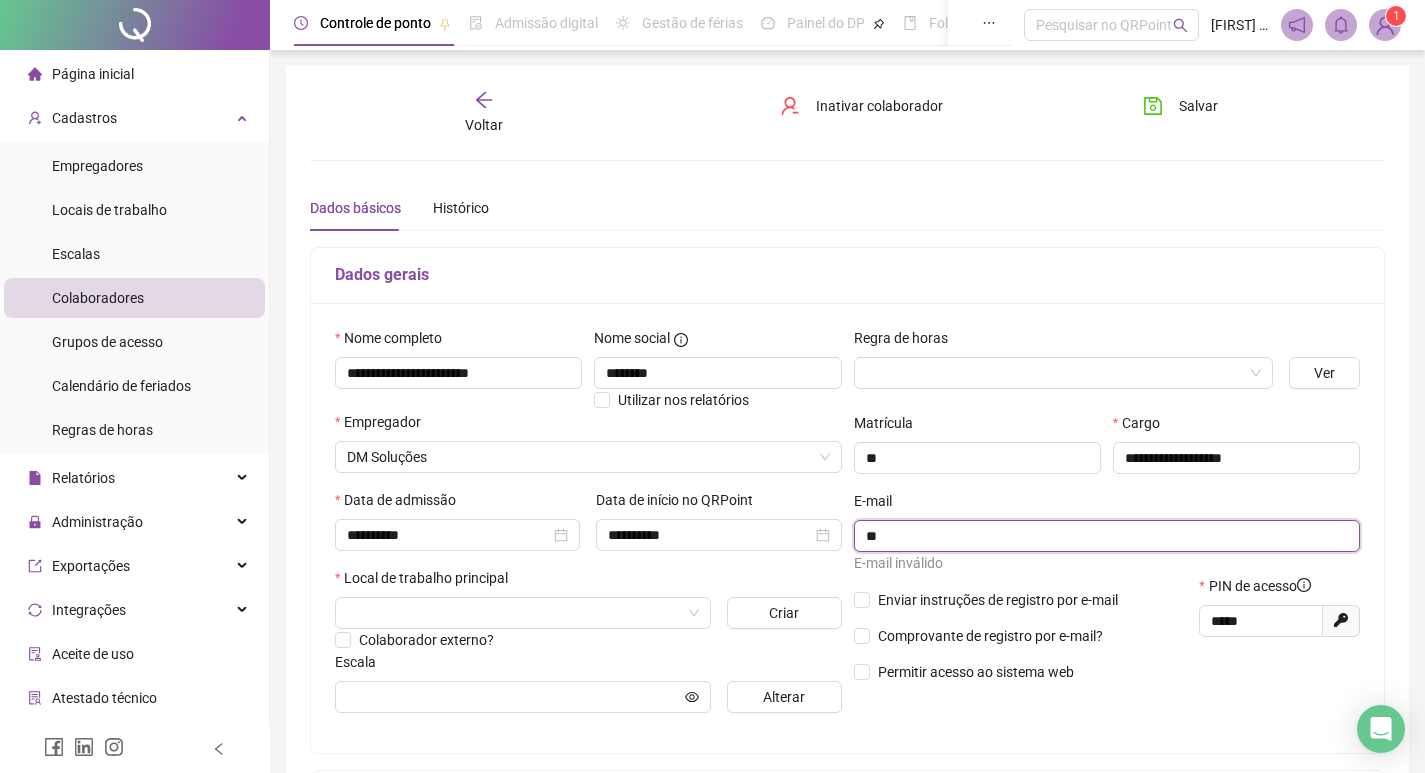 type on "*" 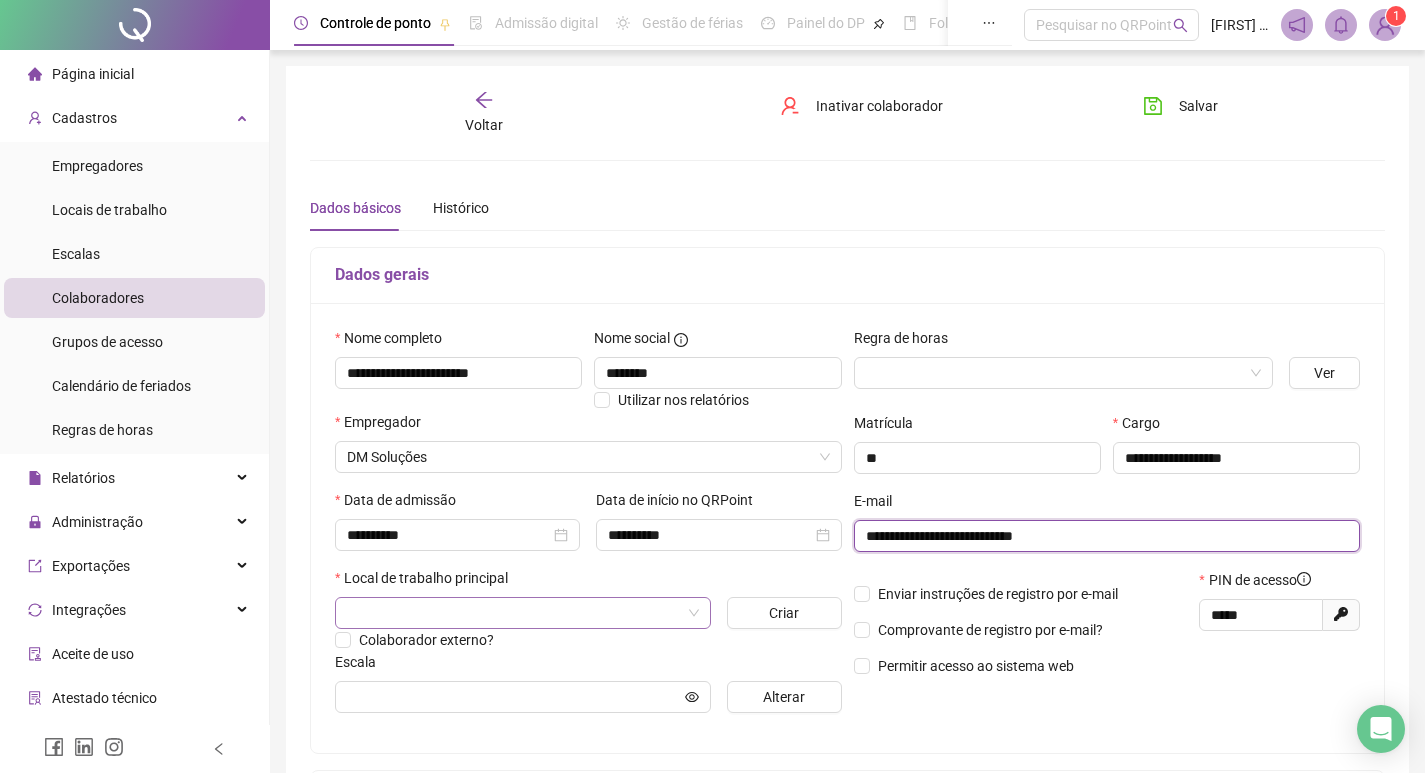 type on "**********" 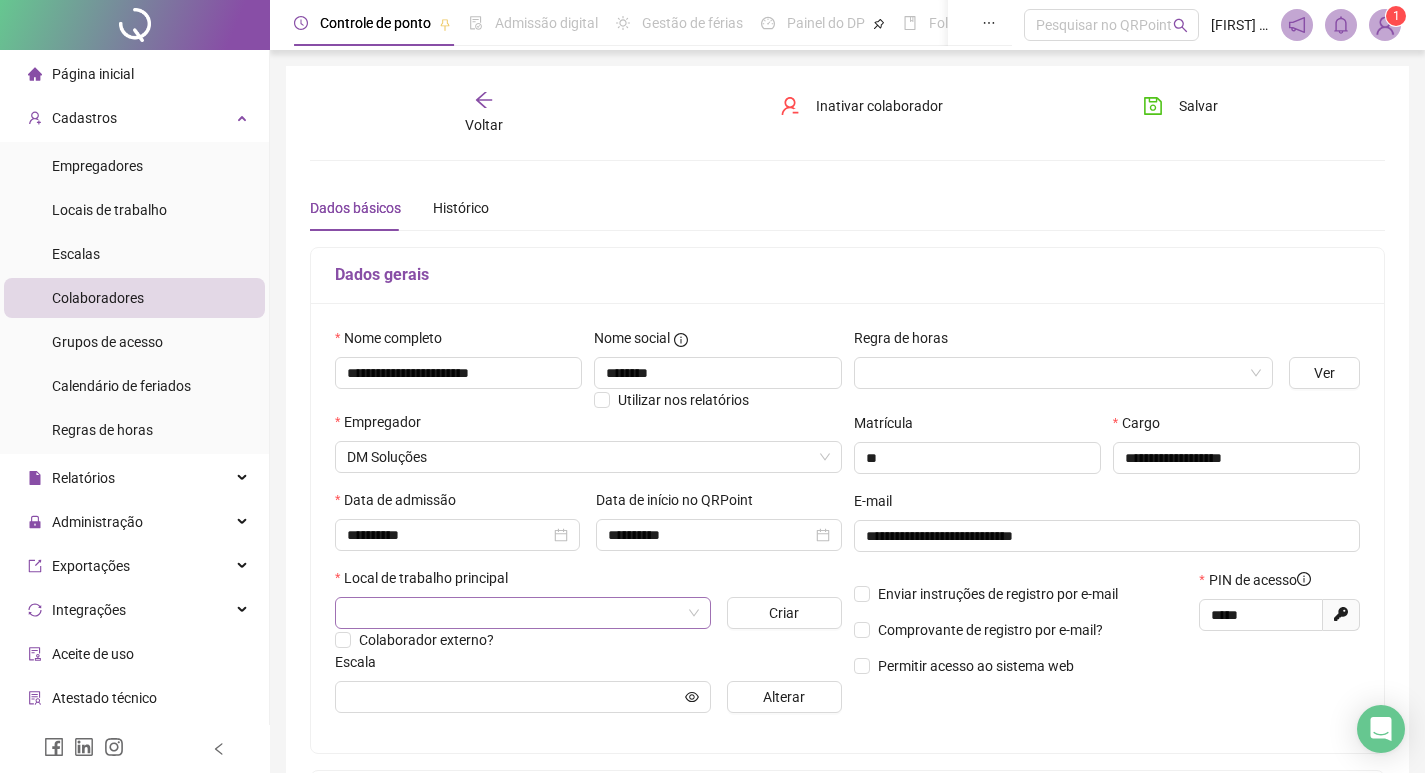 click at bounding box center (514, 613) 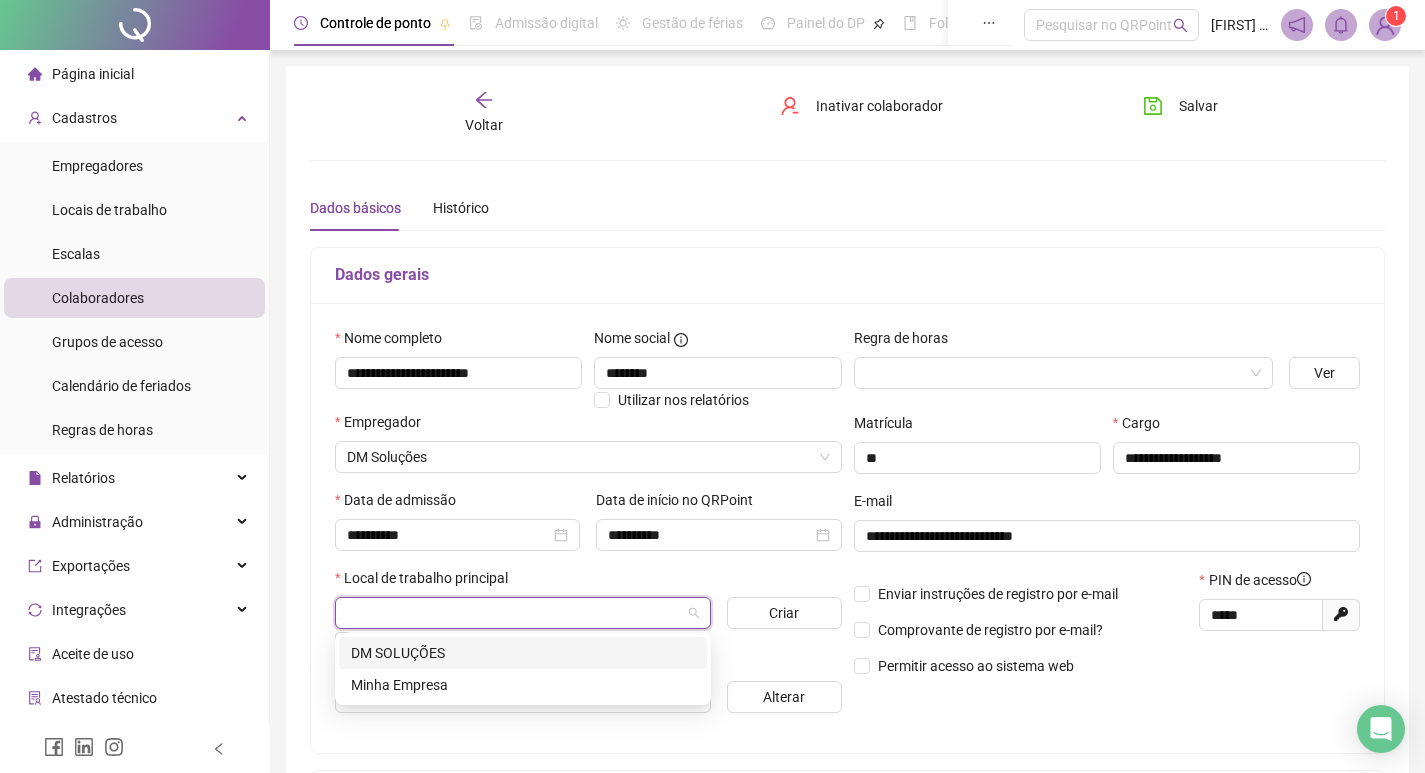 click on "DM SOLUÇÕES" at bounding box center (523, 653) 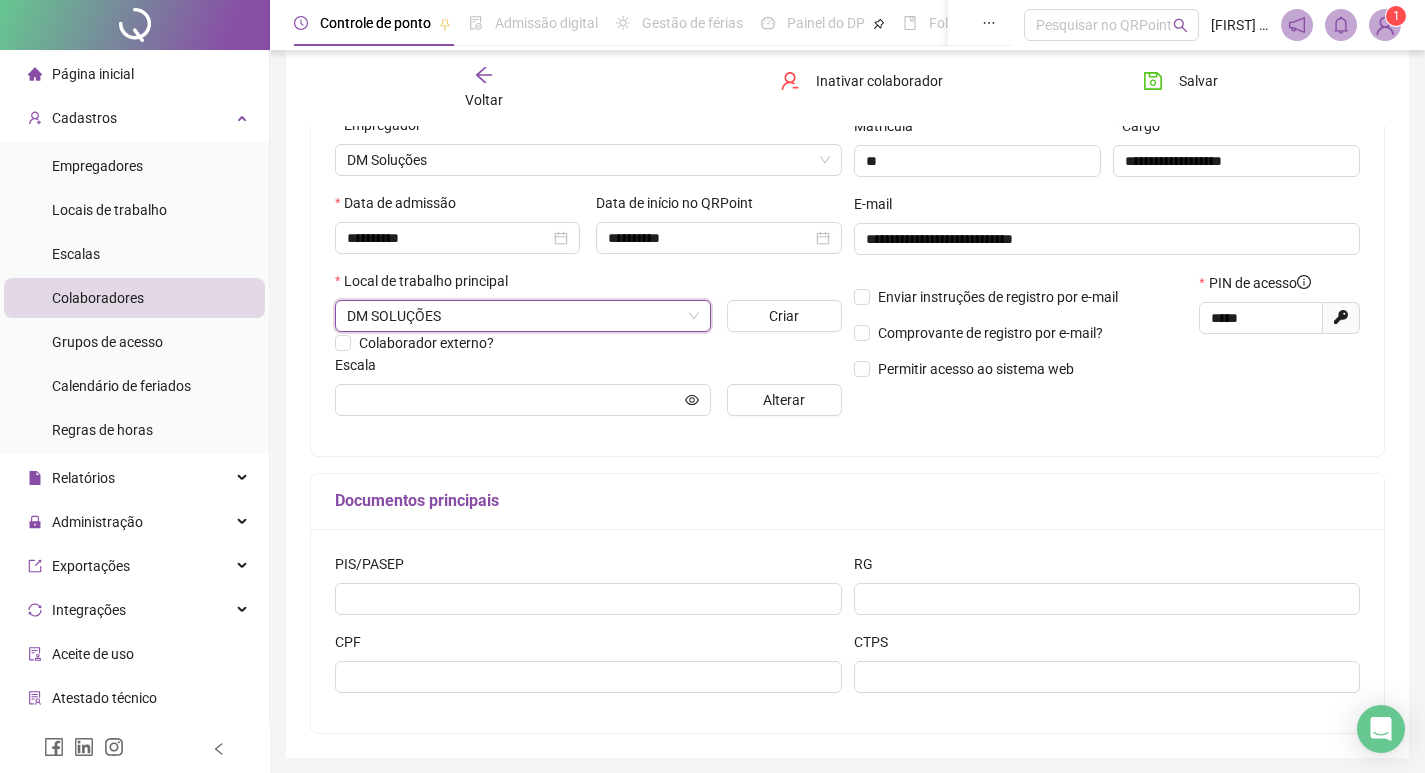 scroll, scrollTop: 300, scrollLeft: 0, axis: vertical 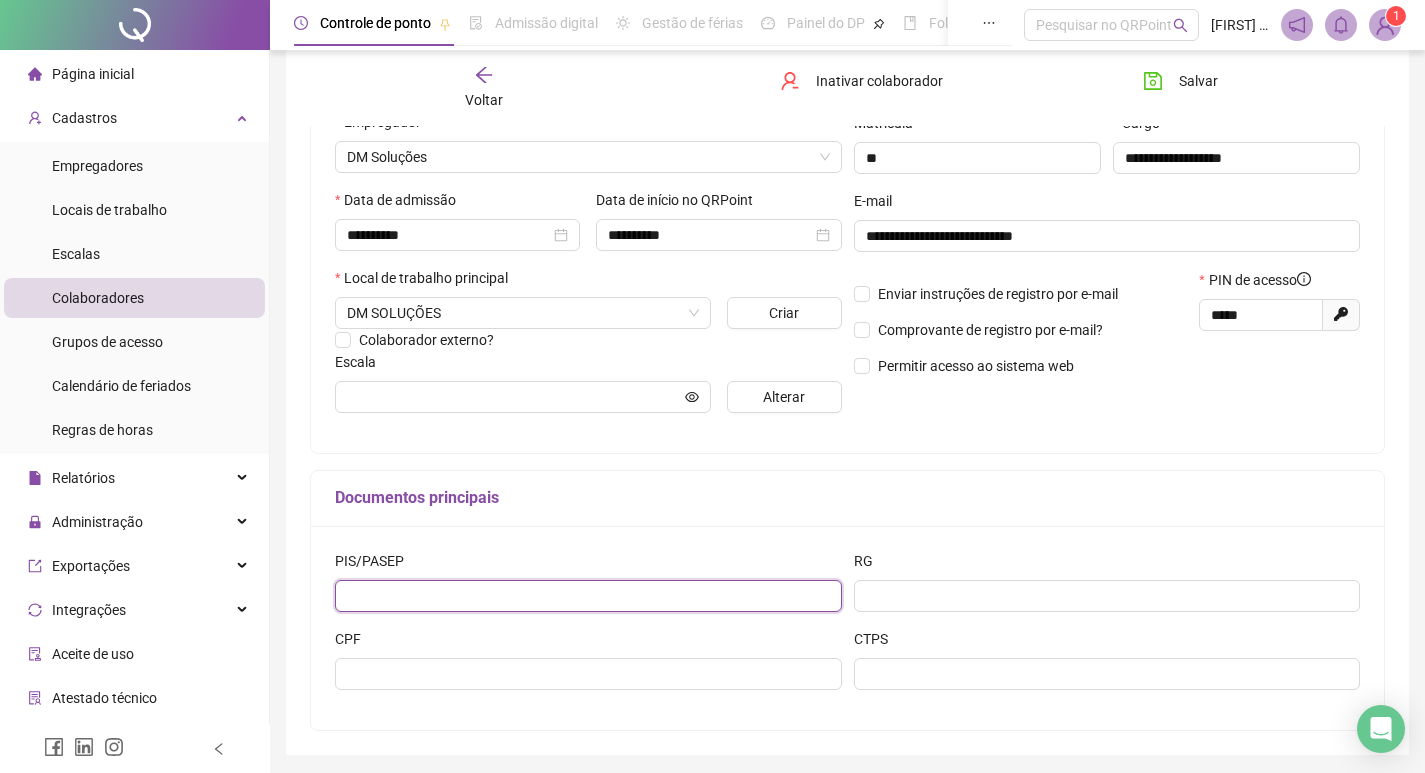 click at bounding box center (588, 596) 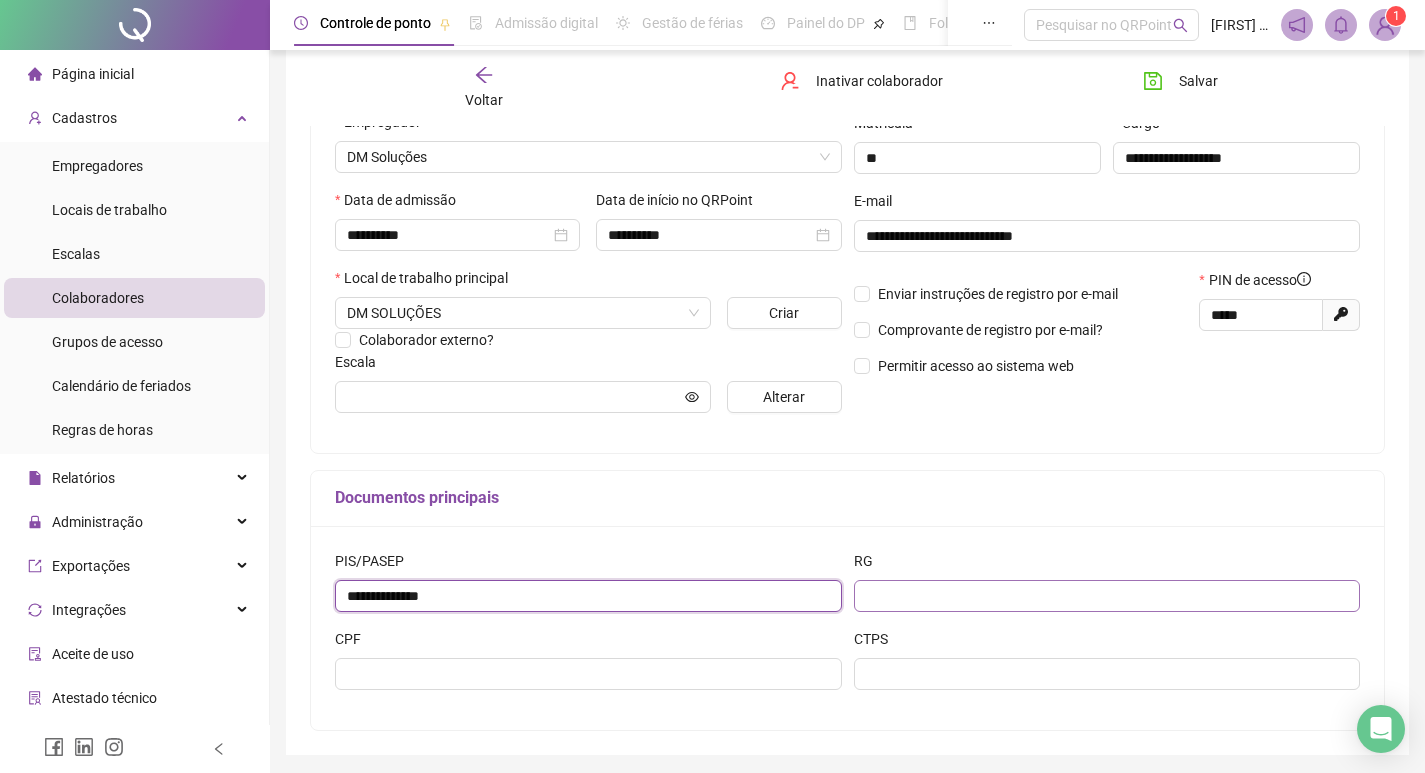 type on "**********" 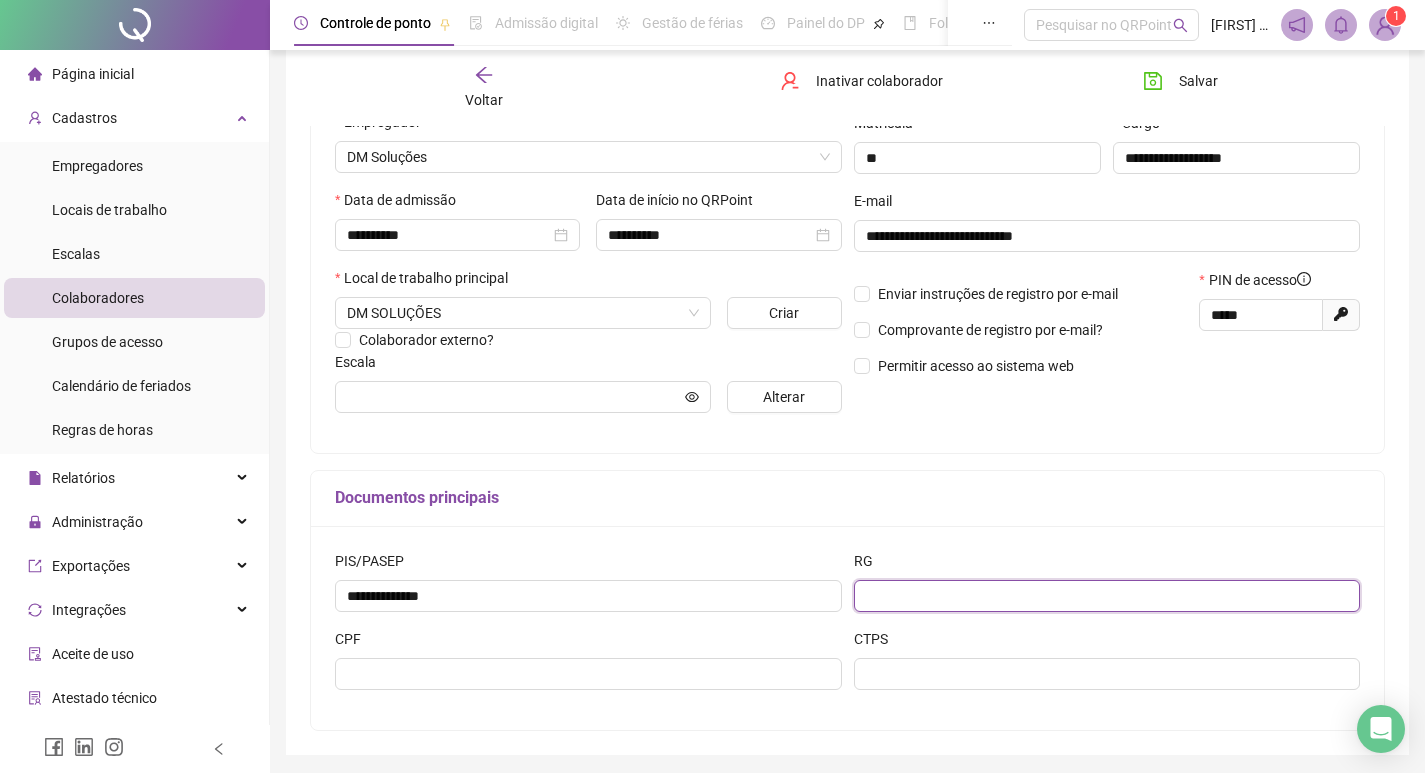 click at bounding box center [1107, 596] 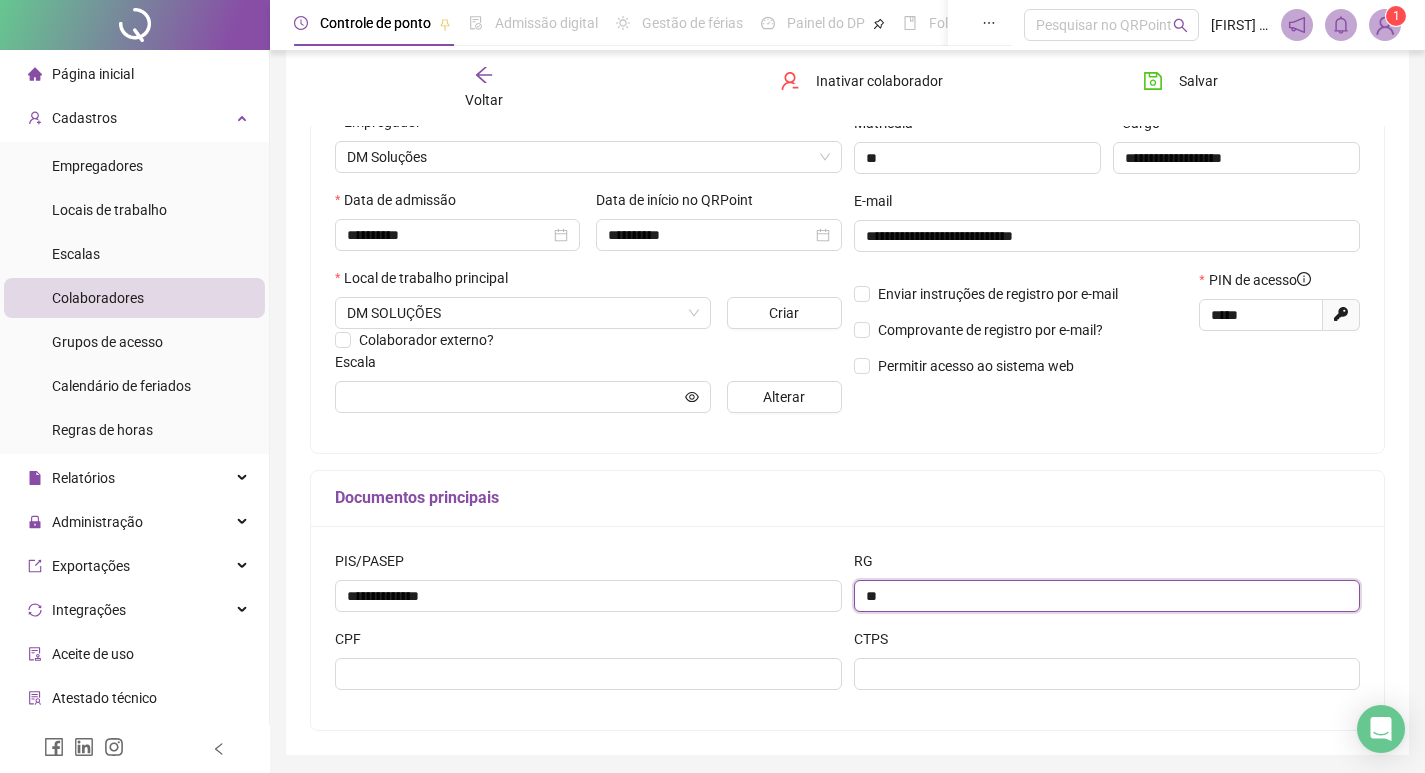 type on "*" 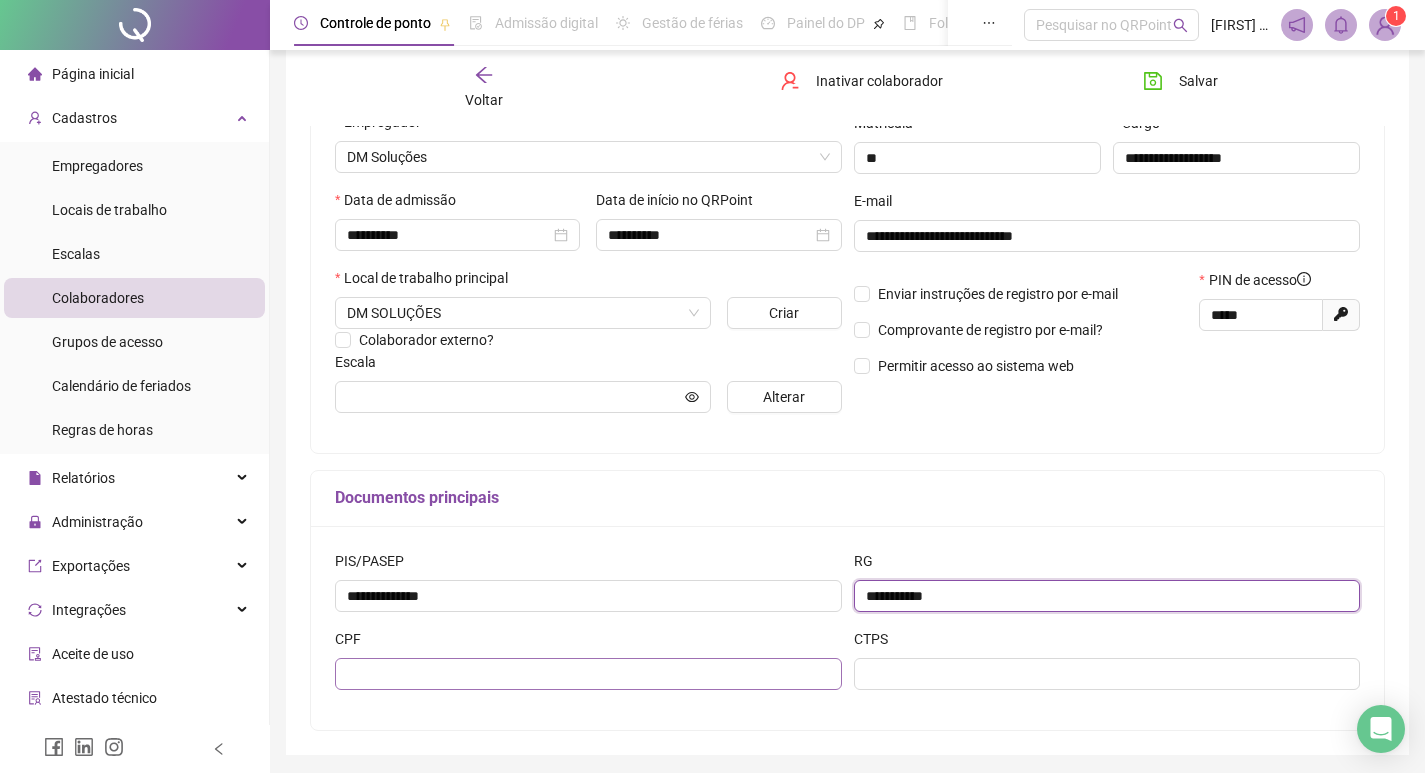 type on "**********" 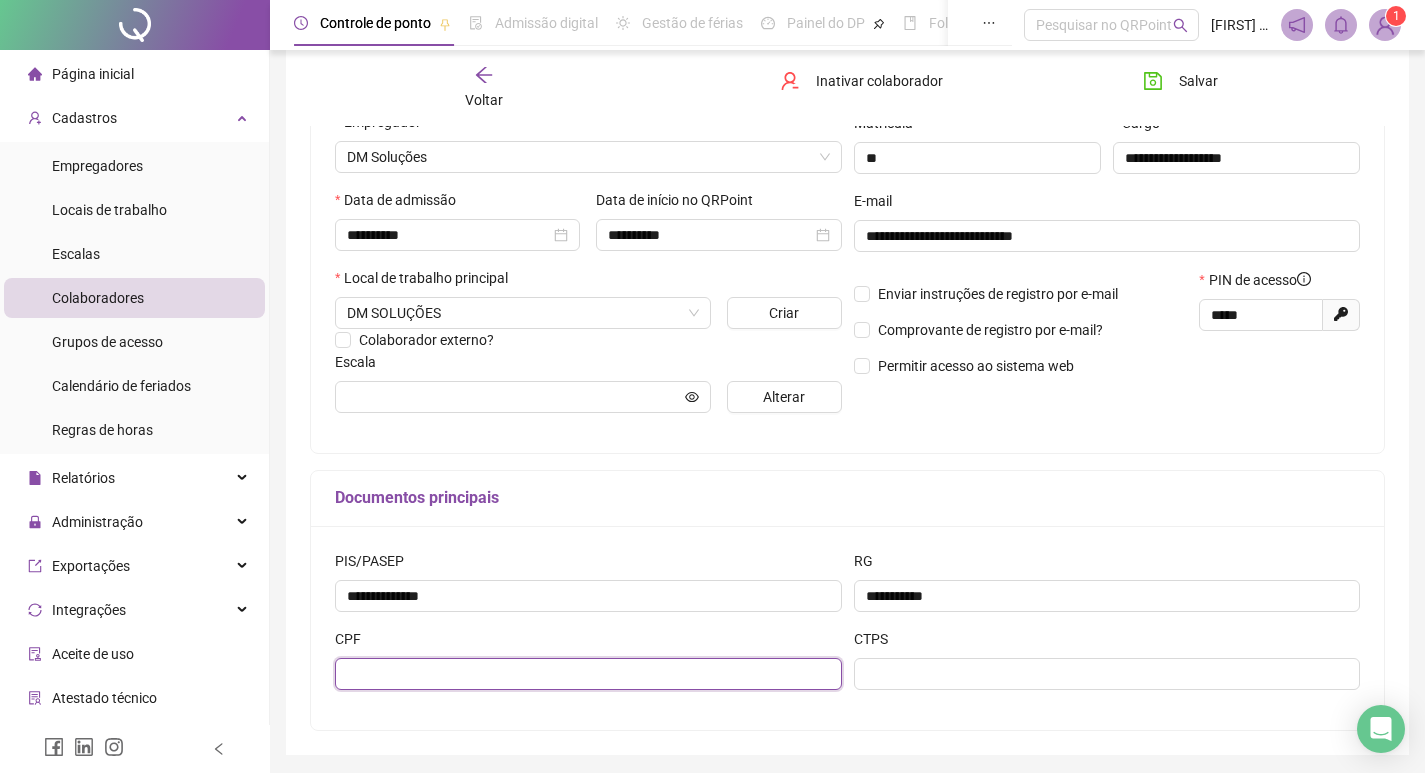click at bounding box center (588, 674) 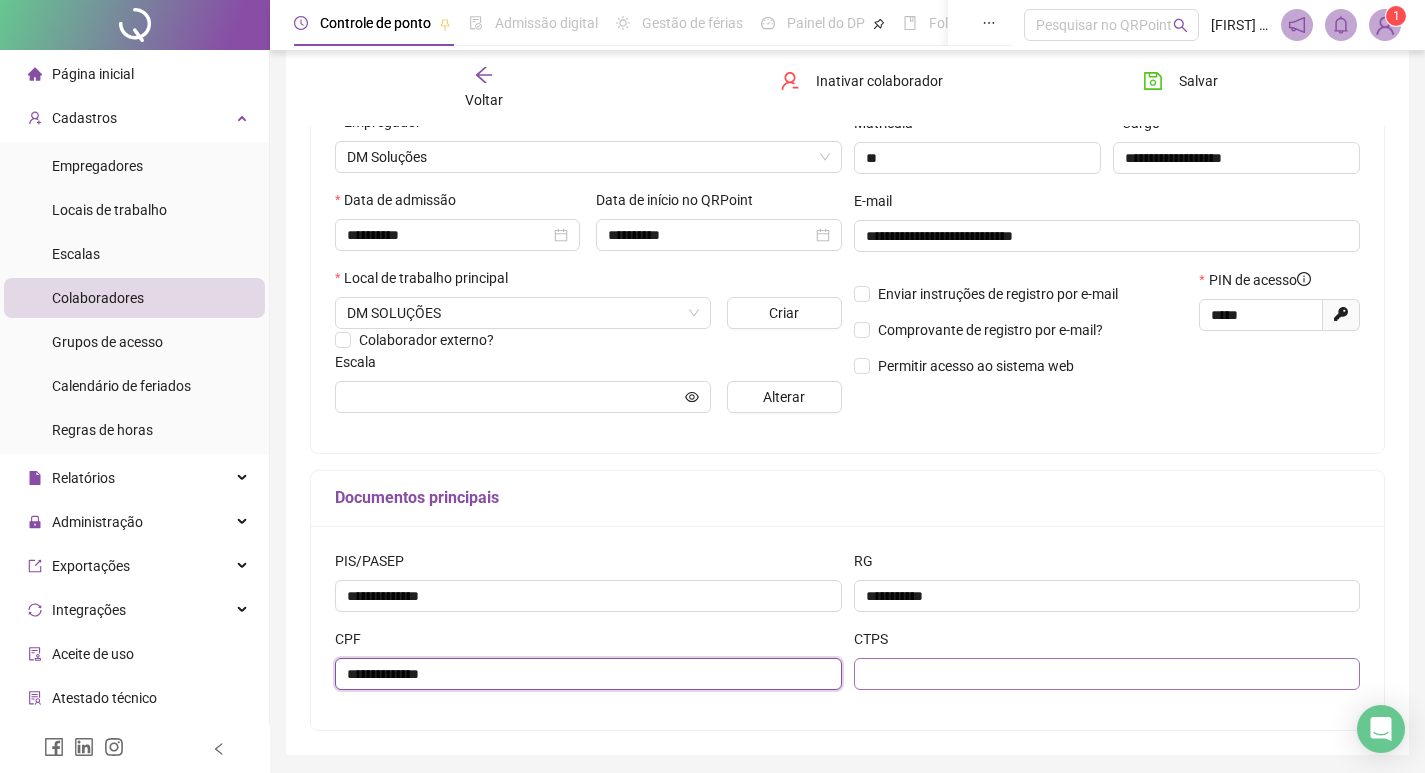 type on "**********" 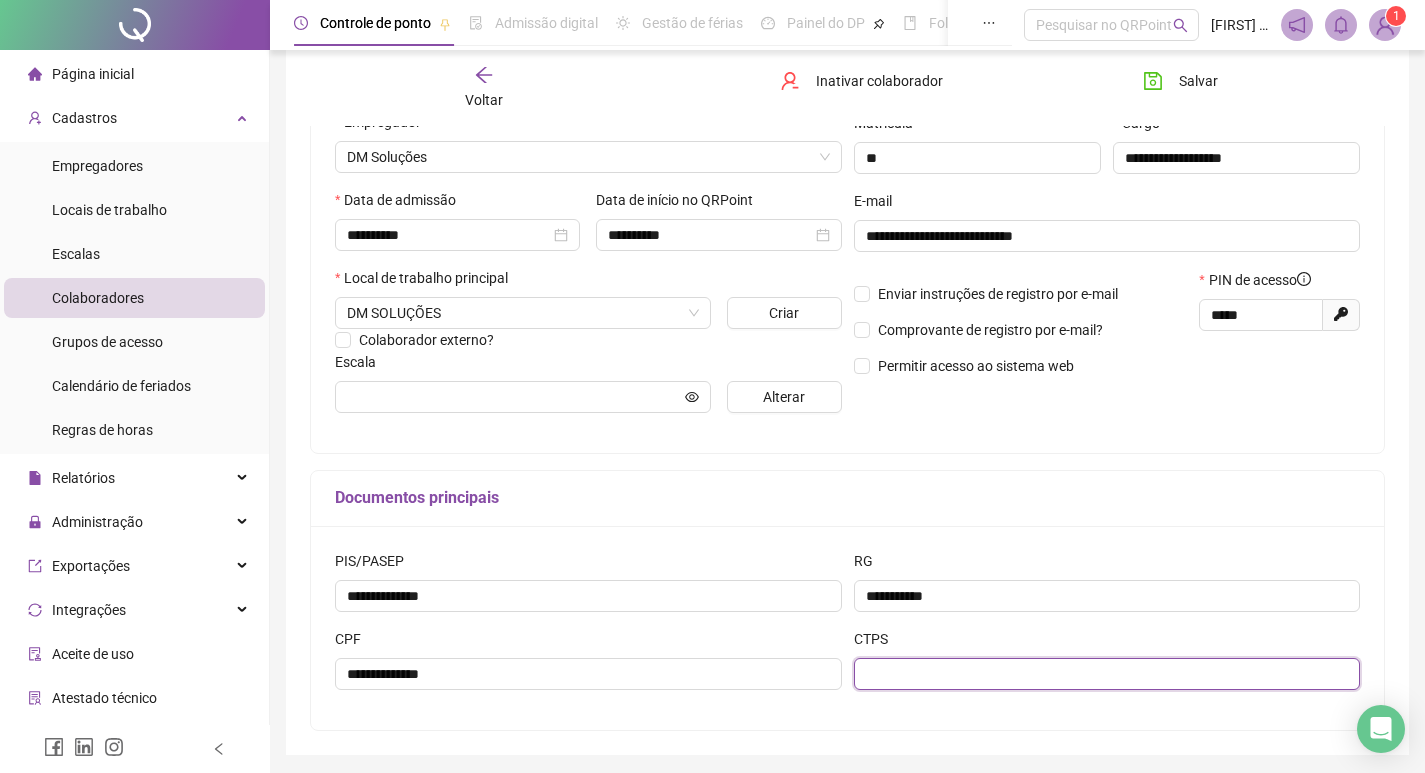 click at bounding box center (1107, 674) 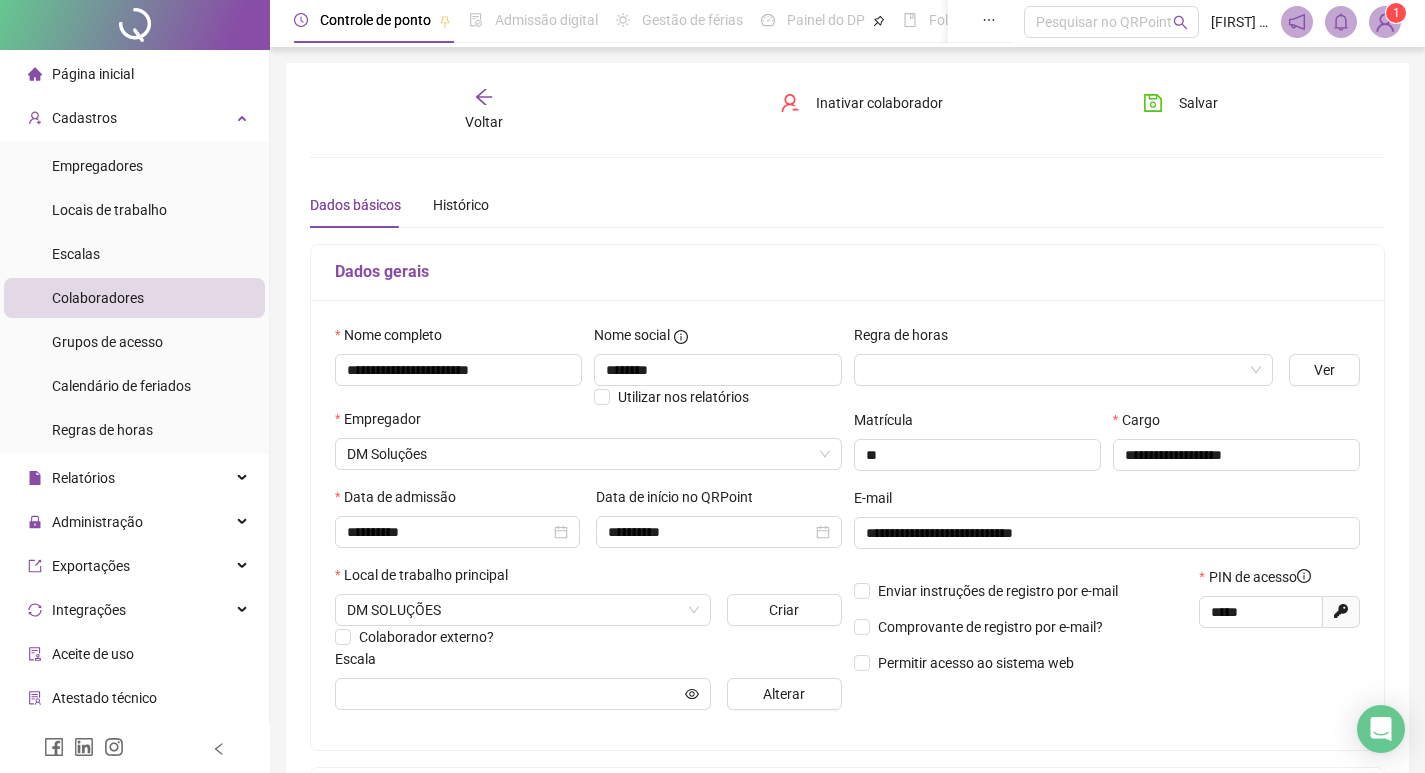 scroll, scrollTop: 0, scrollLeft: 0, axis: both 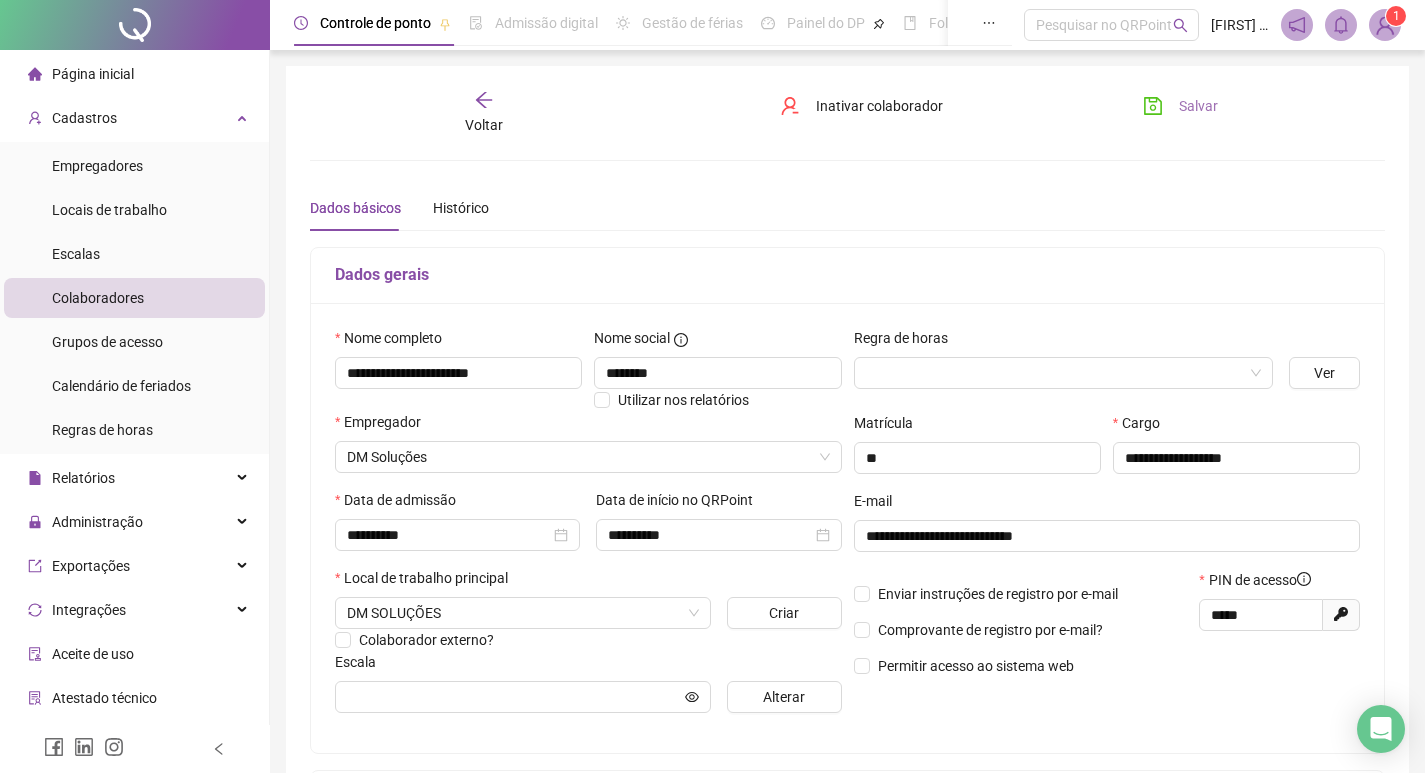 type on "******" 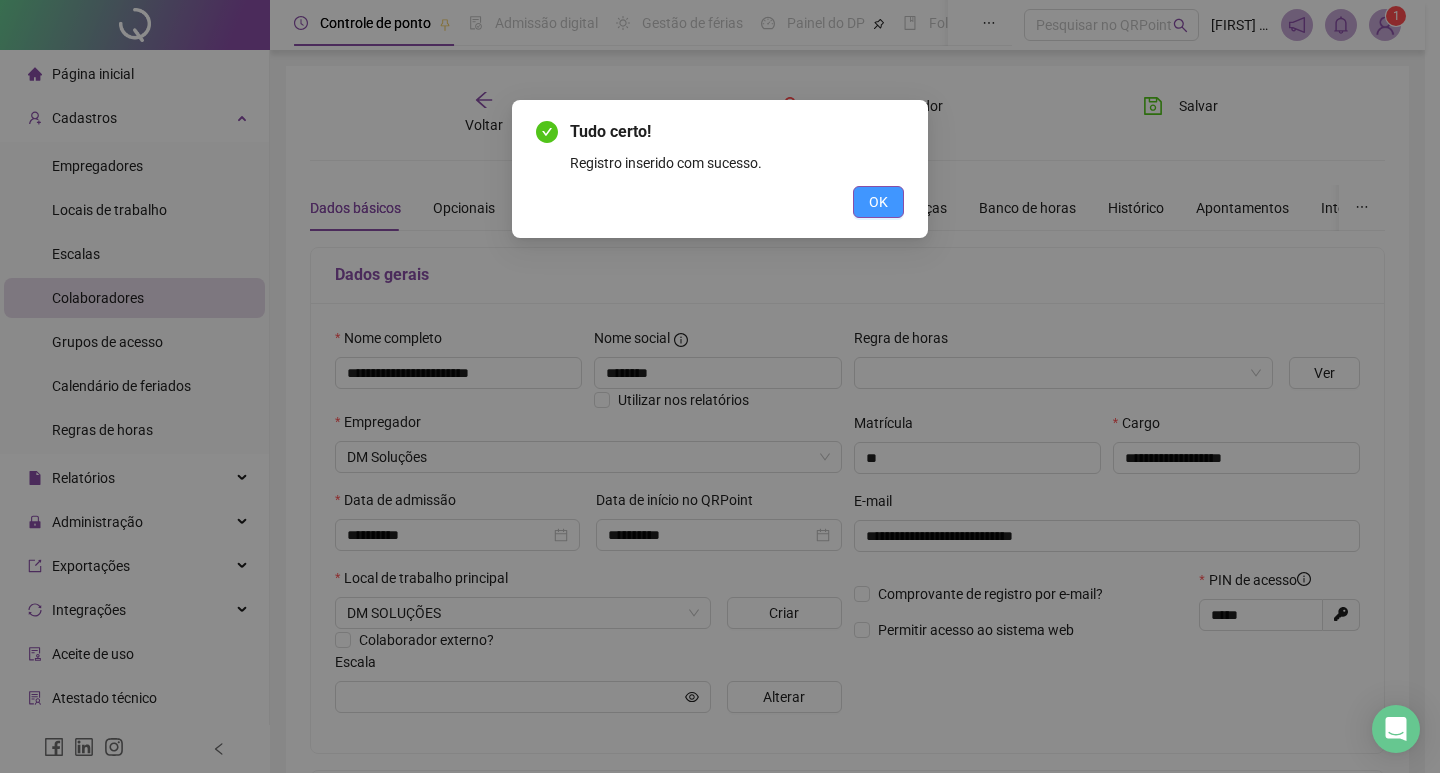 click on "OK" at bounding box center (878, 202) 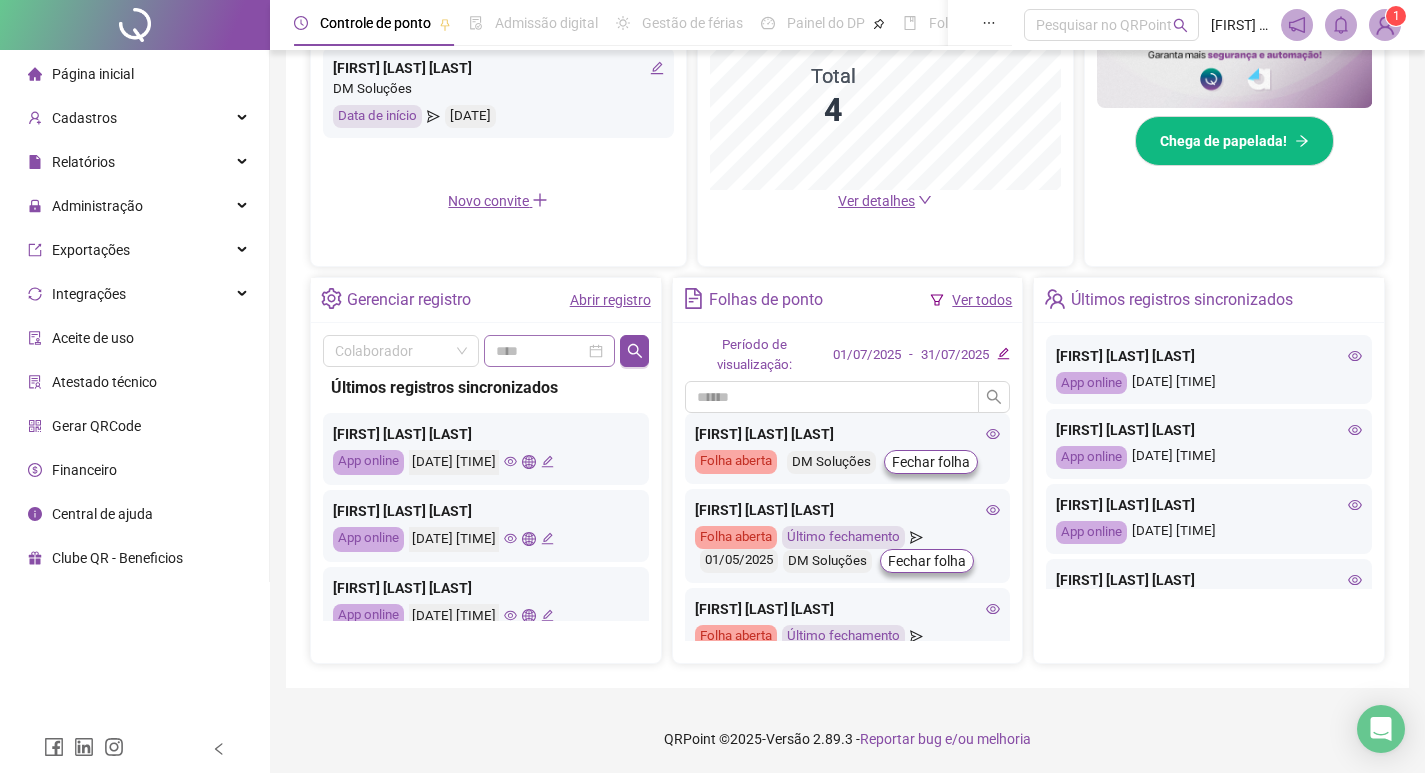 scroll, scrollTop: 549, scrollLeft: 0, axis: vertical 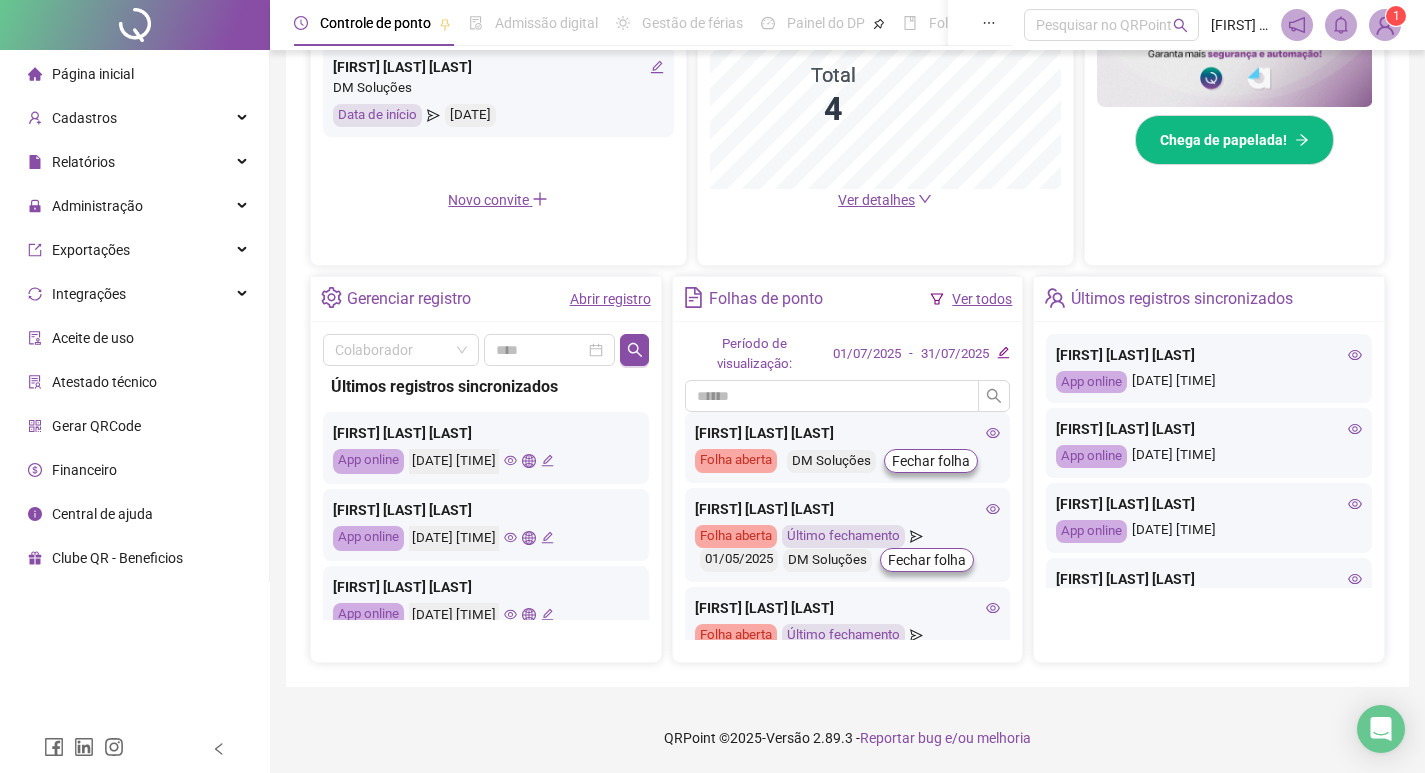 click on "Folha aberta" at bounding box center [736, 461] 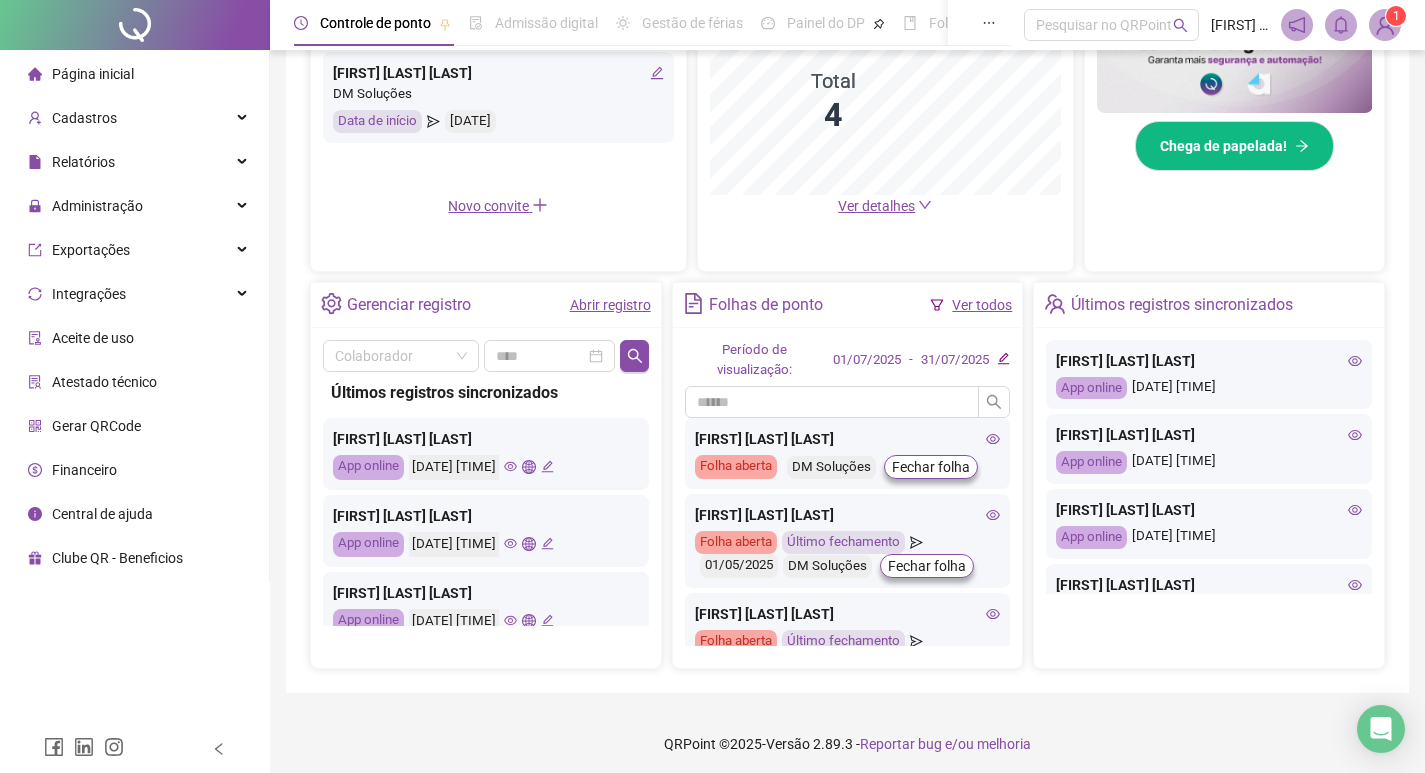 scroll, scrollTop: 449, scrollLeft: 0, axis: vertical 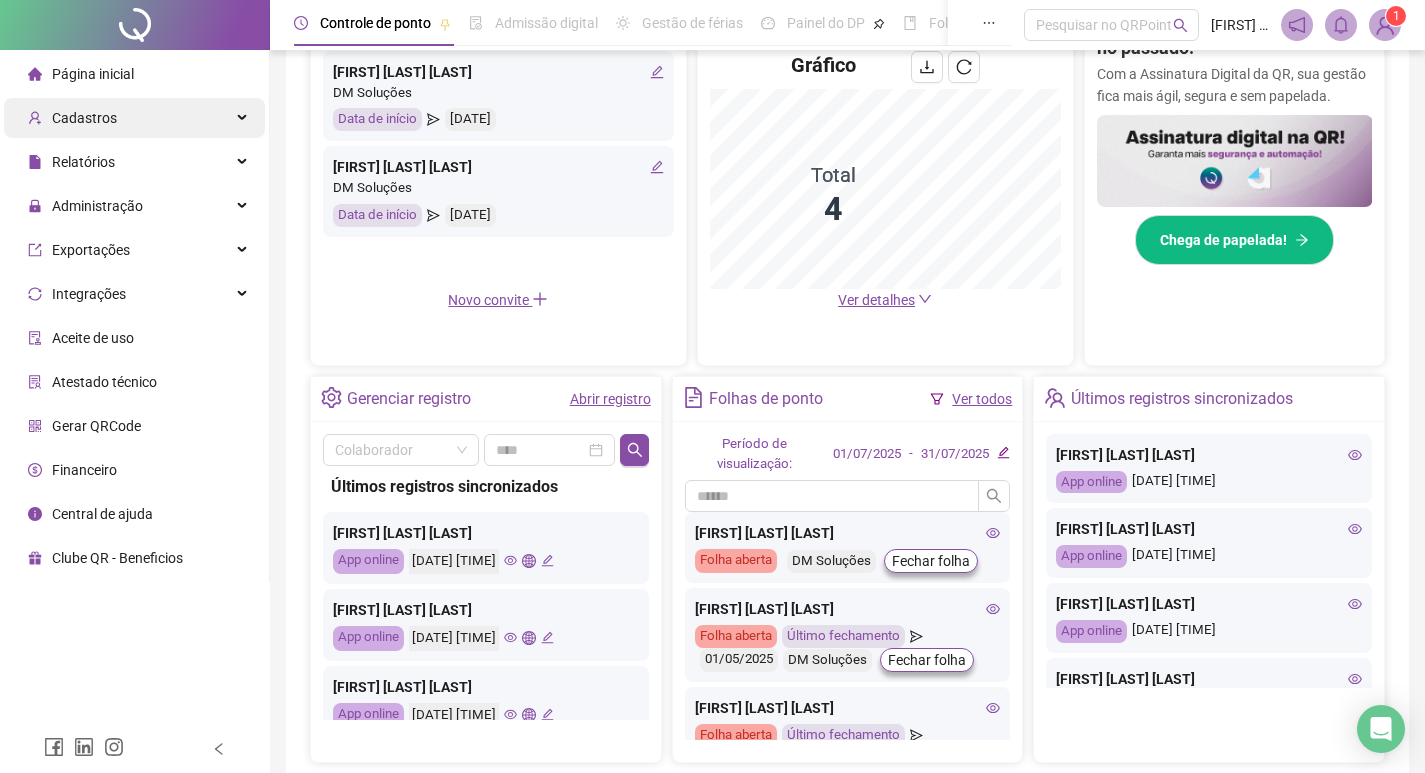click on "Cadastros" at bounding box center [134, 118] 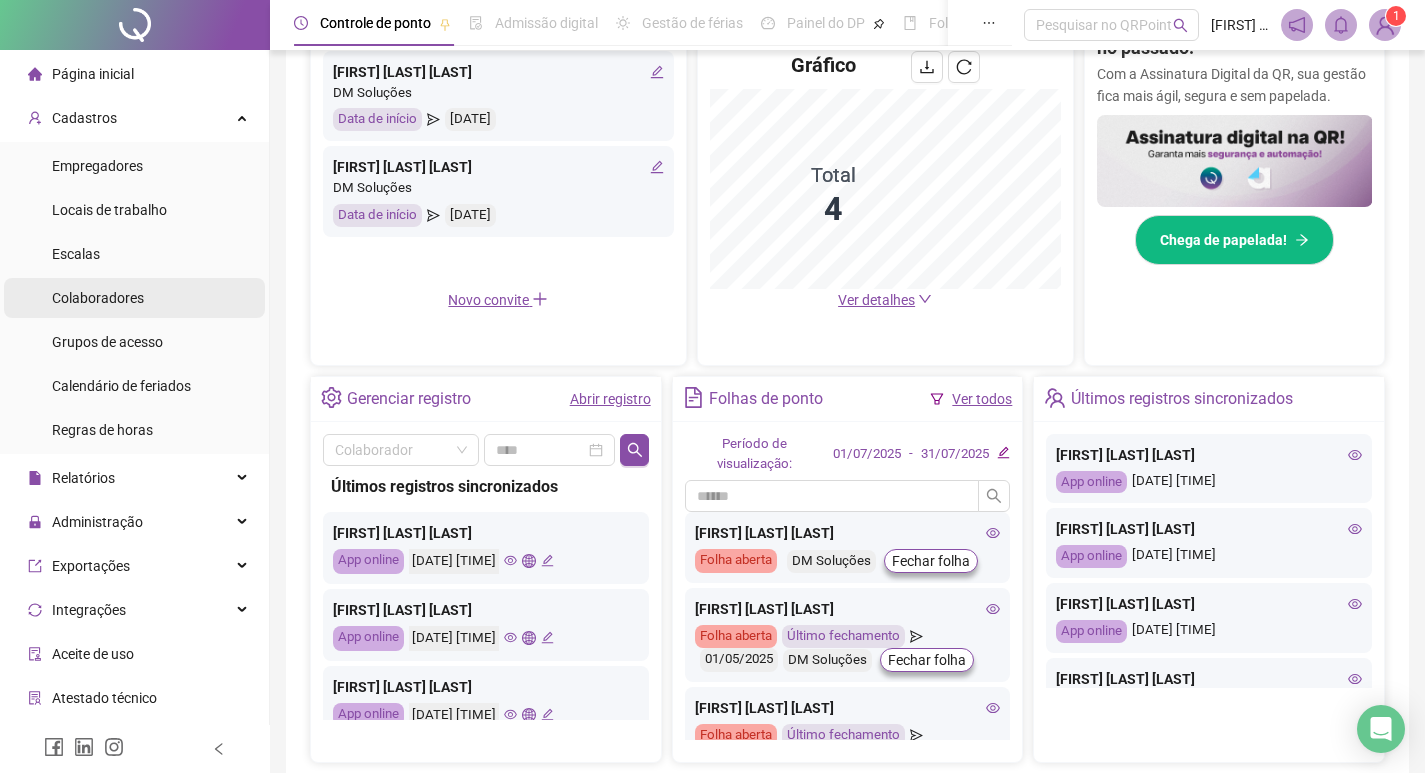 click on "Colaboradores" at bounding box center (98, 298) 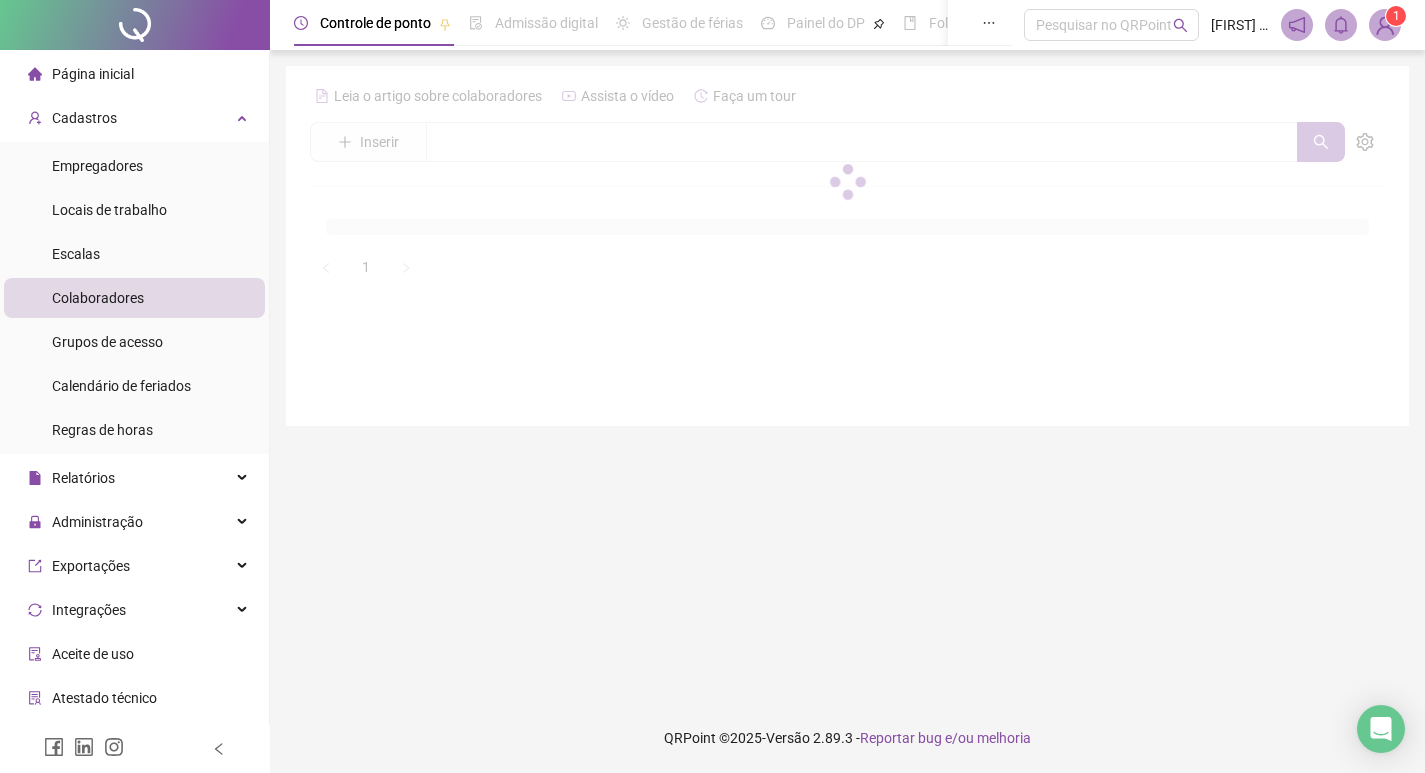 scroll, scrollTop: 0, scrollLeft: 0, axis: both 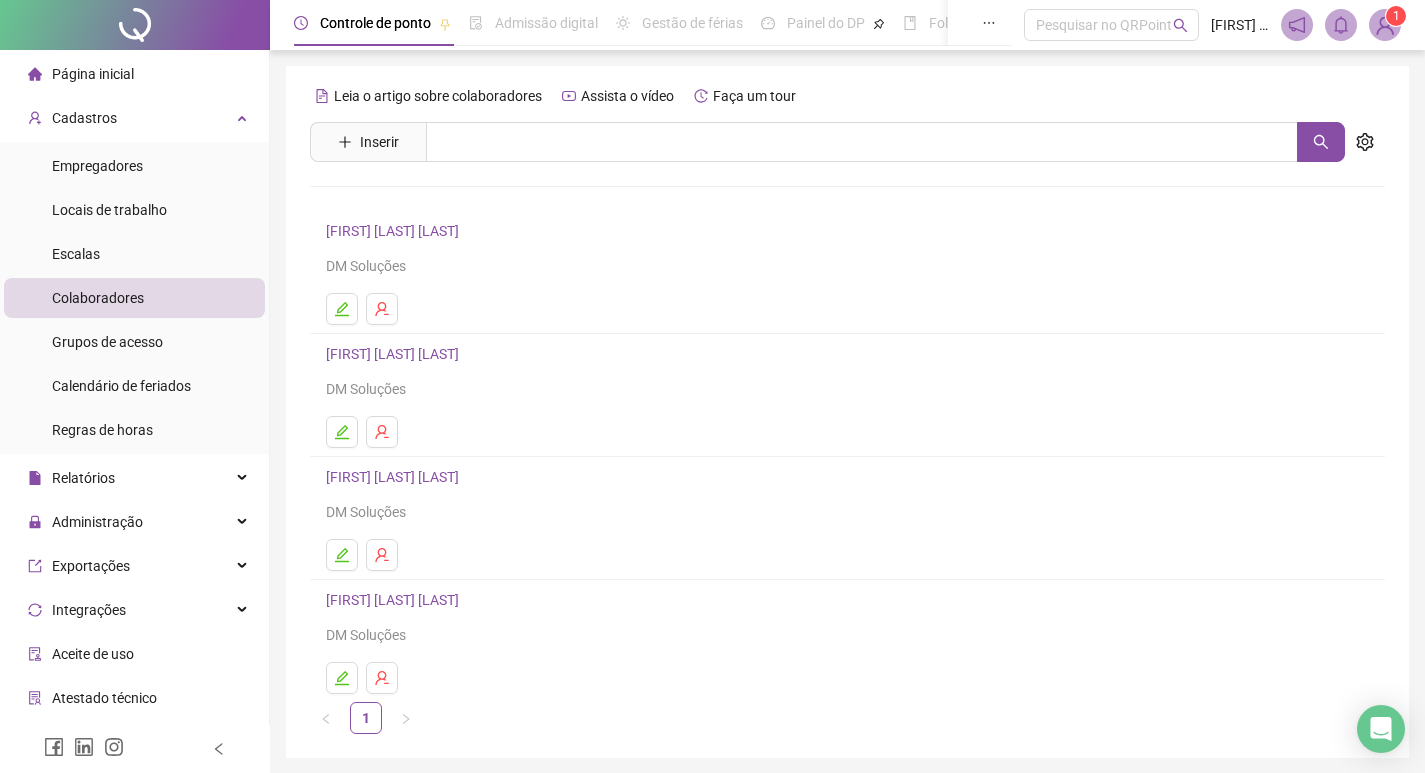 click at bounding box center (847, 678) 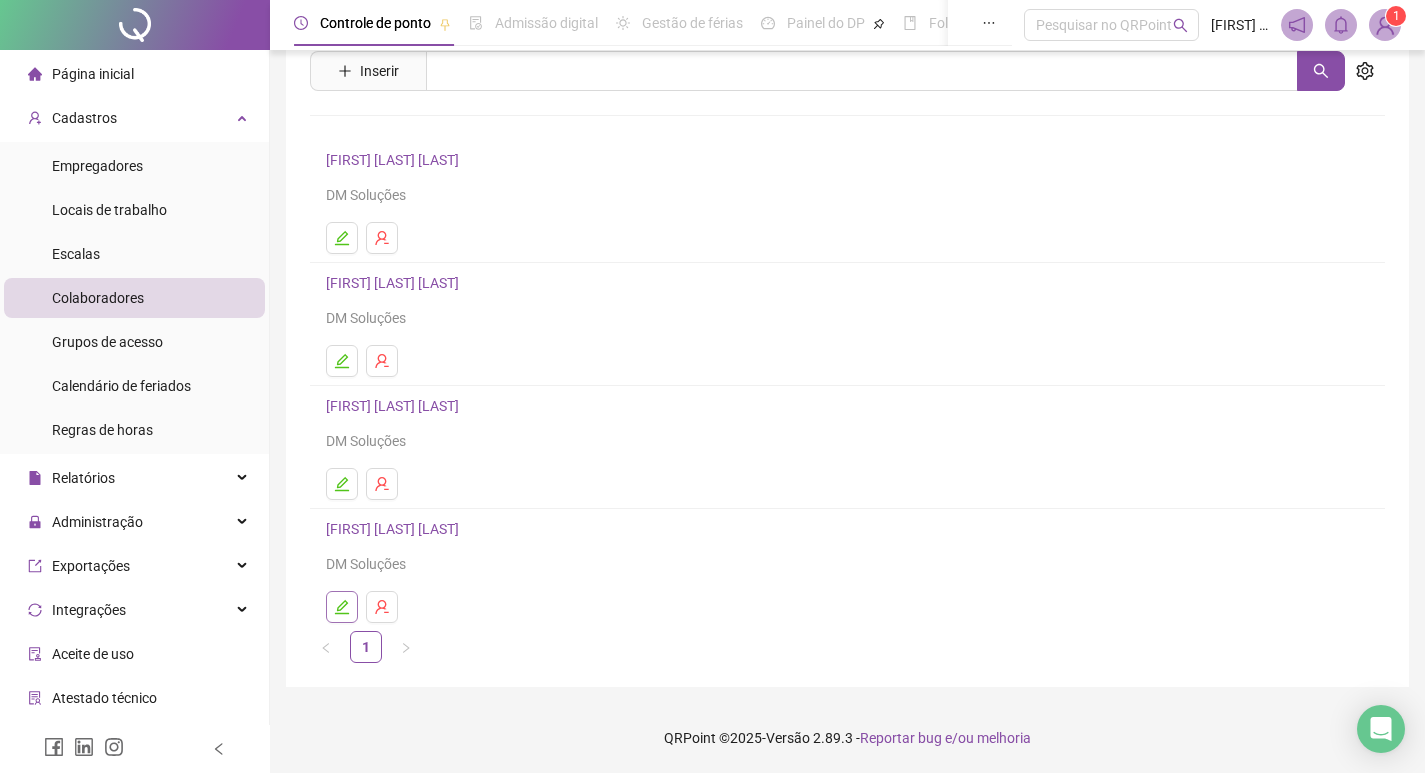 click 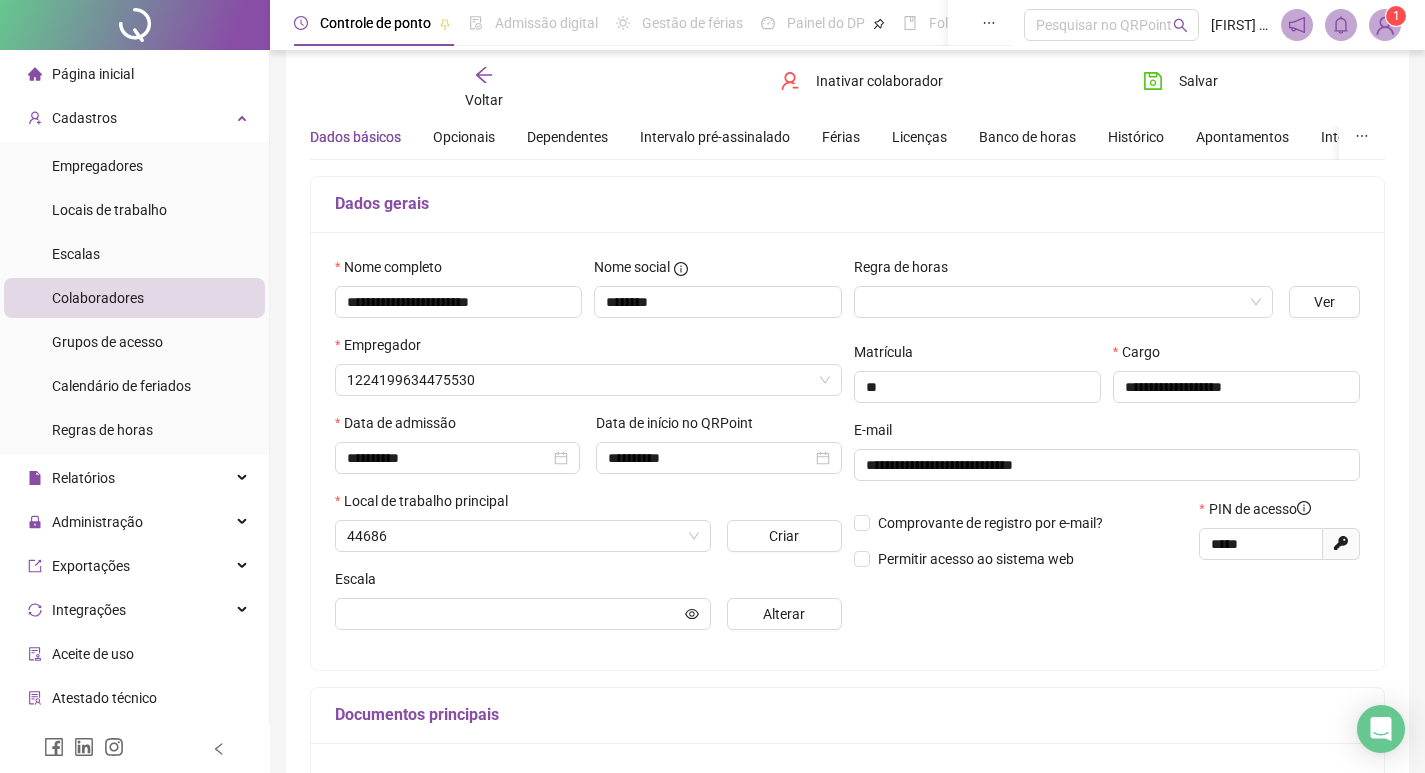 type on "**********" 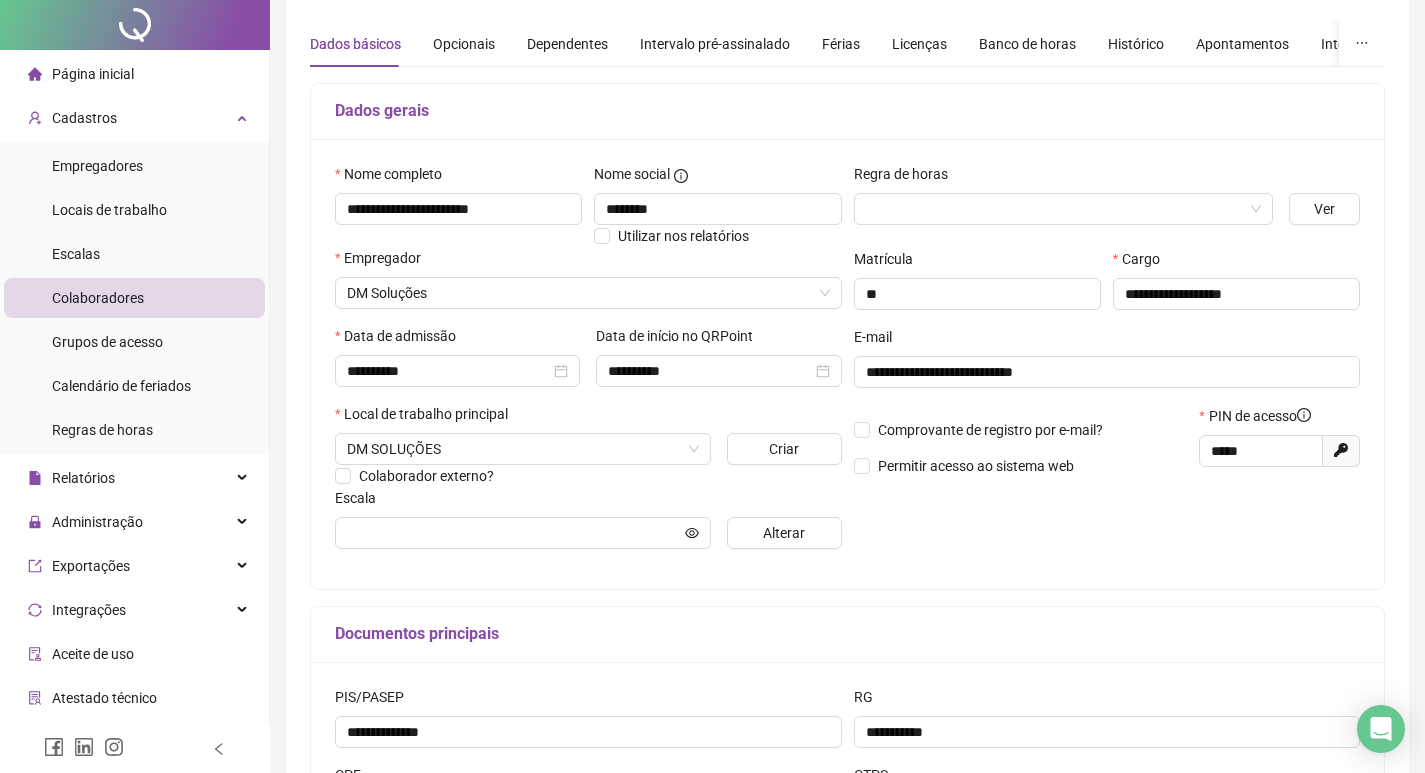 scroll, scrollTop: 0, scrollLeft: 0, axis: both 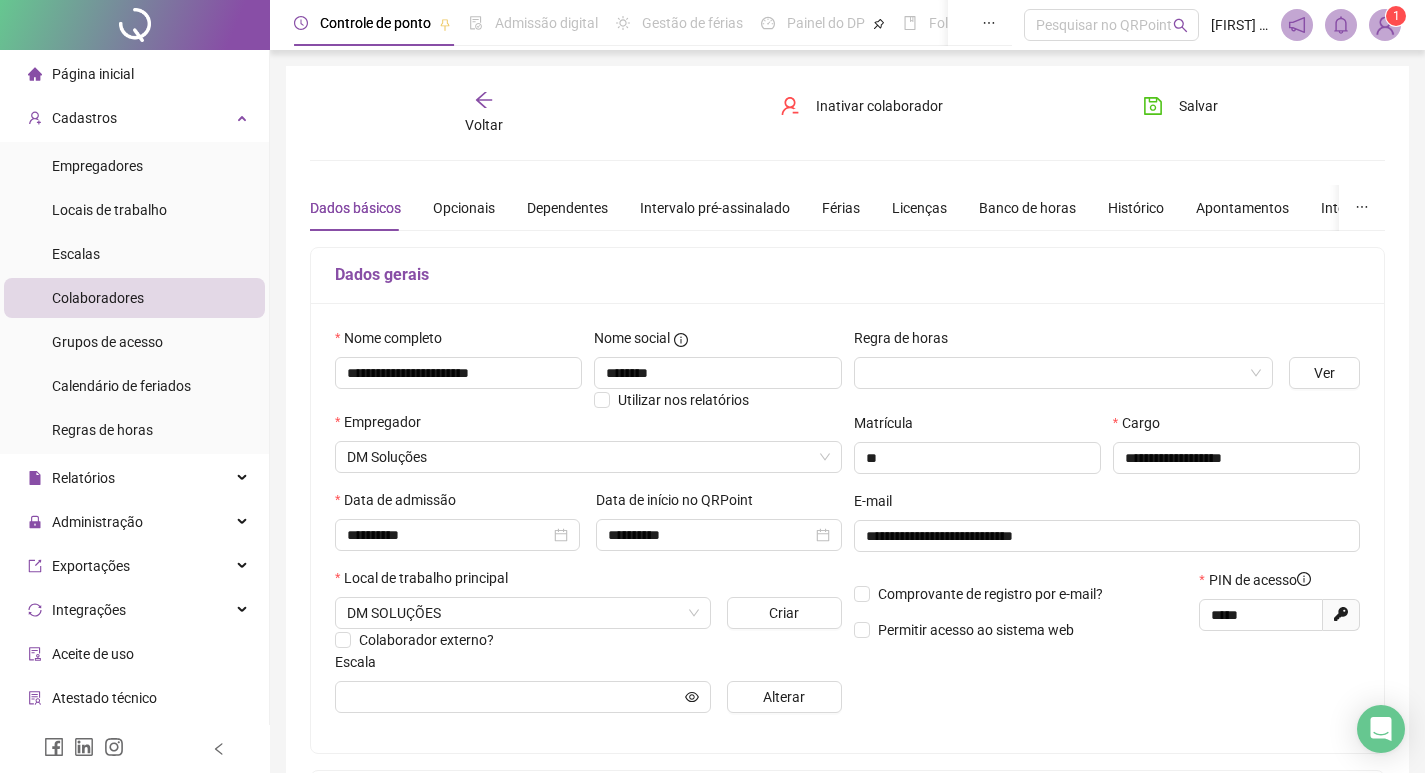 click on "Colaboradores" at bounding box center (98, 298) 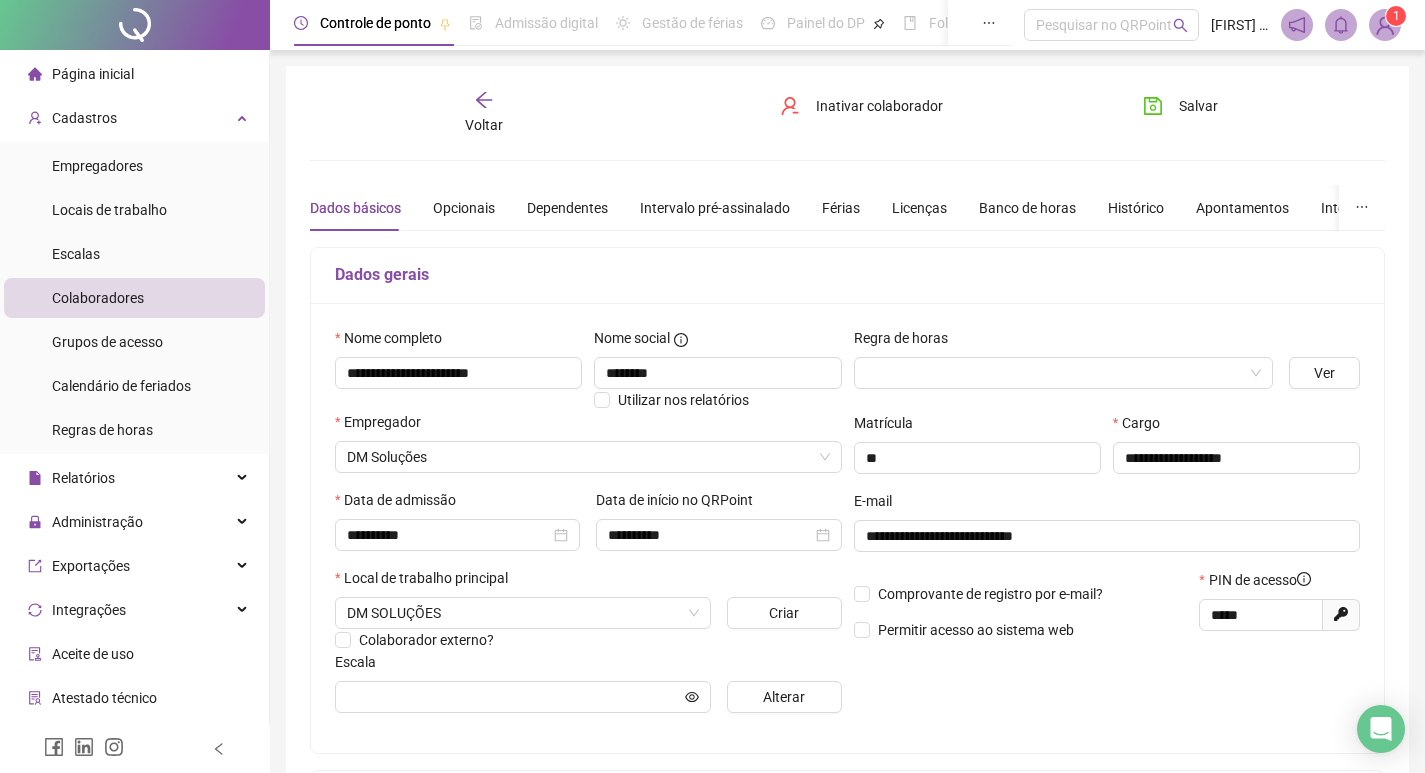 click 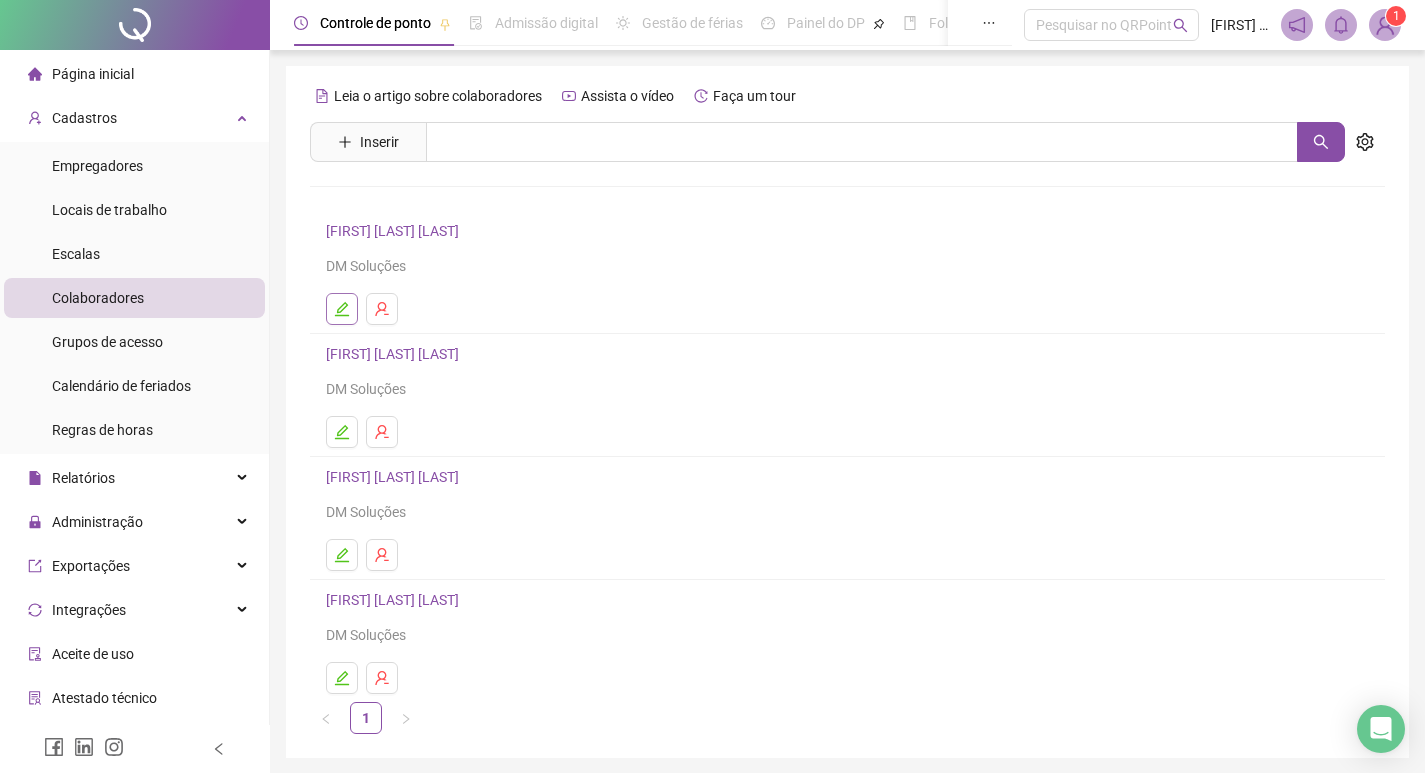 click 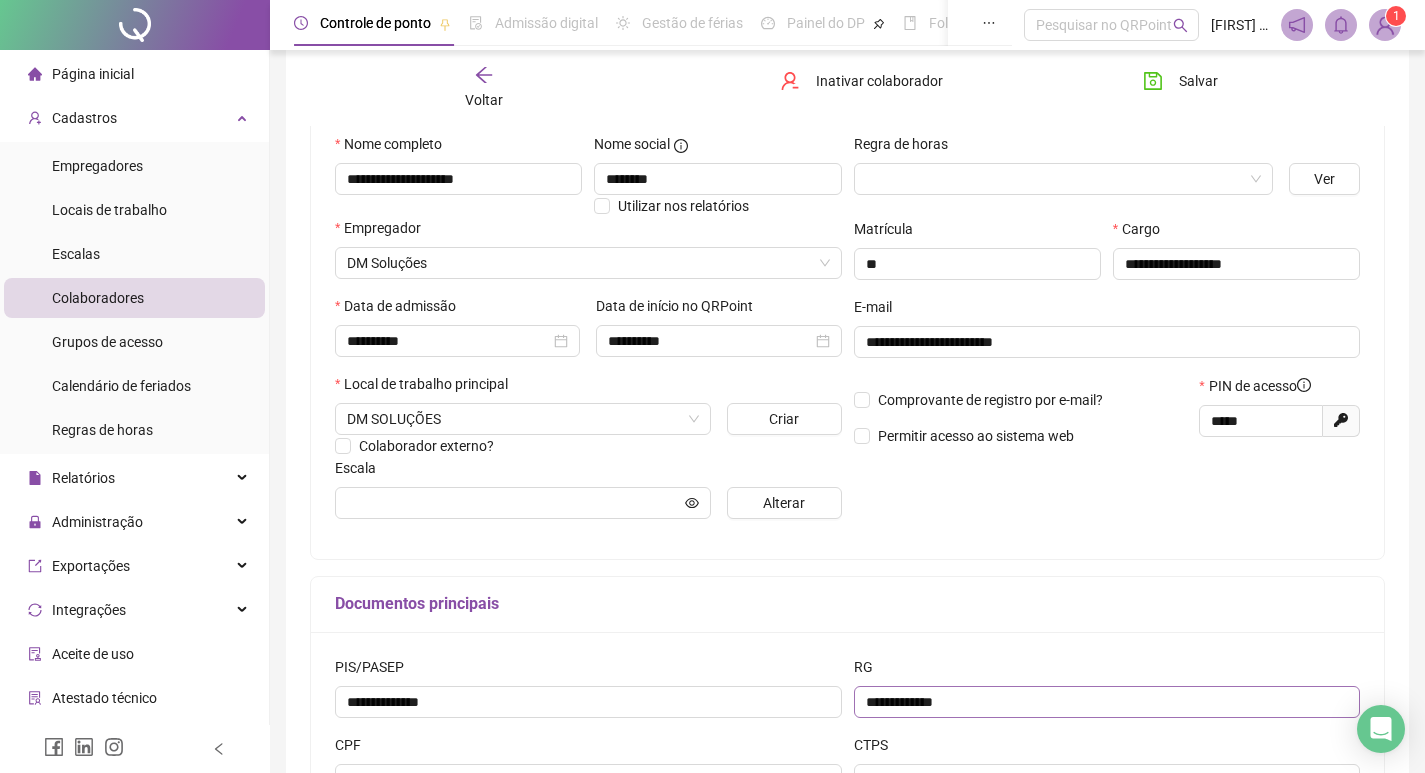 scroll, scrollTop: 0, scrollLeft: 0, axis: both 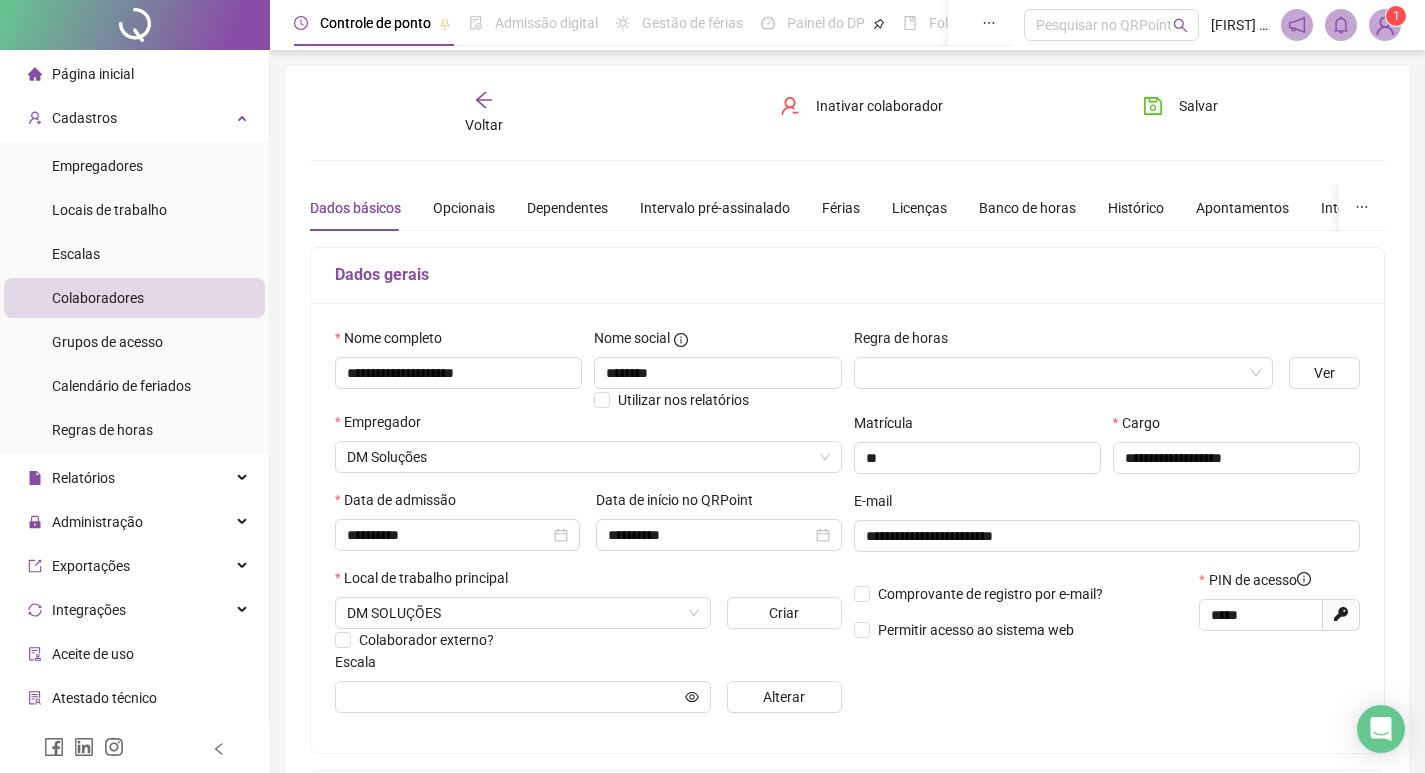 click 